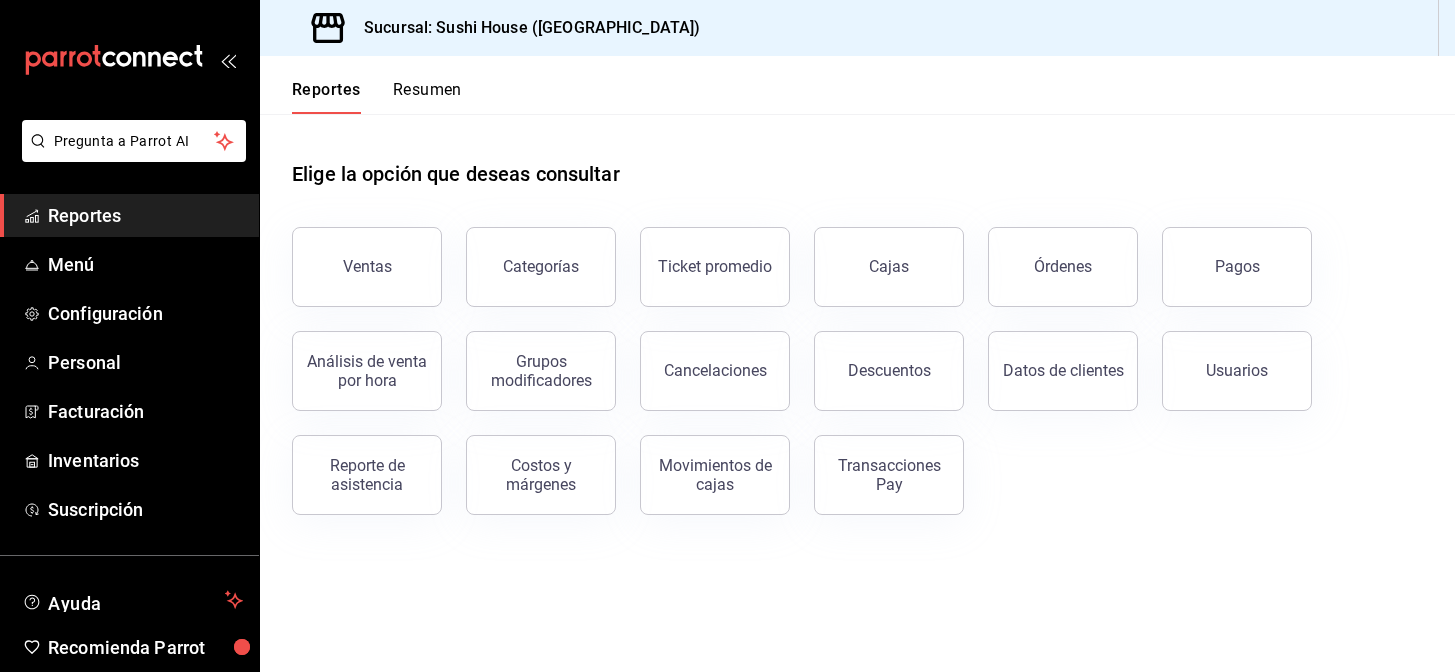 scroll, scrollTop: 0, scrollLeft: 0, axis: both 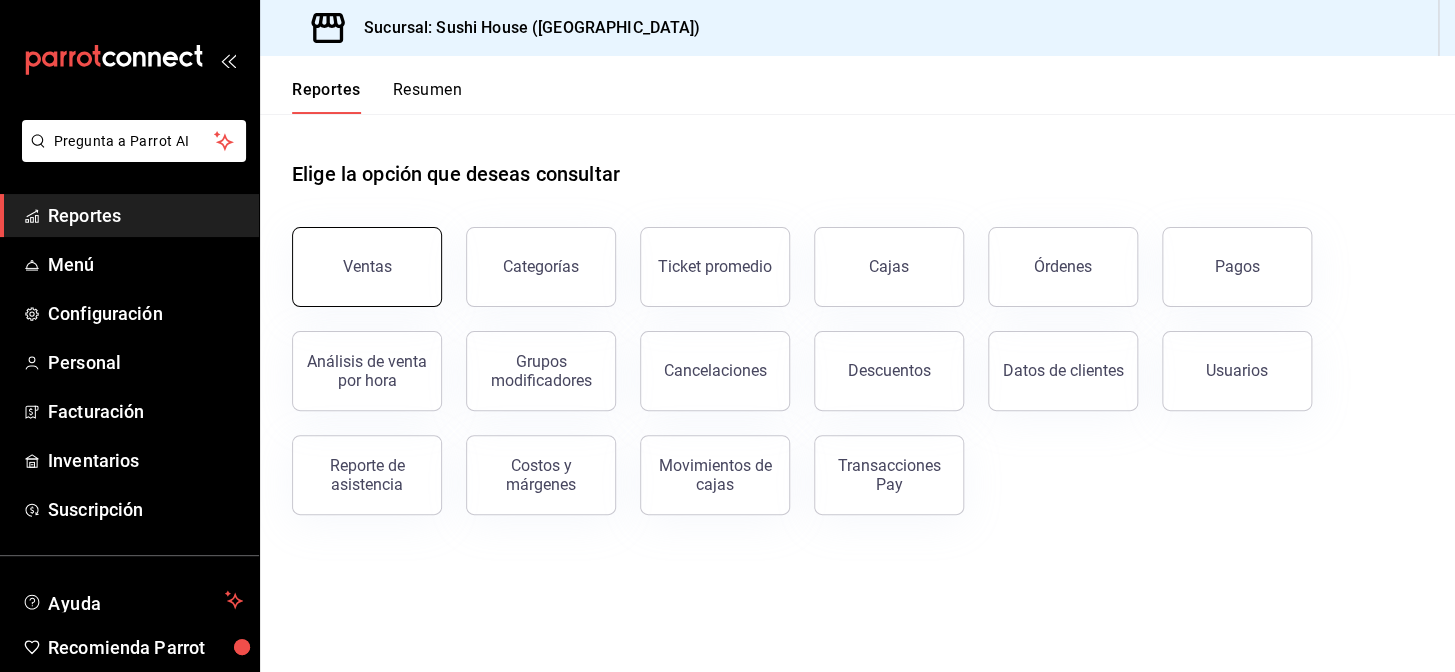 click on "Ventas" at bounding box center [367, 267] 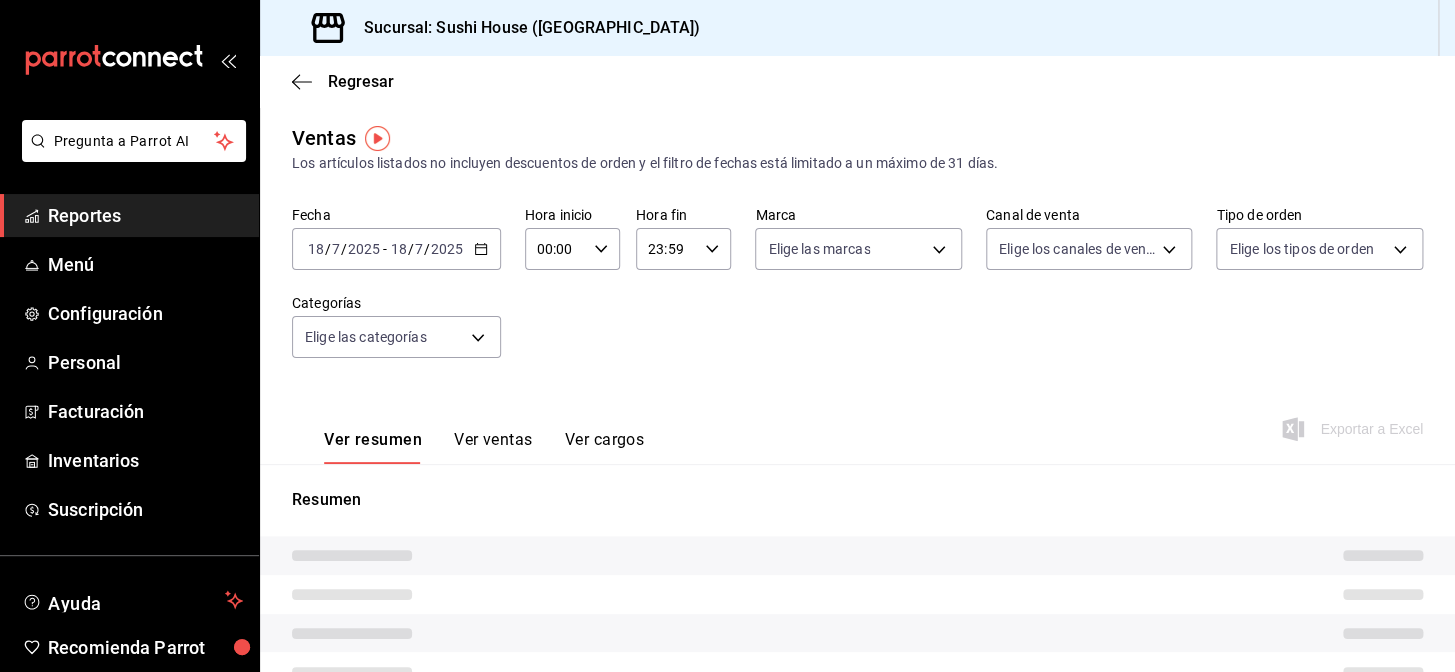 click on "Reportes" at bounding box center [145, 215] 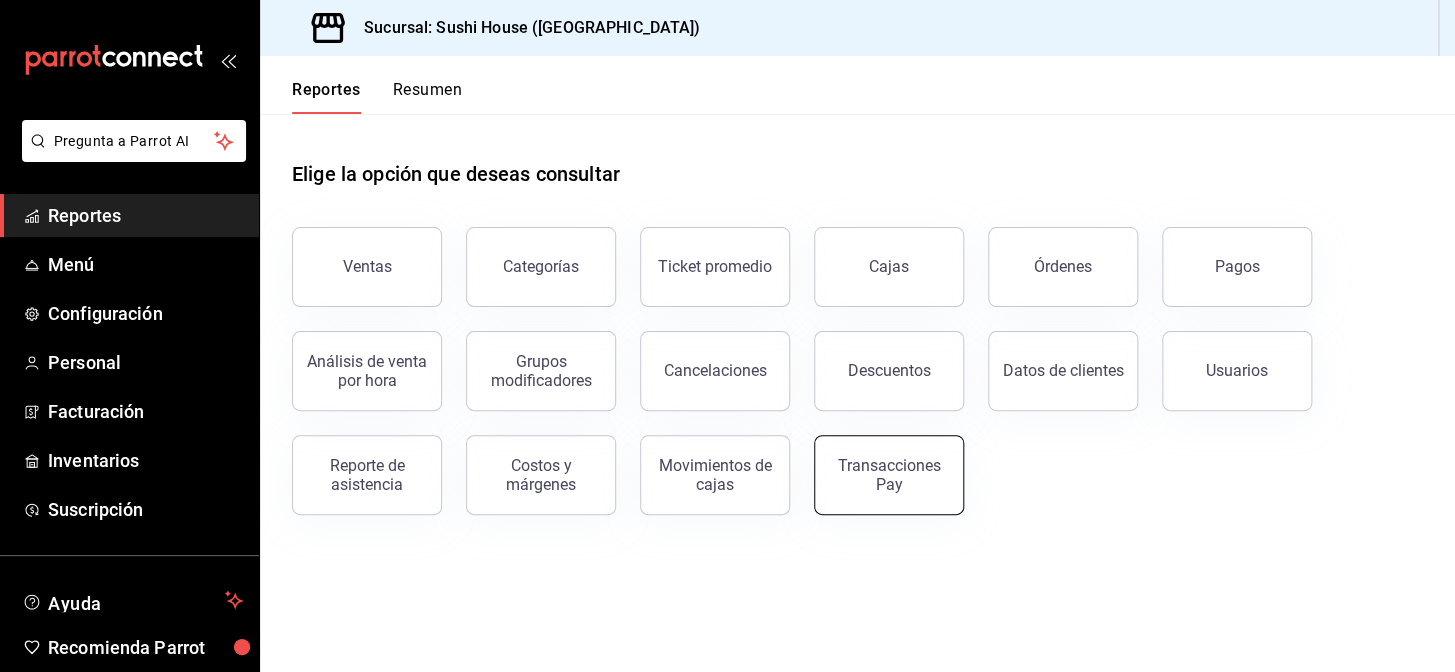 click on "Transacciones Pay" at bounding box center [889, 475] 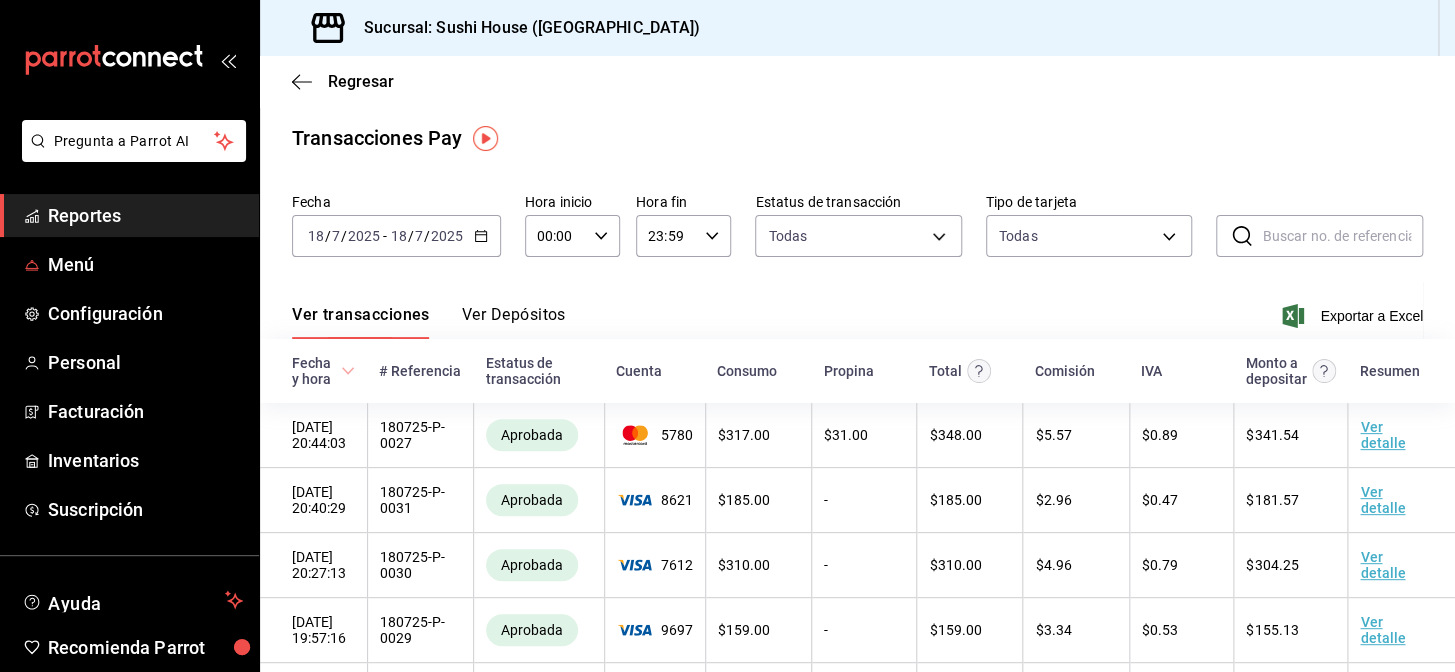 click on "Pregunta a Parrot AI" at bounding box center (129, 157) 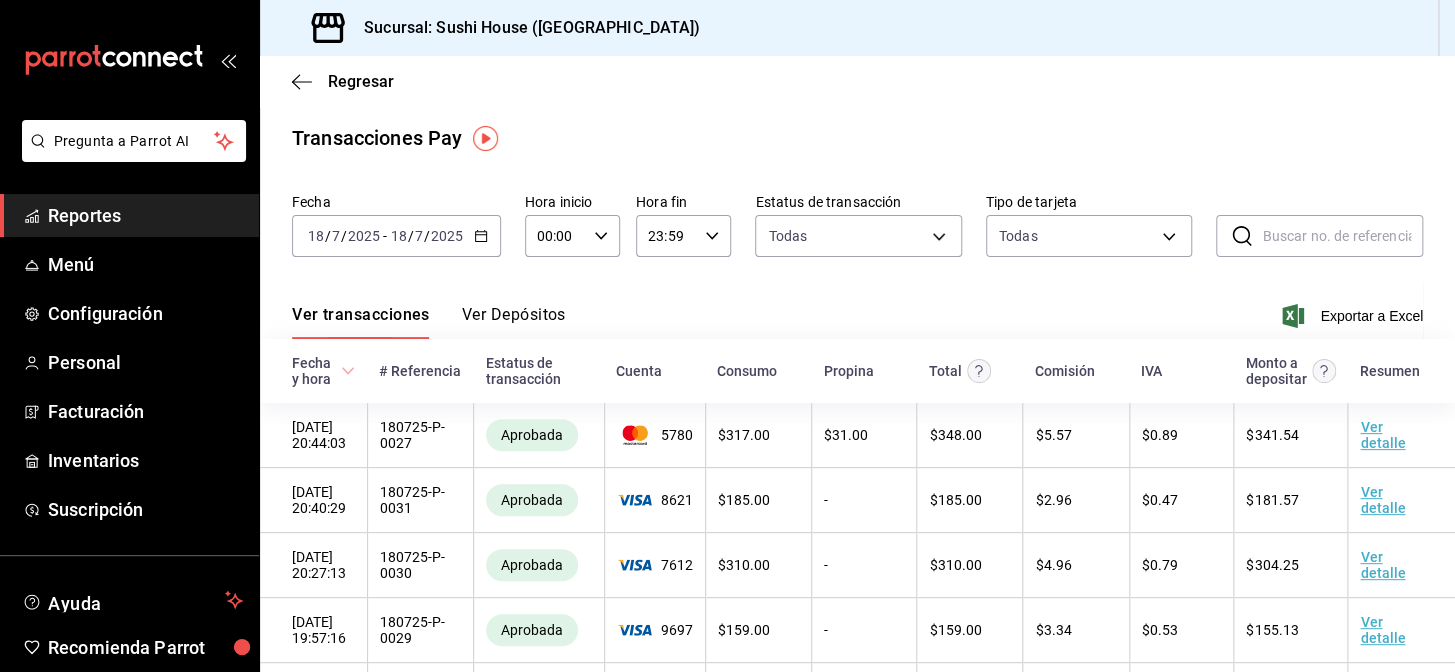 click on "Reportes" at bounding box center [145, 215] 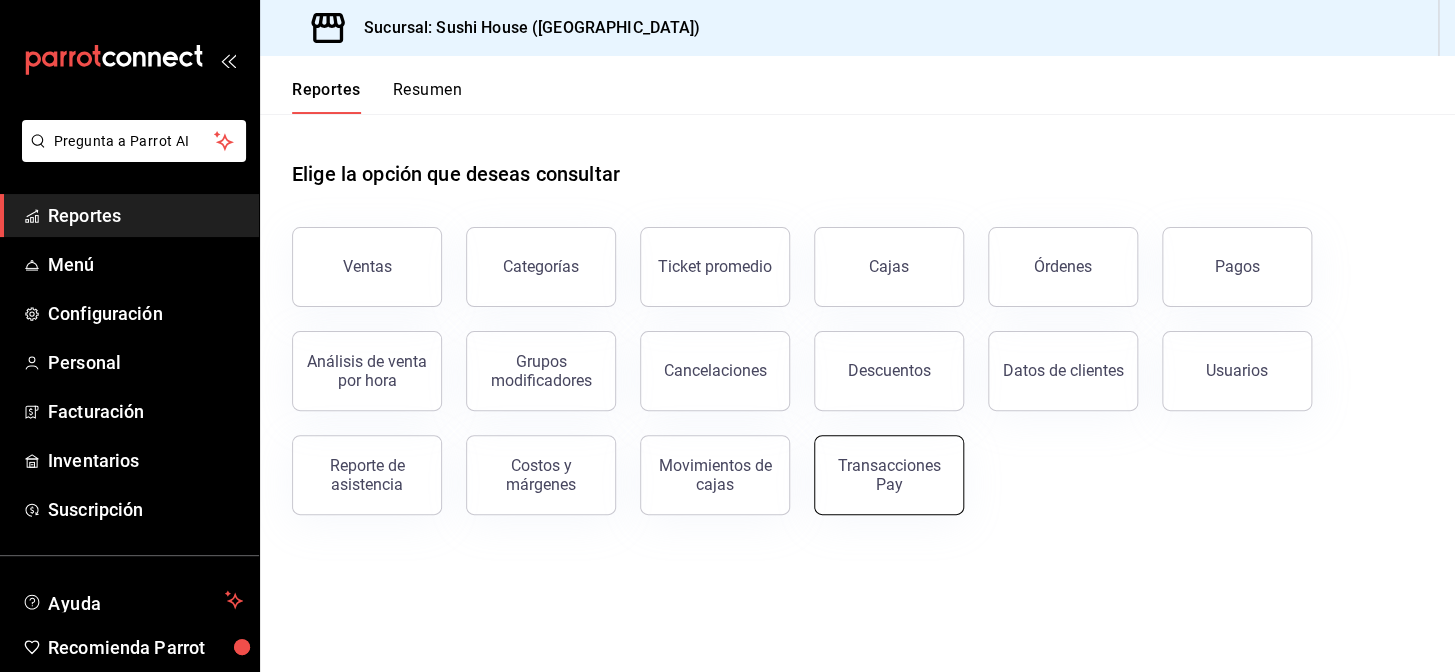 click on "Transacciones Pay" at bounding box center [889, 475] 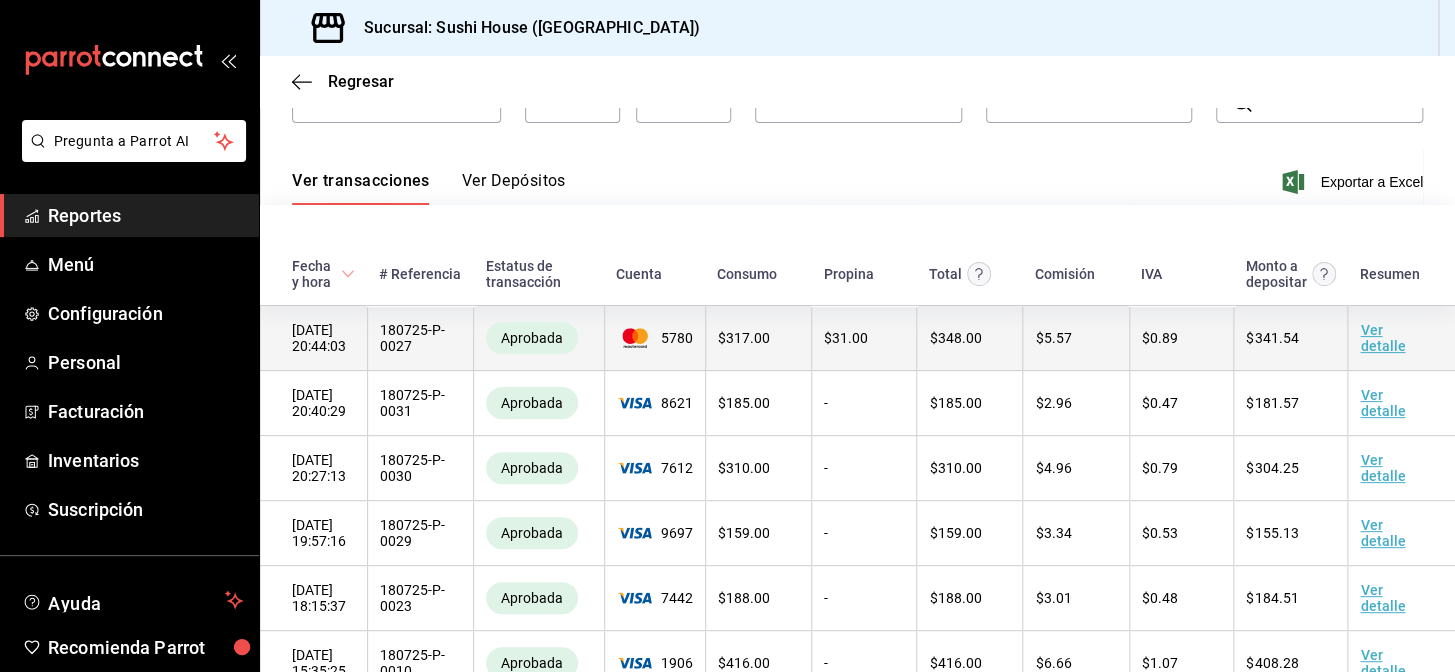scroll, scrollTop: 0, scrollLeft: 0, axis: both 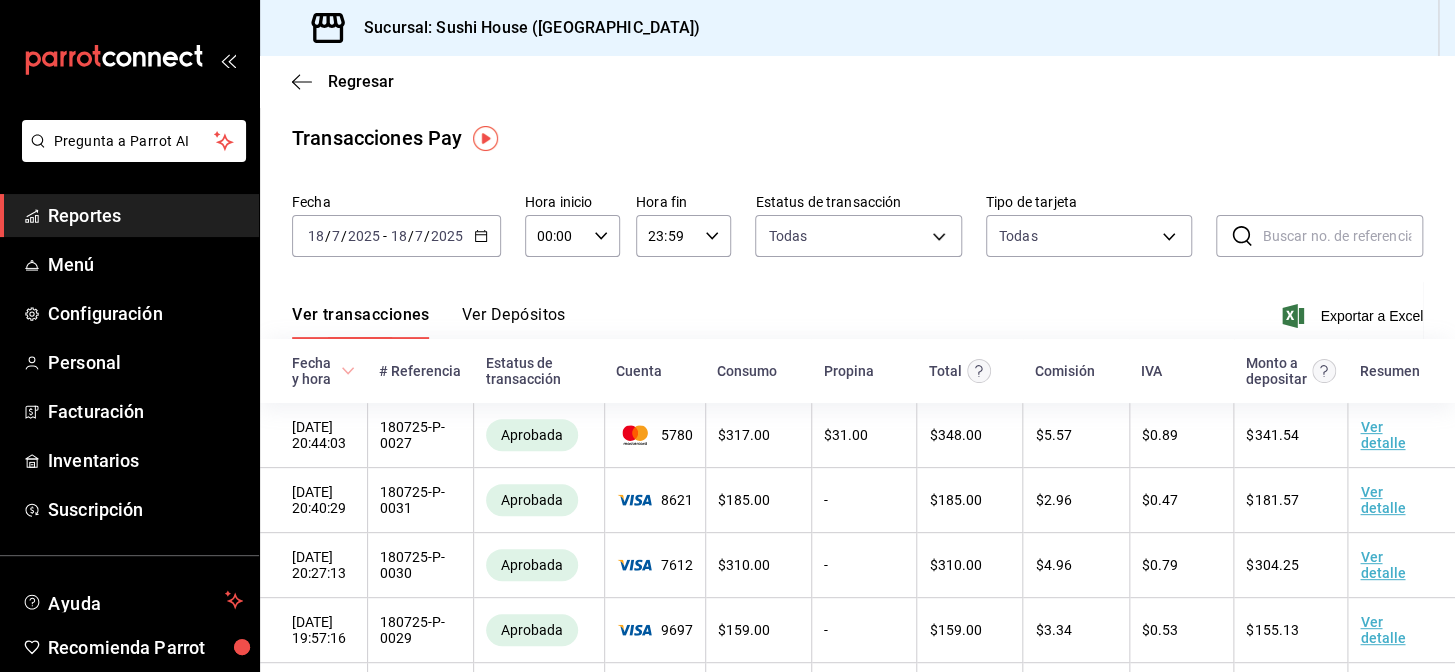 click 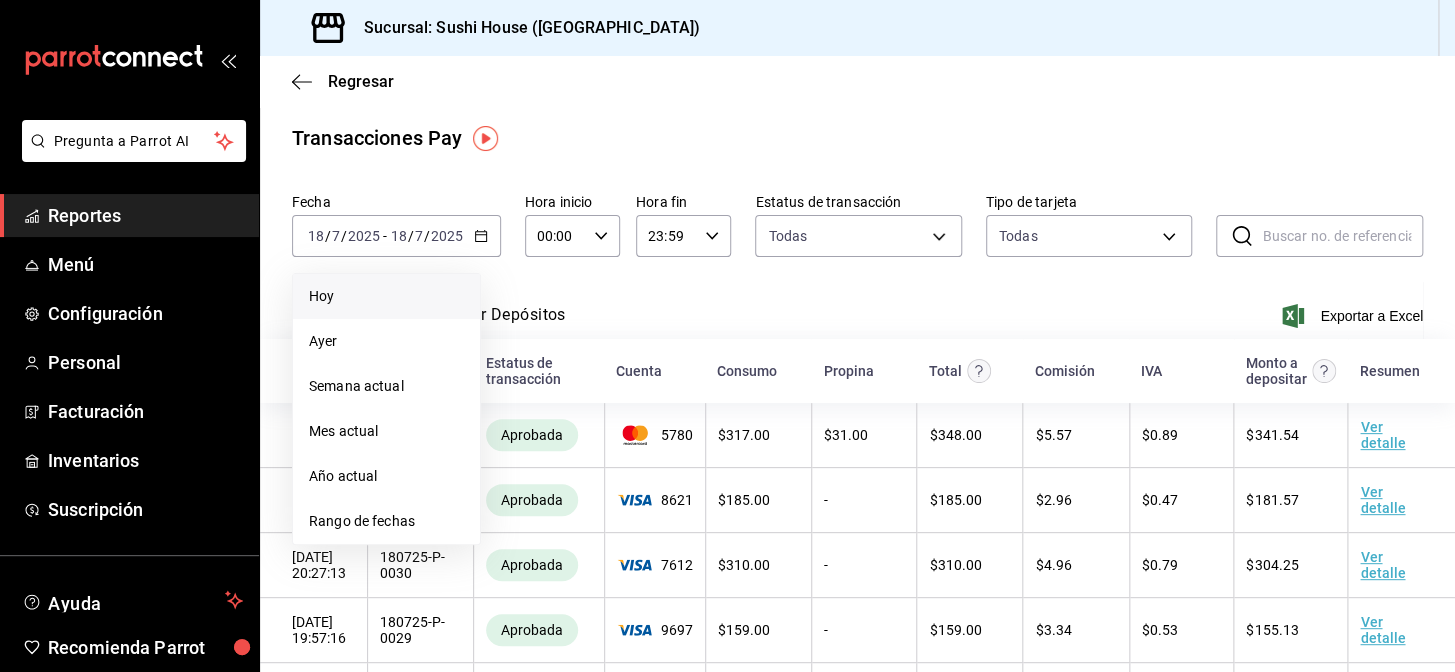 click on "Hoy" at bounding box center (386, 296) 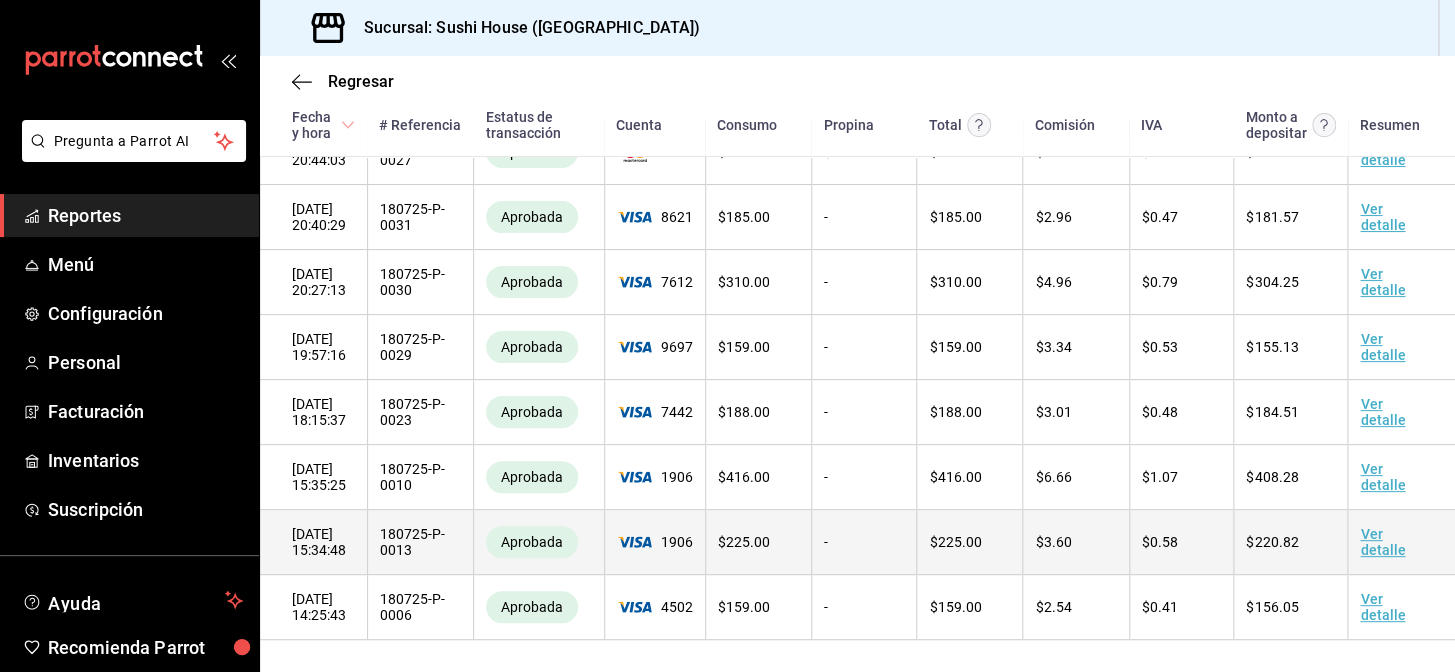 scroll, scrollTop: 341, scrollLeft: 0, axis: vertical 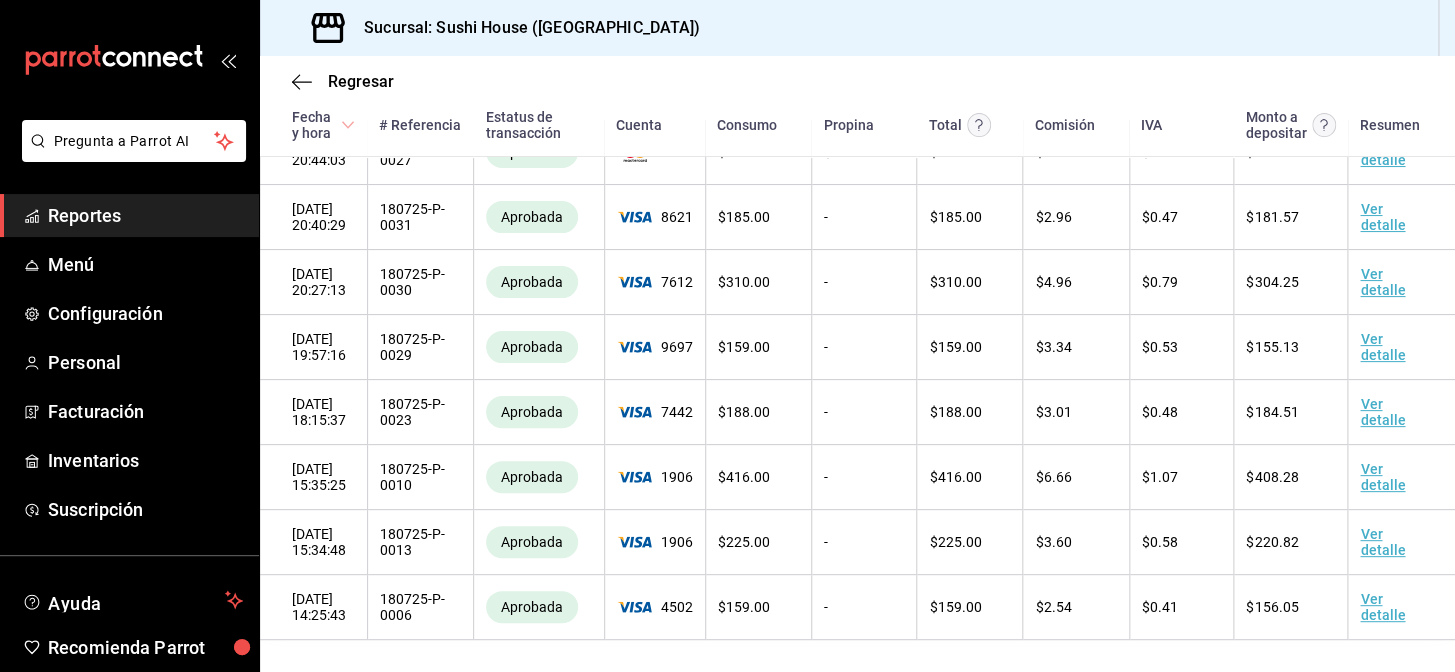 click on "Reportes" at bounding box center [145, 215] 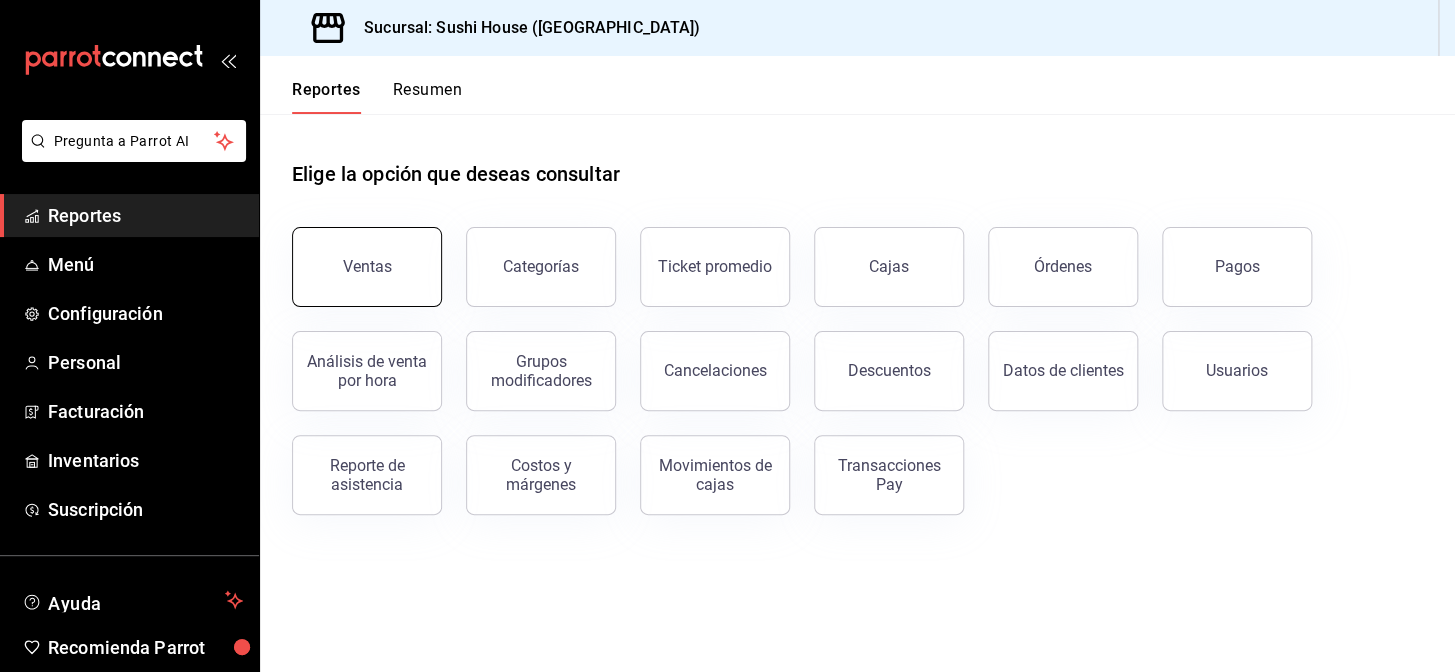 click on "Ventas" at bounding box center [367, 267] 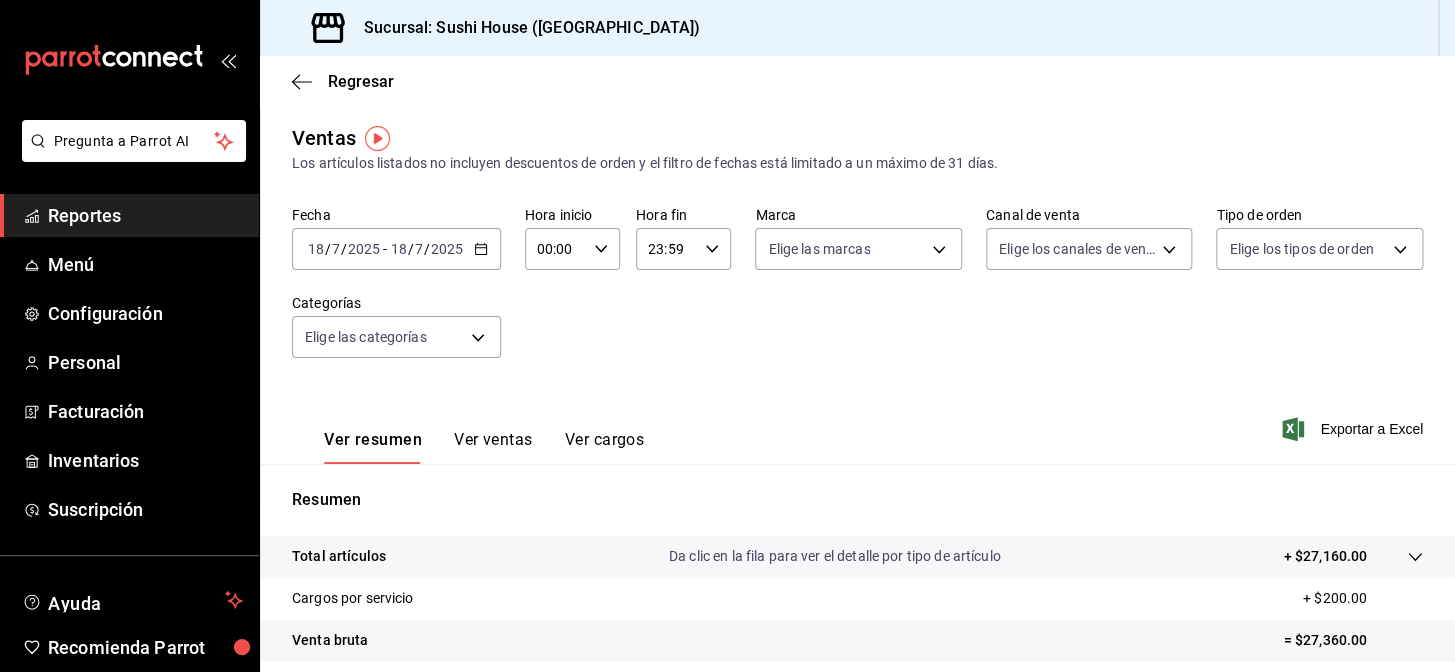 click on "Reportes" at bounding box center (145, 215) 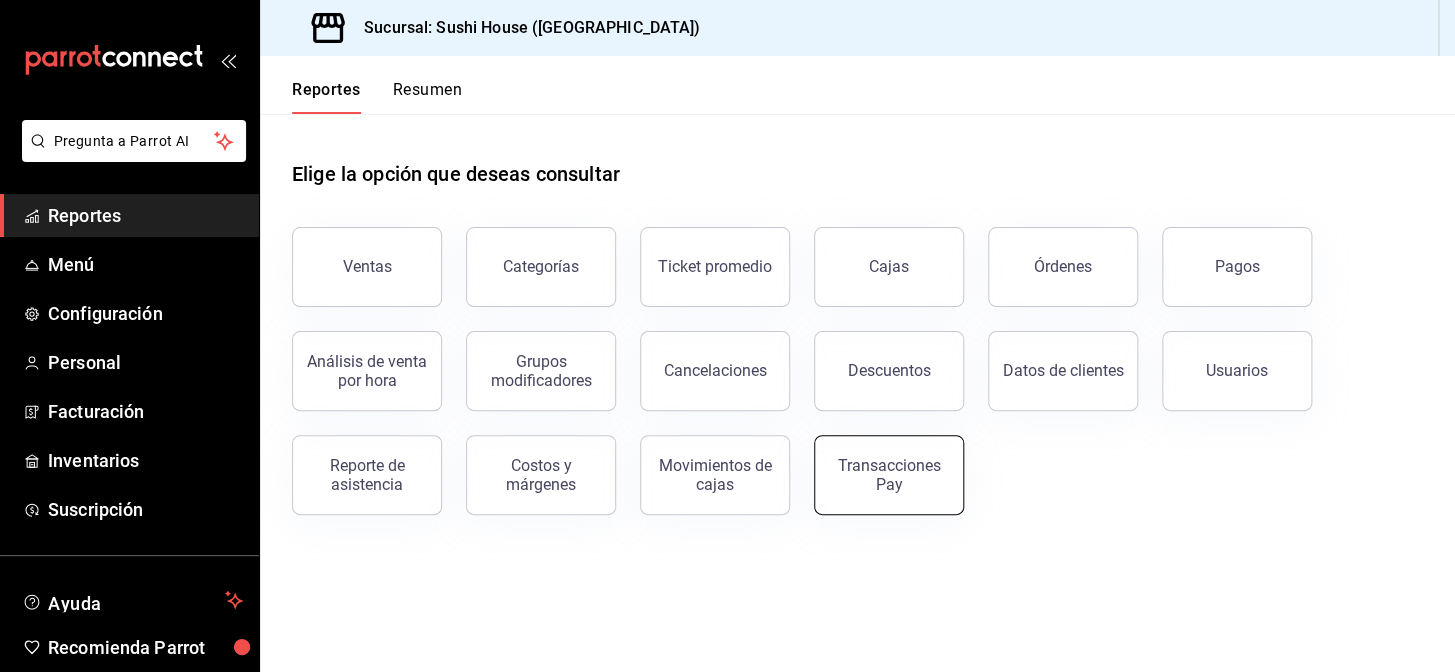 click on "Transacciones Pay" at bounding box center [889, 475] 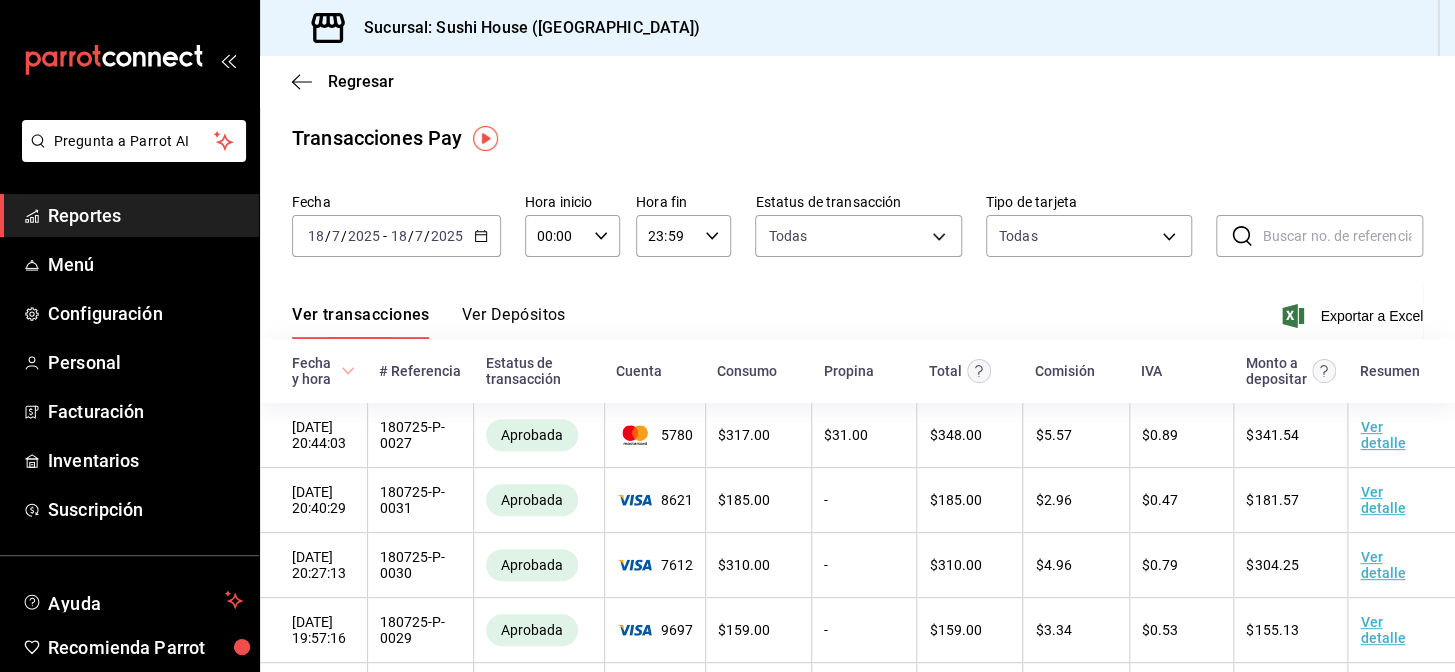 click on "Reportes" at bounding box center [145, 215] 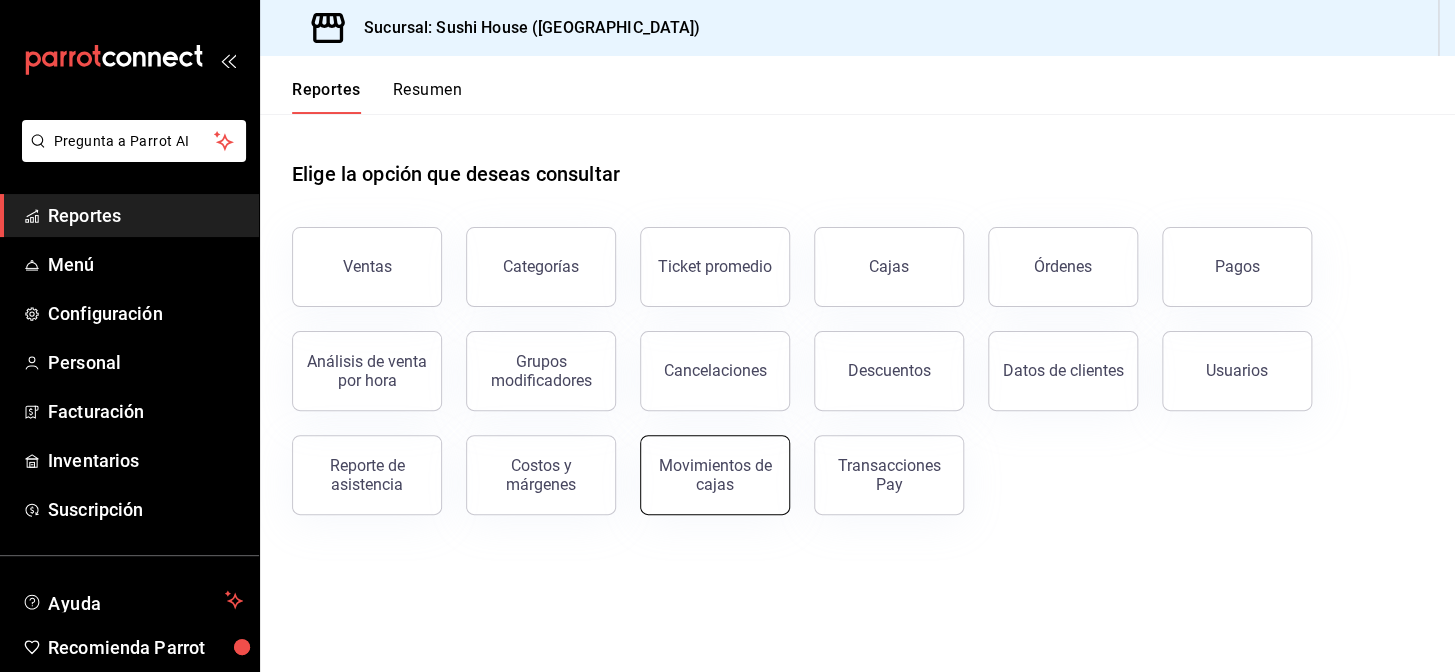click on "Movimientos de cajas" at bounding box center [715, 475] 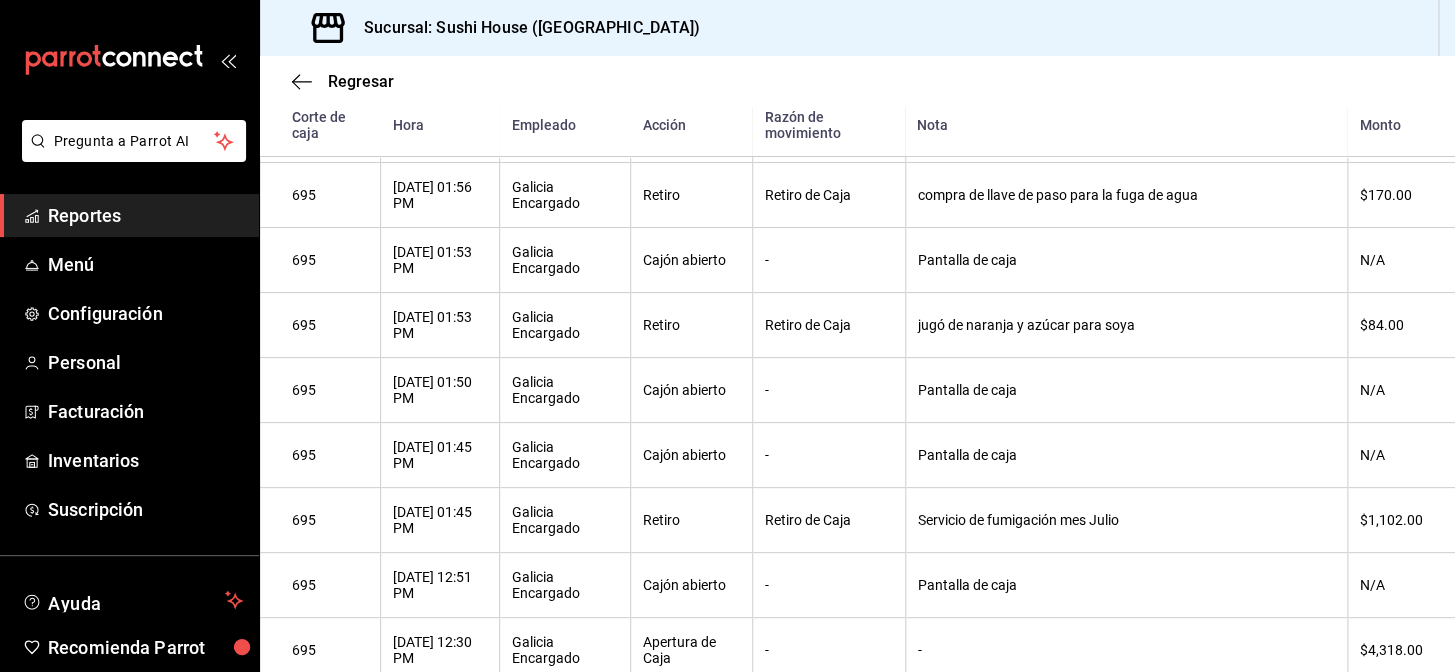 scroll, scrollTop: 3009, scrollLeft: 0, axis: vertical 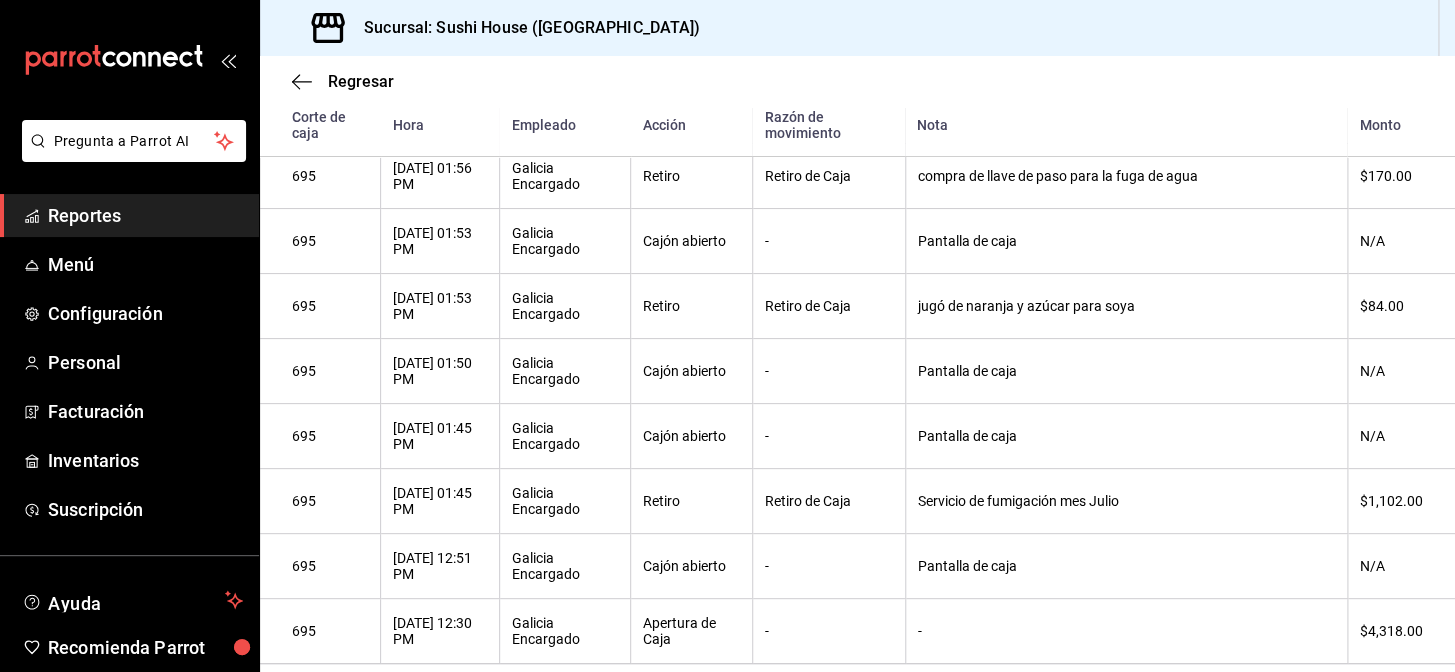 click on "Reportes" at bounding box center [145, 215] 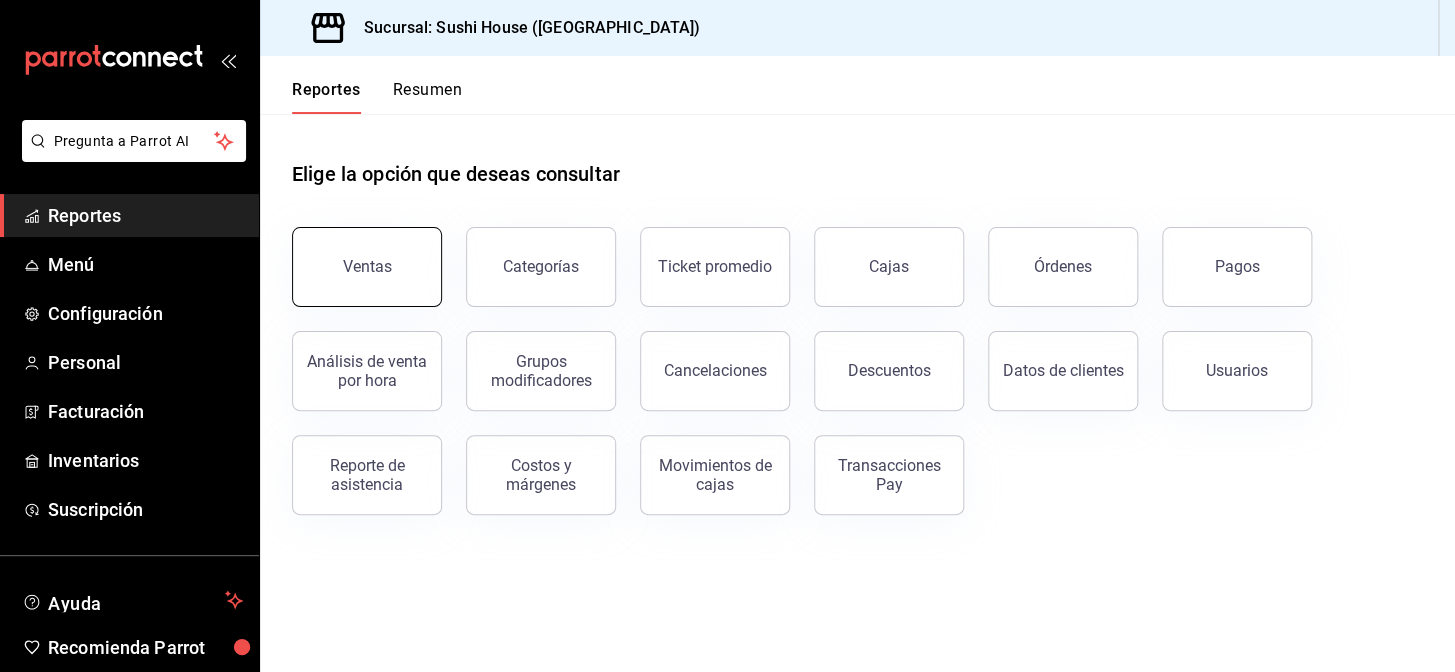 click on "Ventas" at bounding box center (367, 267) 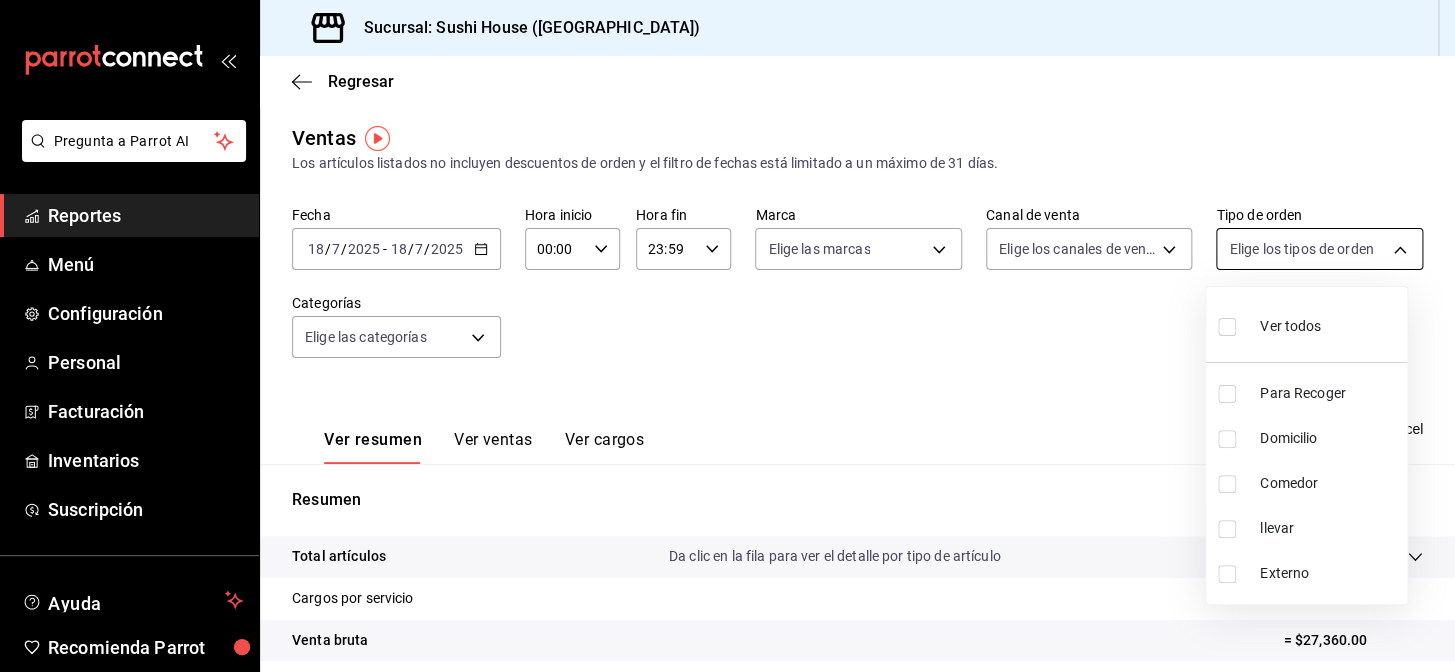 click on "Pregunta a Parrot AI Reportes   Menú   Configuración   Personal   Facturación   Inventarios   Suscripción   Ayuda Recomienda Parrot   Galicia Encargado   Sugerir nueva función   Sucursal: Sushi House ([GEOGRAPHIC_DATA]) Regresar Ventas Los artículos listados no incluyen descuentos de orden y el filtro de fechas está limitado a un máximo de 31 días. Fecha [DATE] [DATE] - [DATE] [DATE] Hora inicio 00:00 Hora inicio Hora fin 23:59 Hora fin Marca Elige las marcas Canal de venta Elige los canales de venta Tipo de orden Elige los tipos de orden Categorías Elige las categorías Ver resumen Ver ventas Ver cargos Exportar a Excel Resumen Total artículos Da clic en la fila para ver el detalle por tipo de artículo + $27,160.00 Cargos por servicio + $200.00 Venta bruta = $27,360.00 Descuentos totales - $4,736.45 Certificados de regalo - $0.00 Venta total = $22,623.55 Impuestos - $3,120.49 Venta neta = $19,503.06 Pregunta a Parrot AI Reportes   Menú   Configuración   Personal   Facturación" at bounding box center [727, 336] 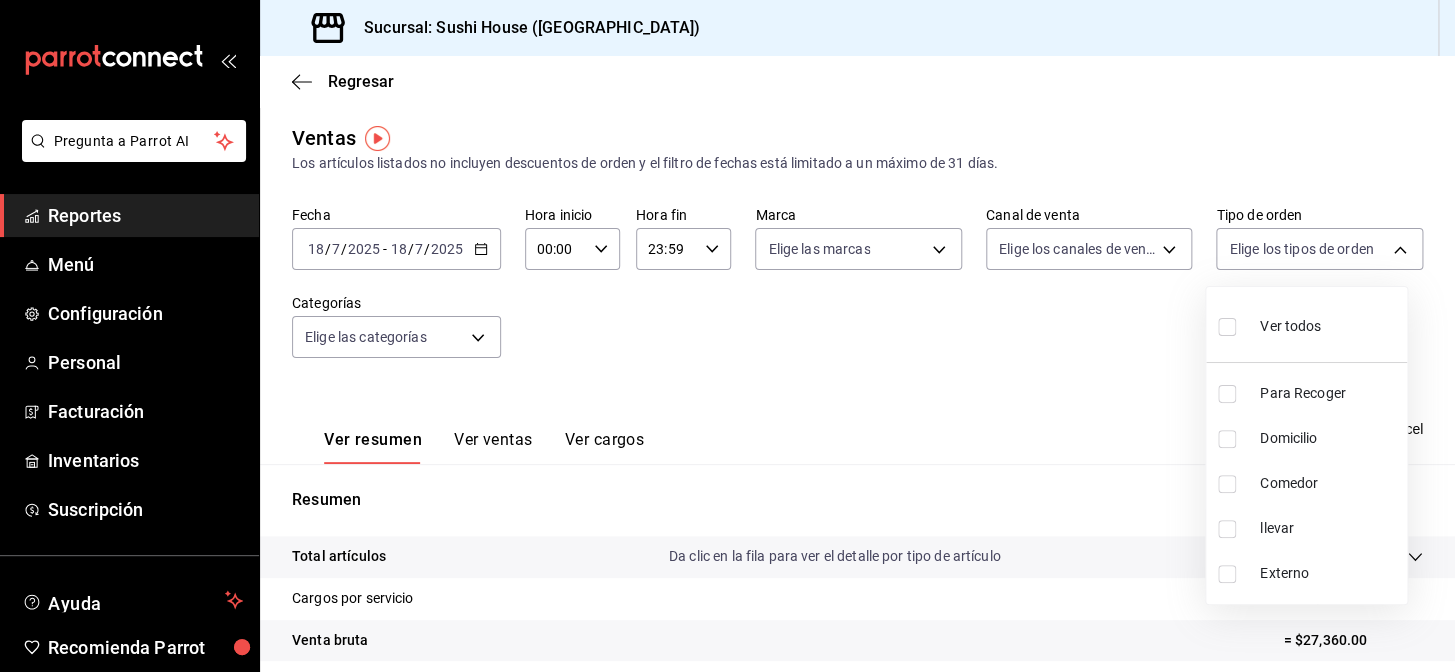 click on "Para Recoger" at bounding box center [1306, 393] 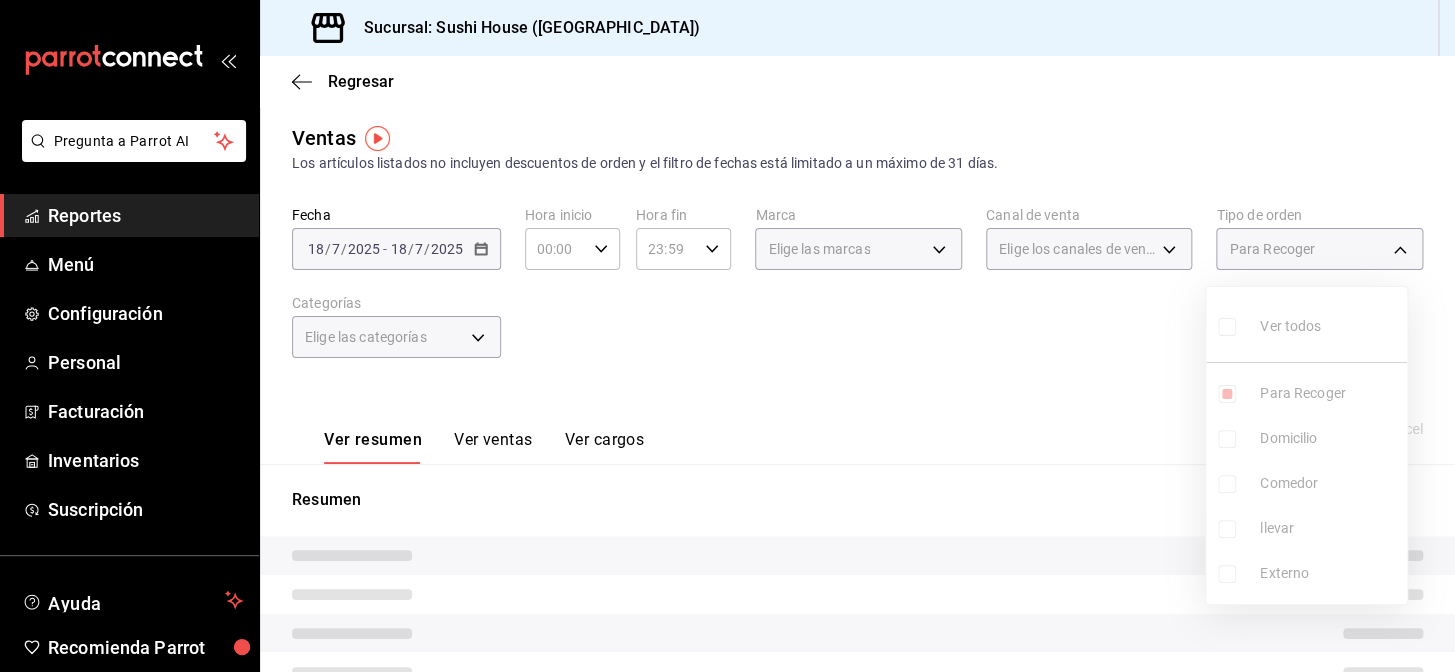 click at bounding box center [1227, 439] 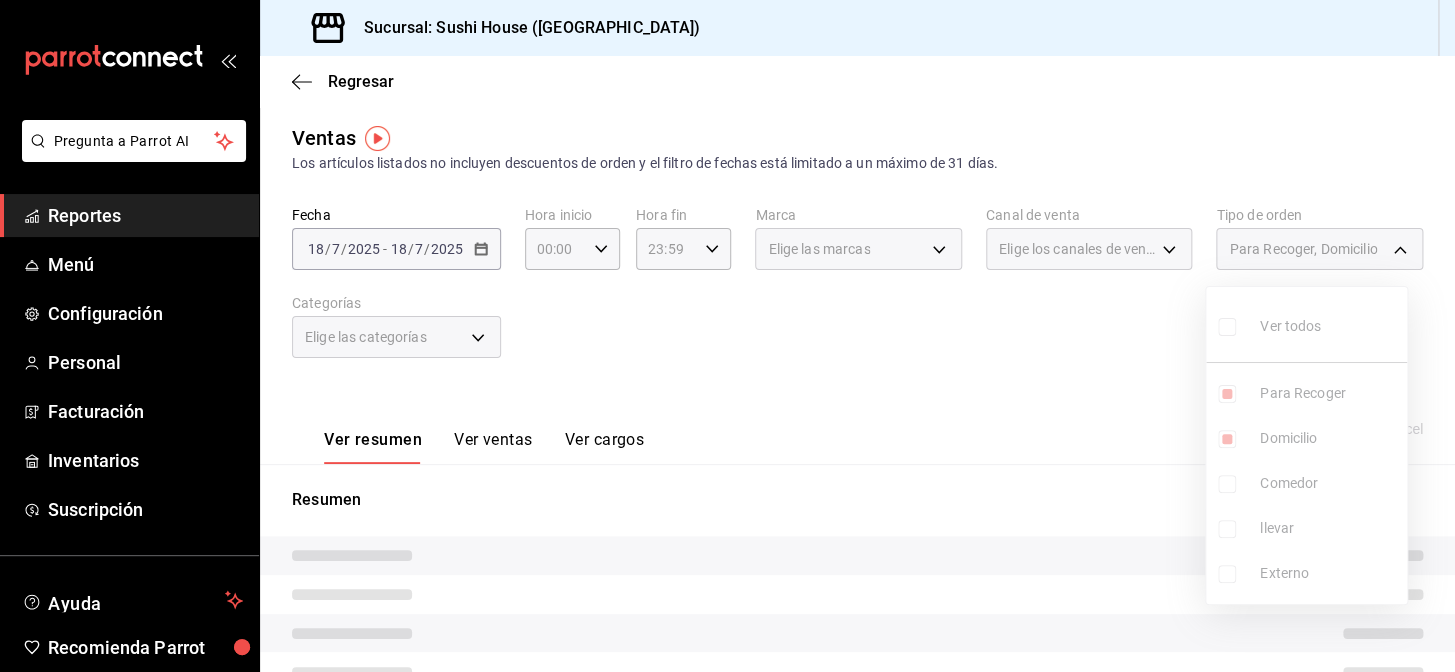 click on "Ver todos Para Recoger Domicilio Comedor llevar Externo" at bounding box center [1306, 445] 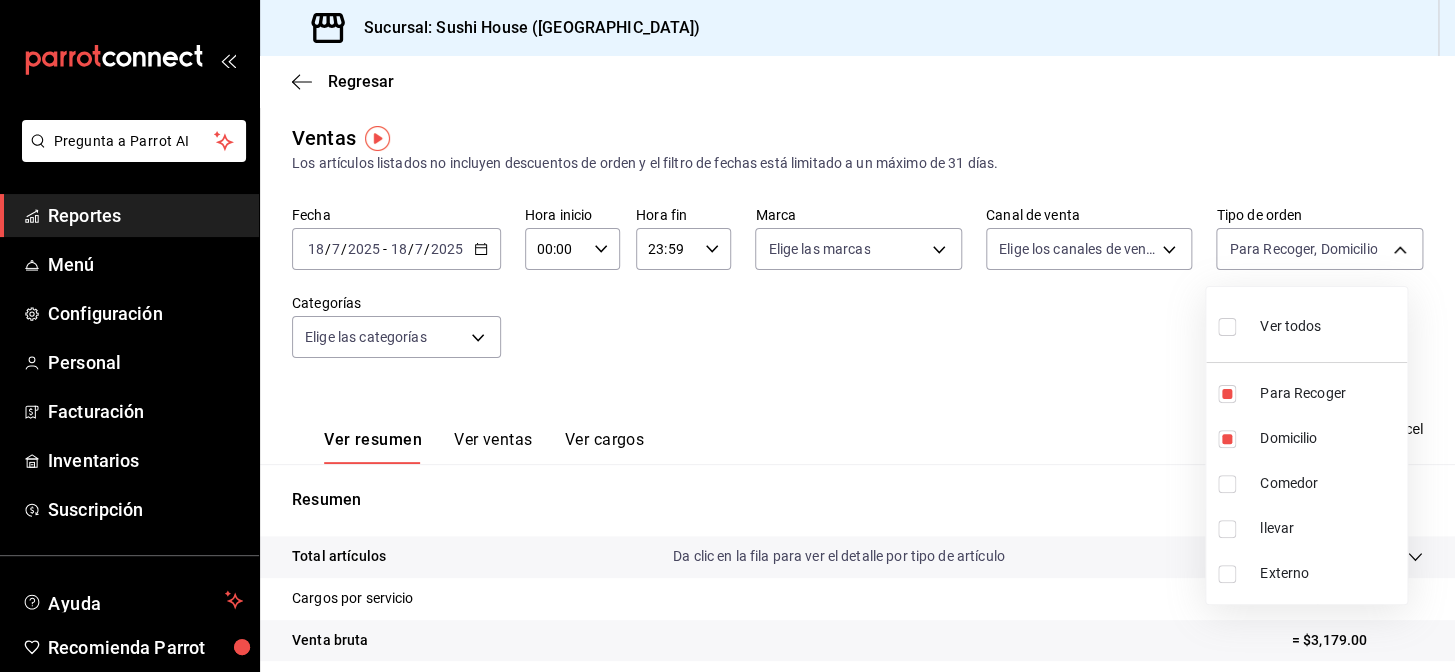click at bounding box center (1227, 529) 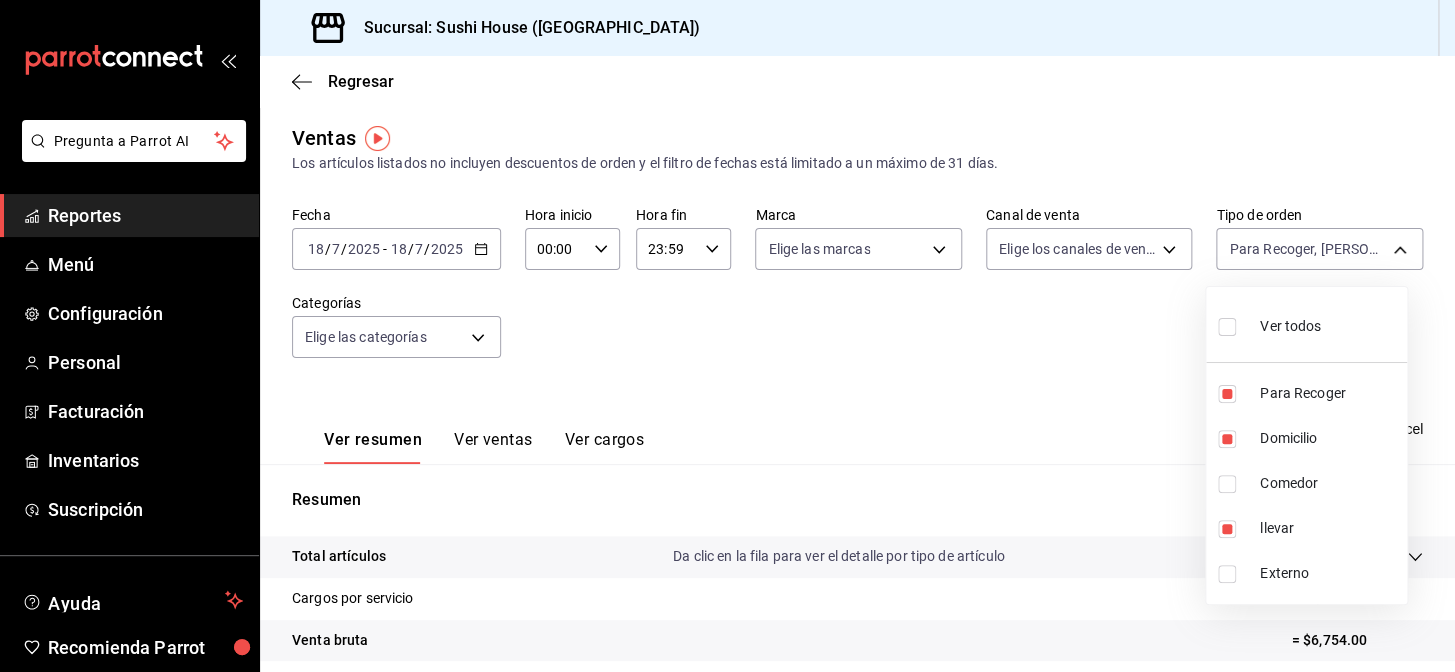 click at bounding box center [1227, 484] 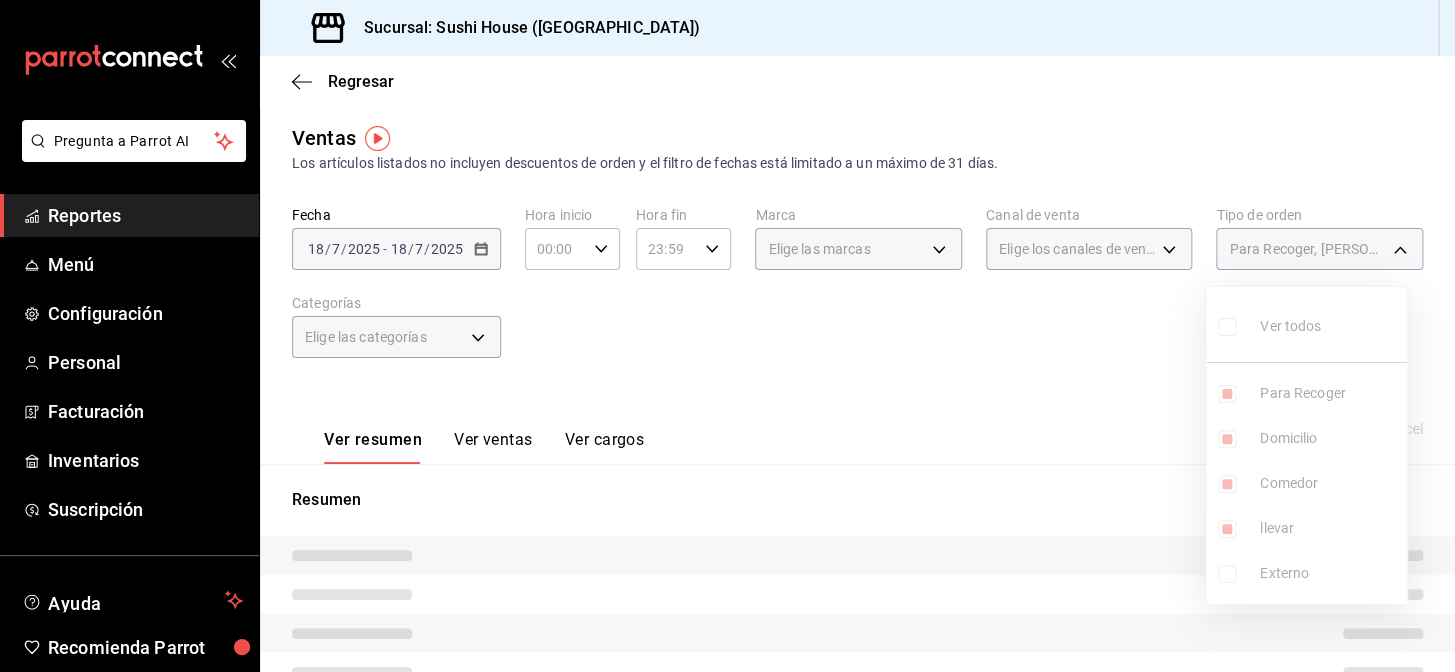 click at bounding box center [727, 336] 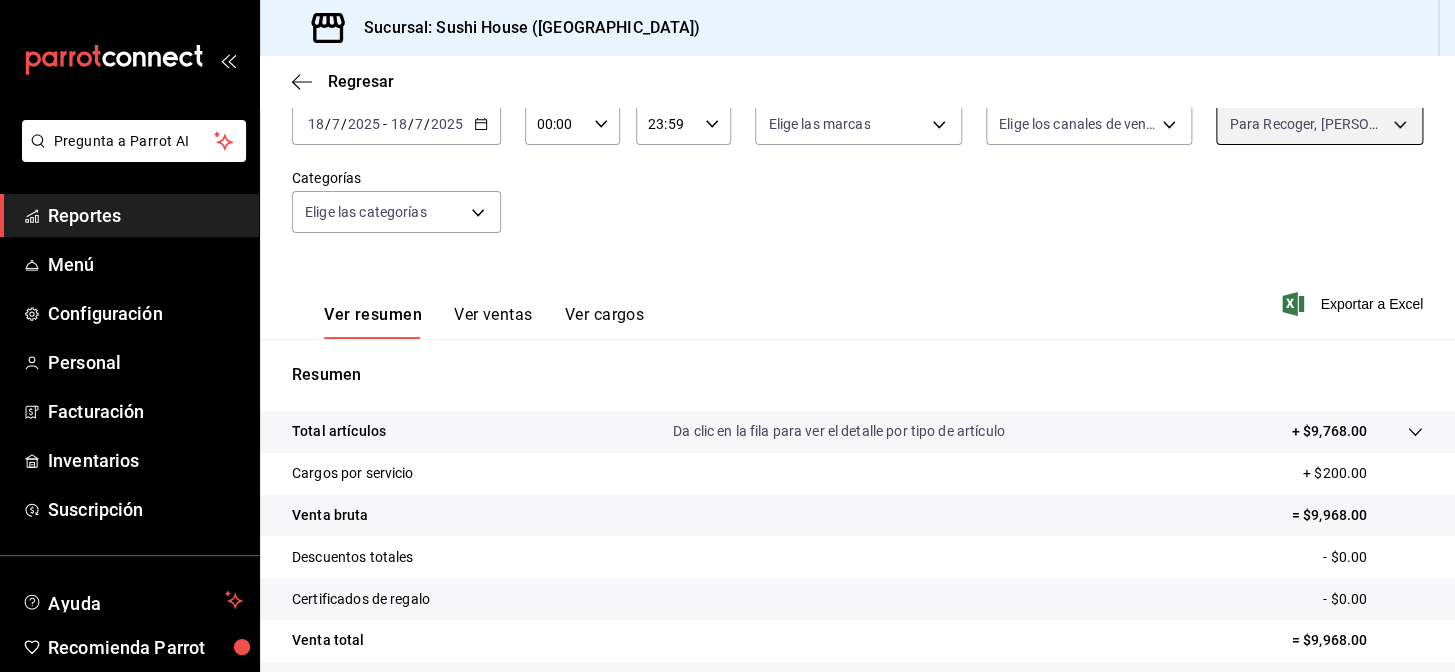 scroll, scrollTop: 286, scrollLeft: 0, axis: vertical 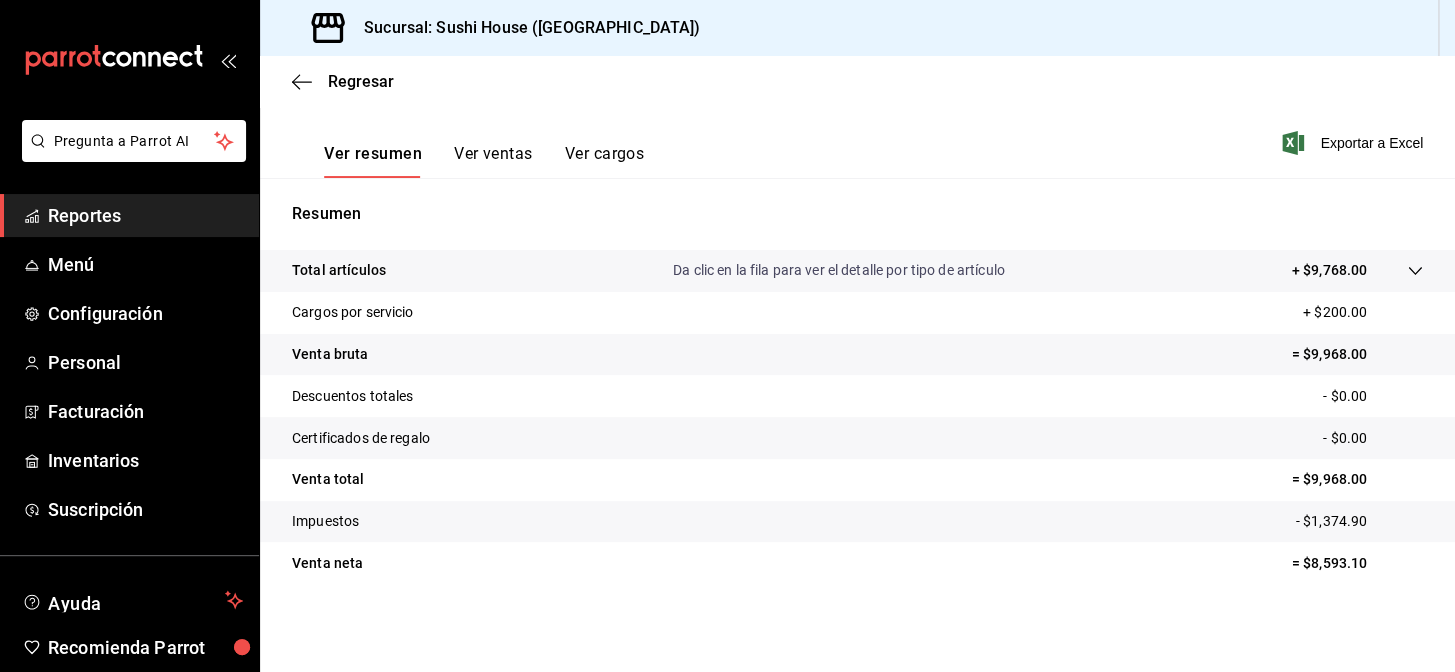 click on "Reportes" at bounding box center (145, 215) 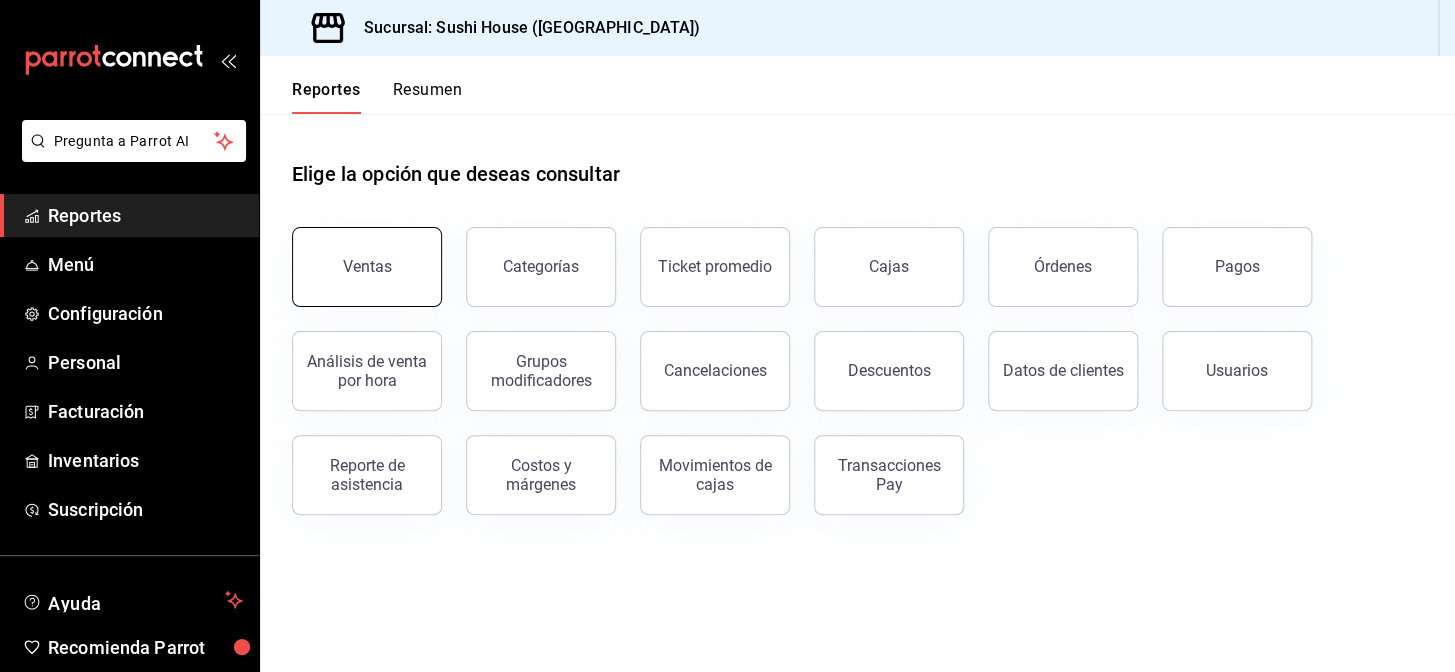 click on "Ventas" at bounding box center [367, 267] 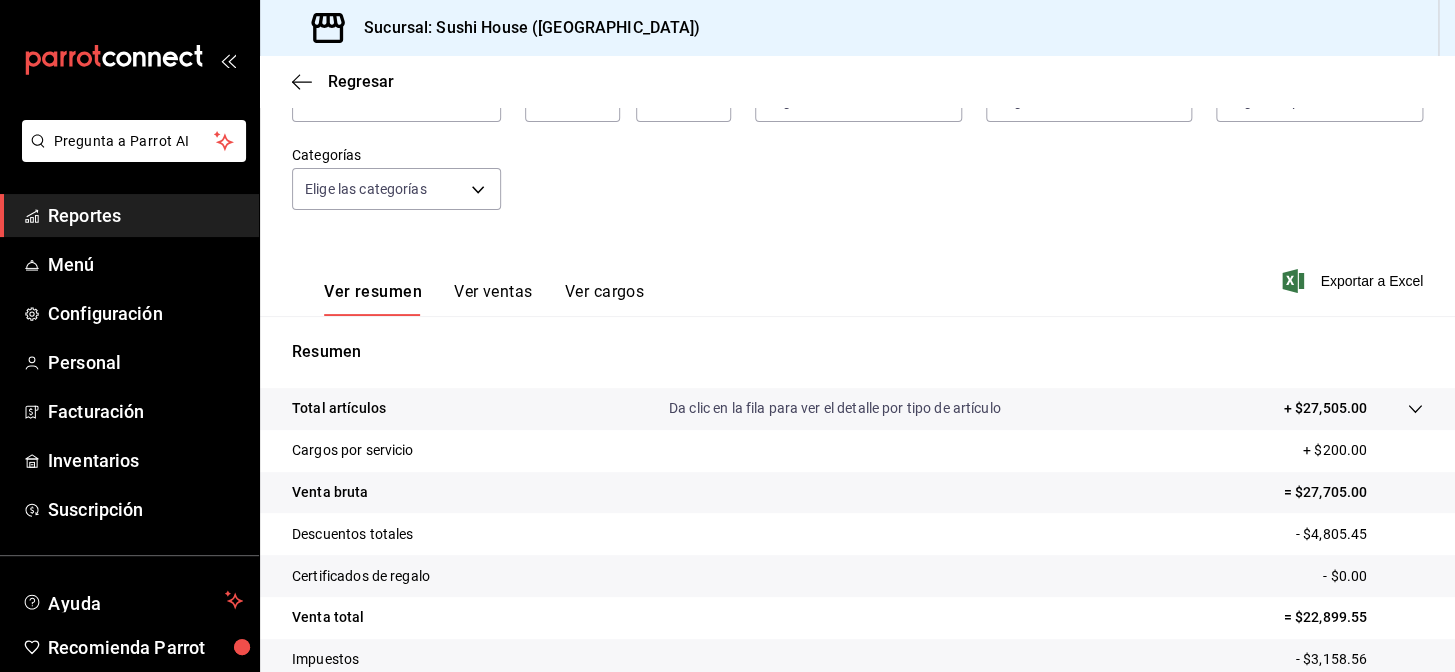 scroll, scrollTop: 286, scrollLeft: 0, axis: vertical 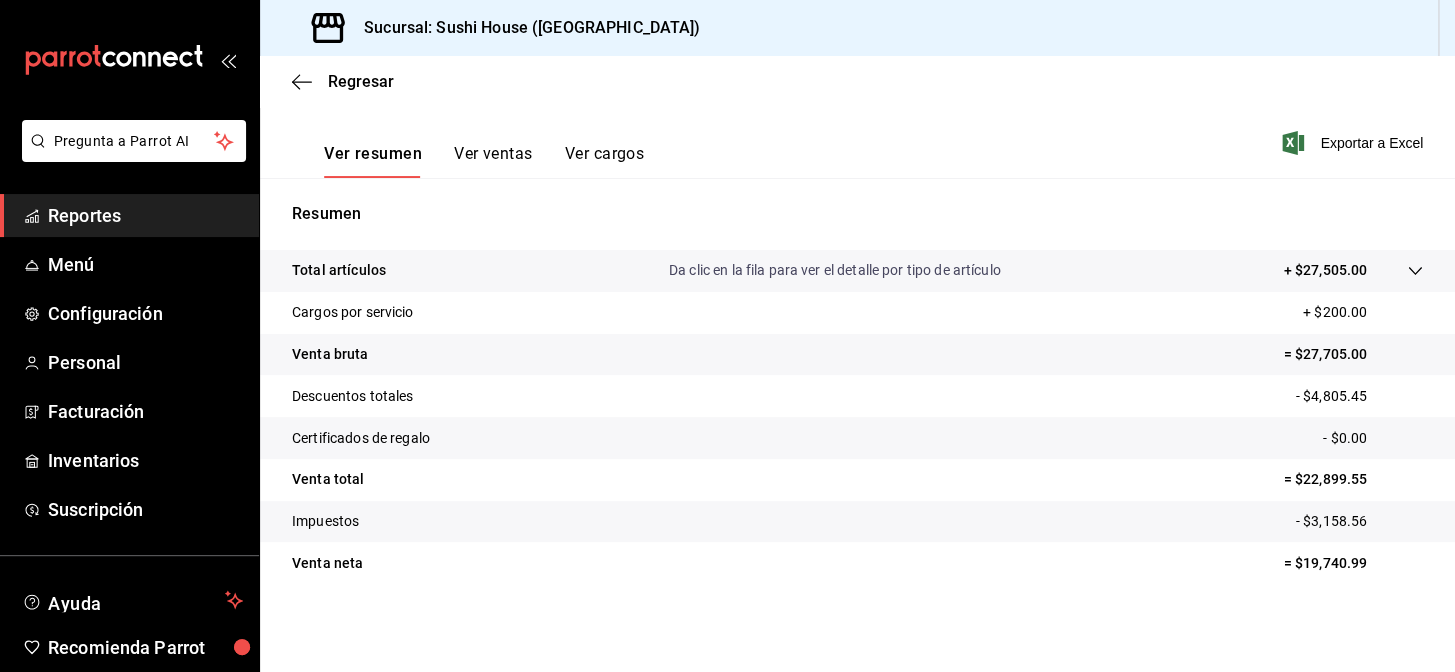 click on "Reportes" at bounding box center [145, 215] 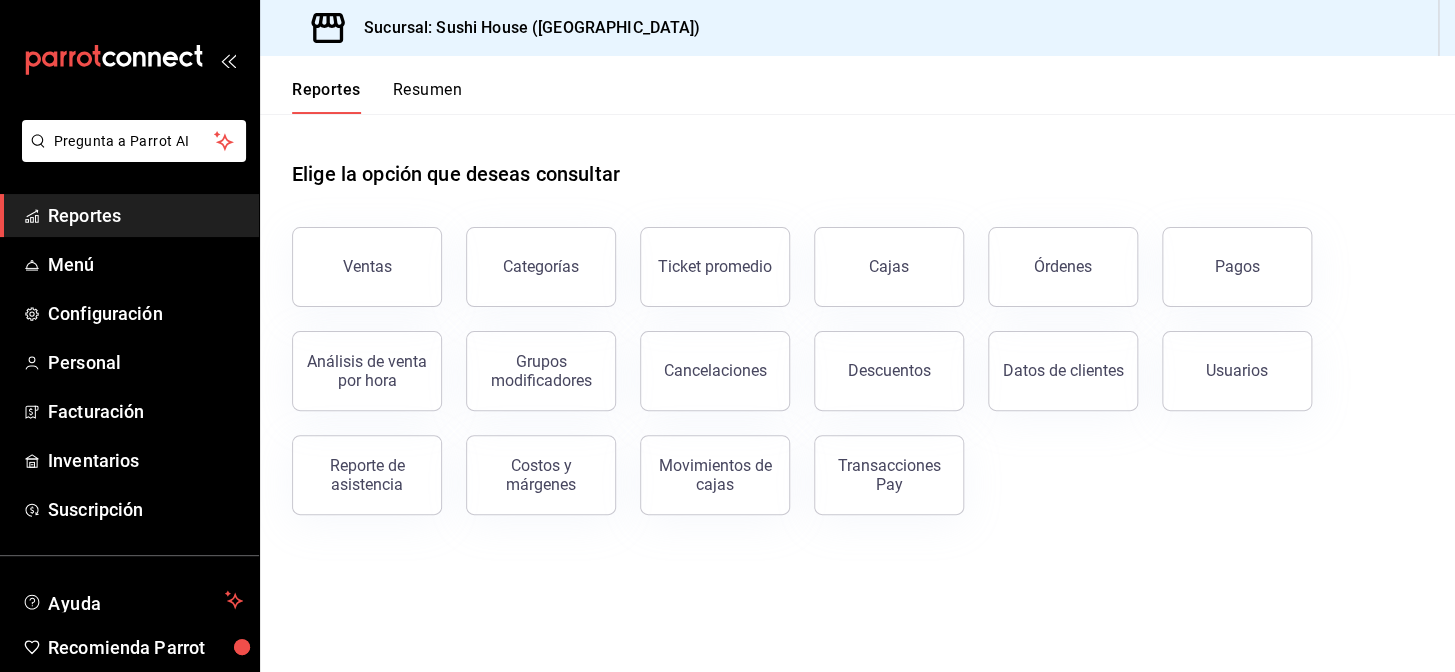 click on "Resumen" at bounding box center (427, 97) 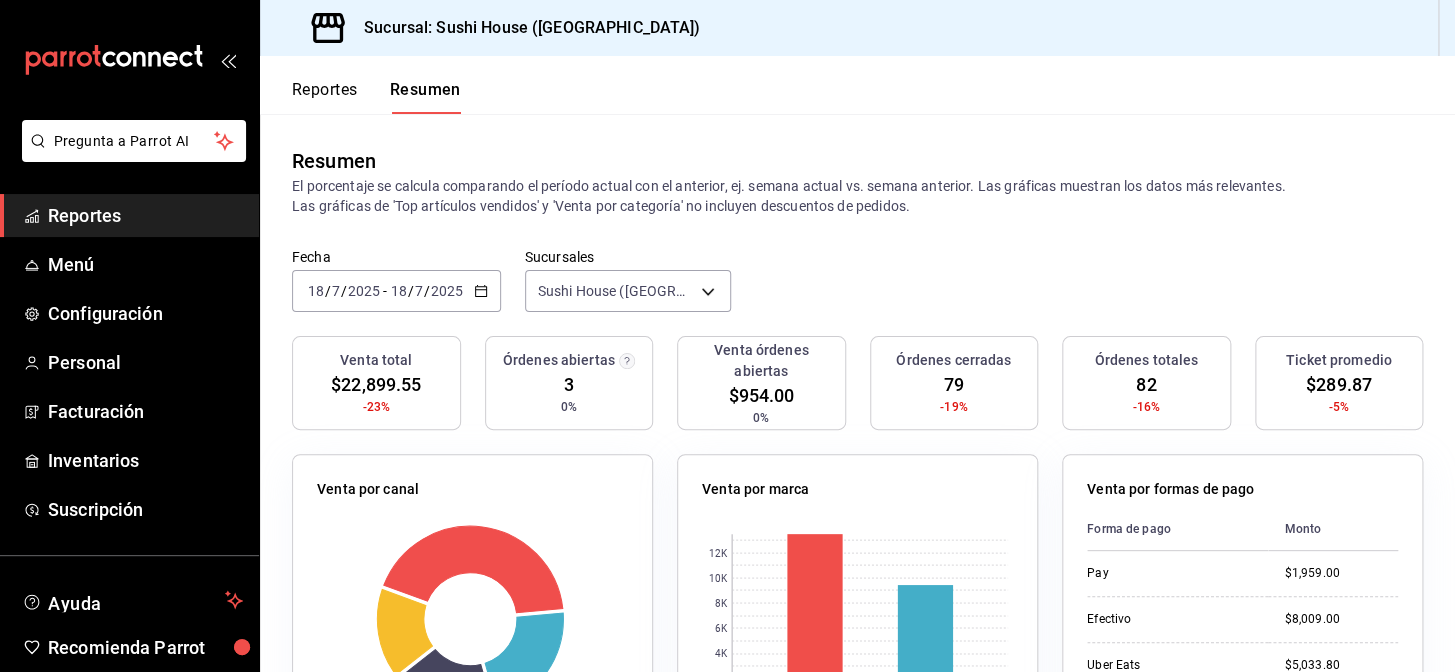 click on "Reportes" at bounding box center [145, 215] 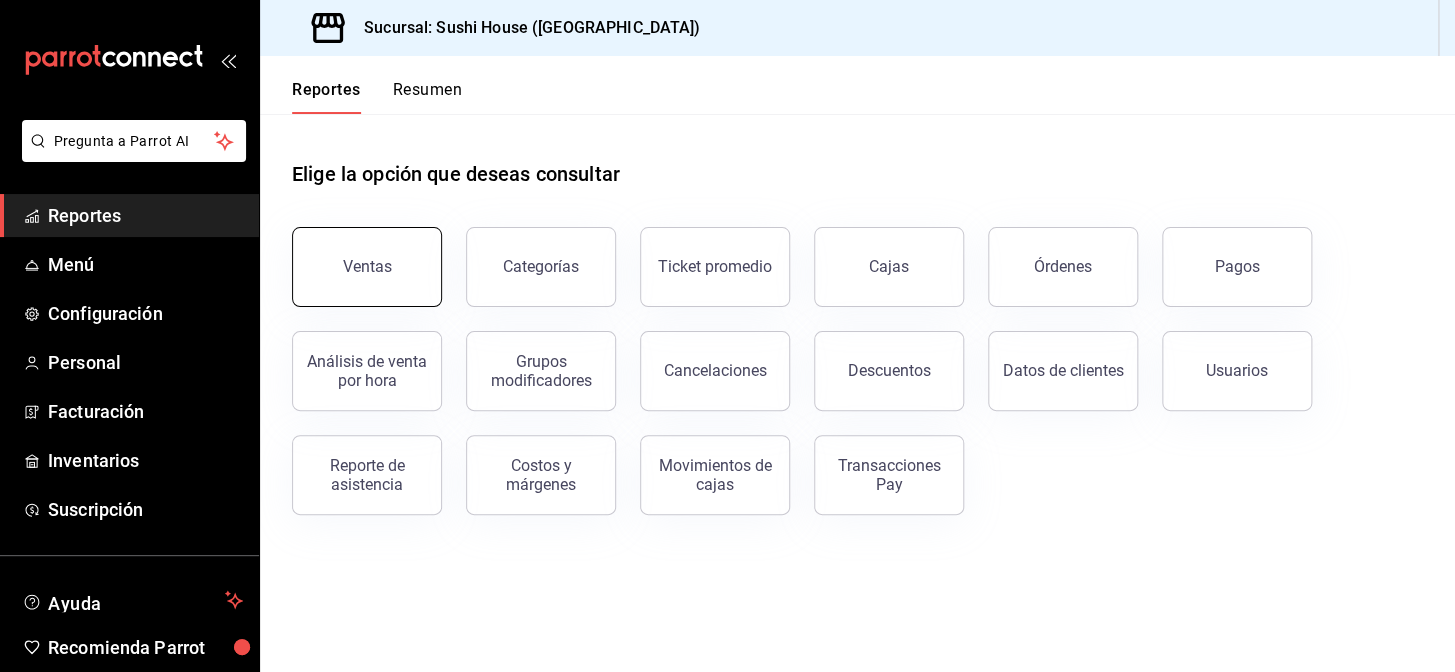 click on "Ventas" at bounding box center (367, 266) 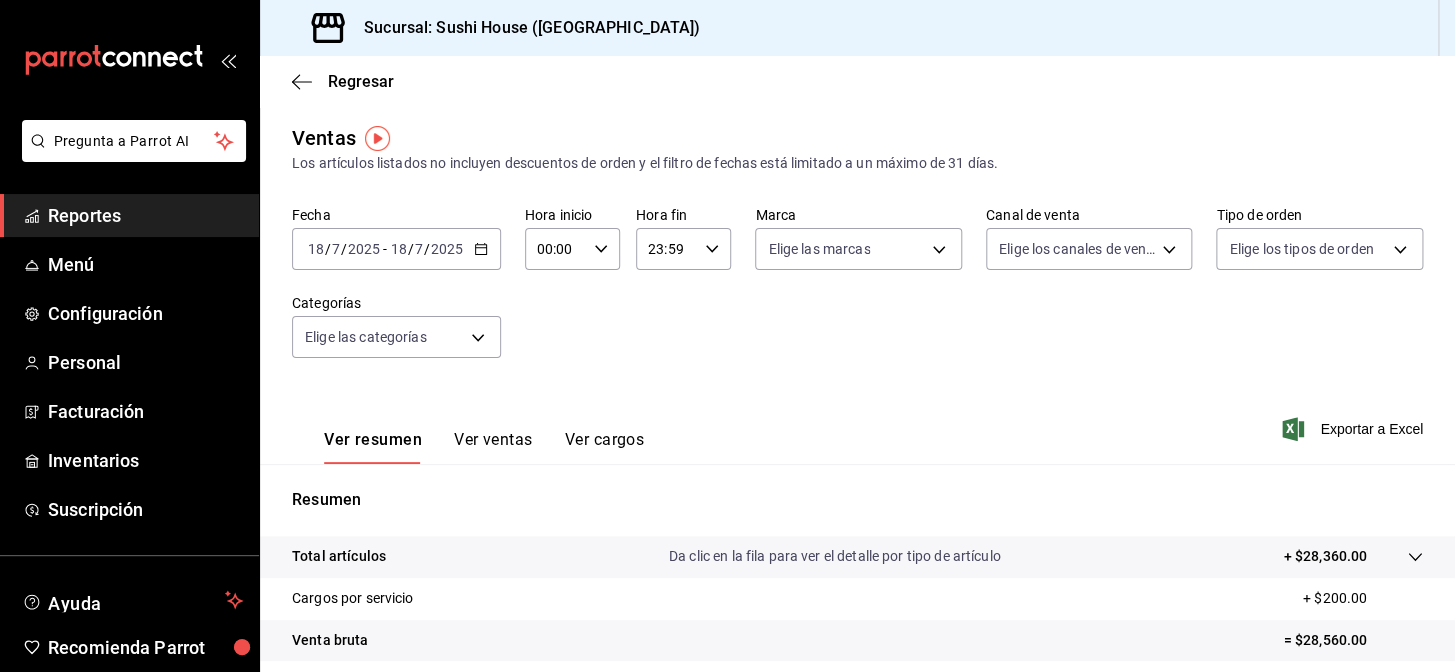 click on "Reportes" at bounding box center [145, 215] 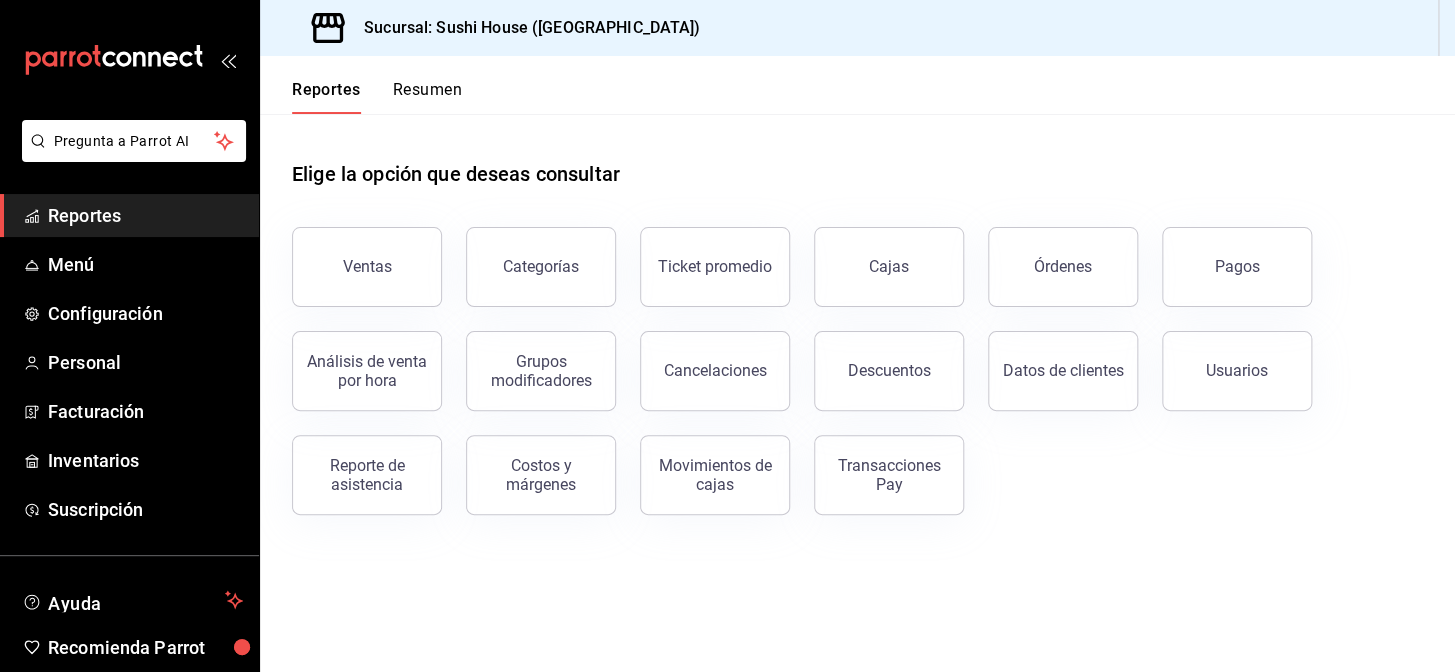 click on "Resumen" at bounding box center (427, 97) 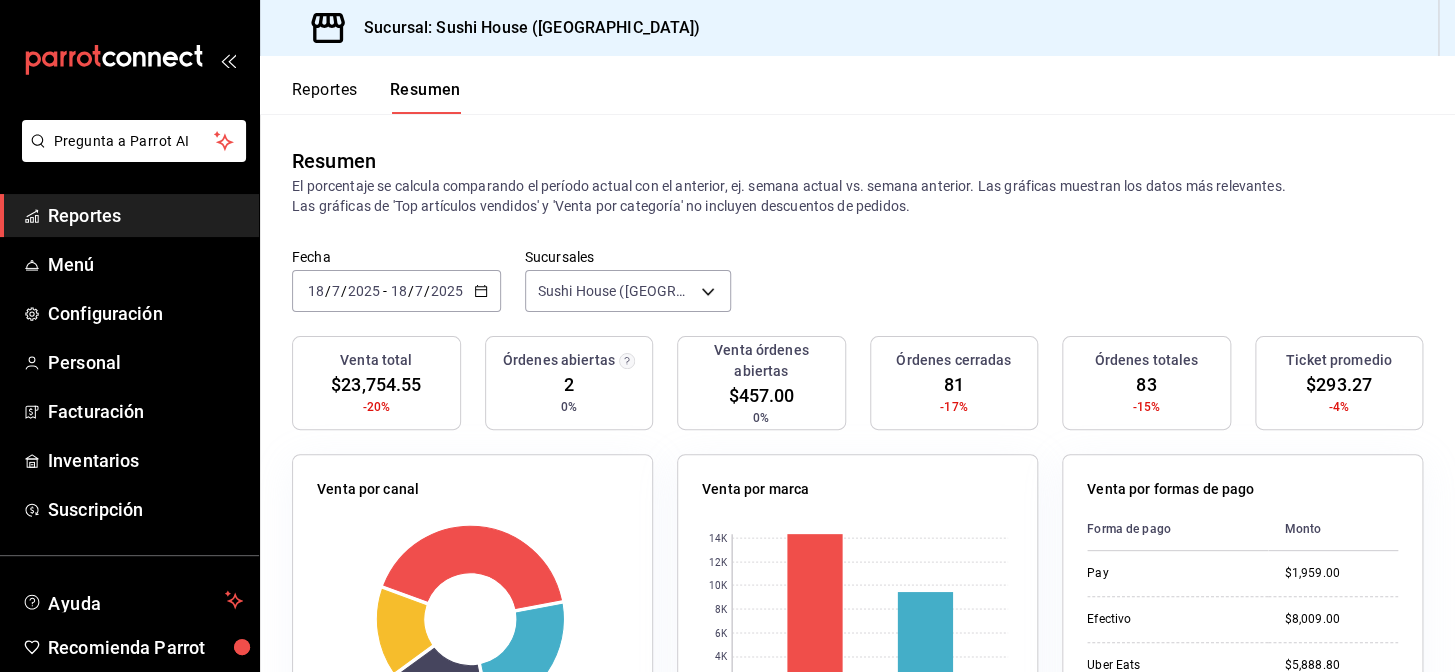 click on "Reportes" at bounding box center (129, 215) 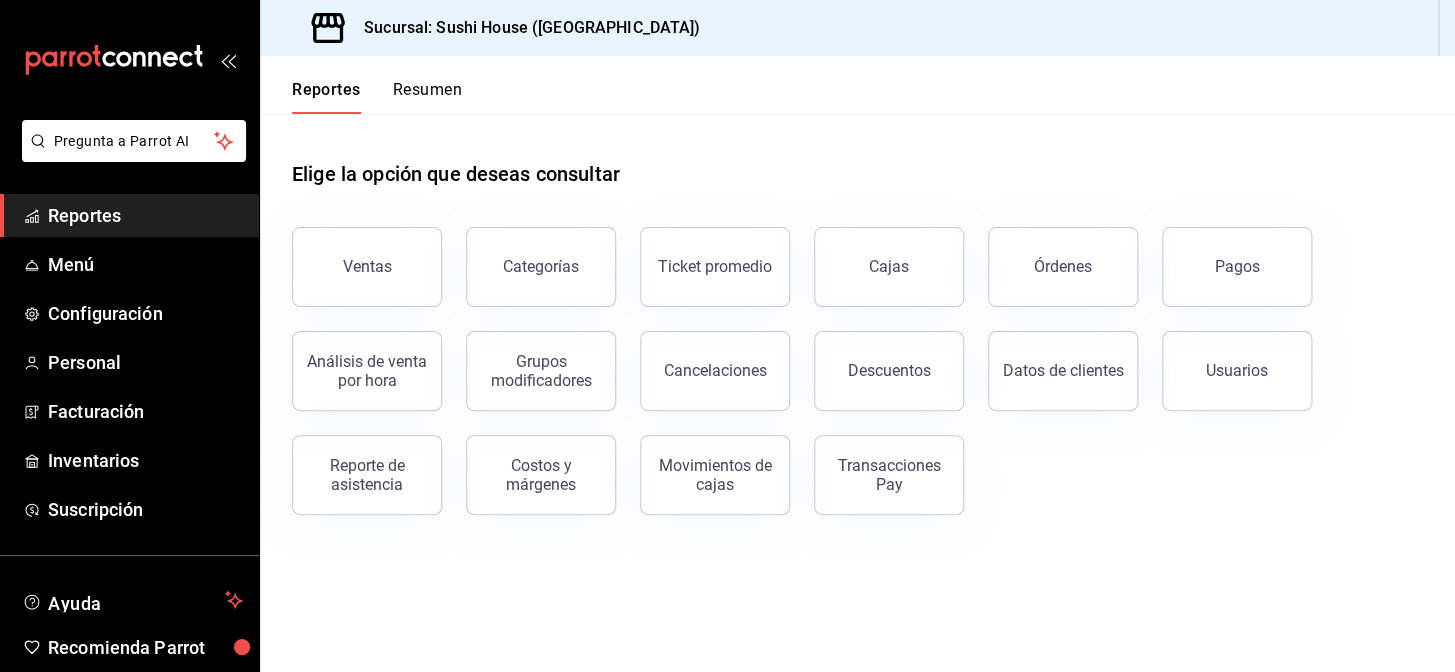 click on "Resumen" at bounding box center [427, 97] 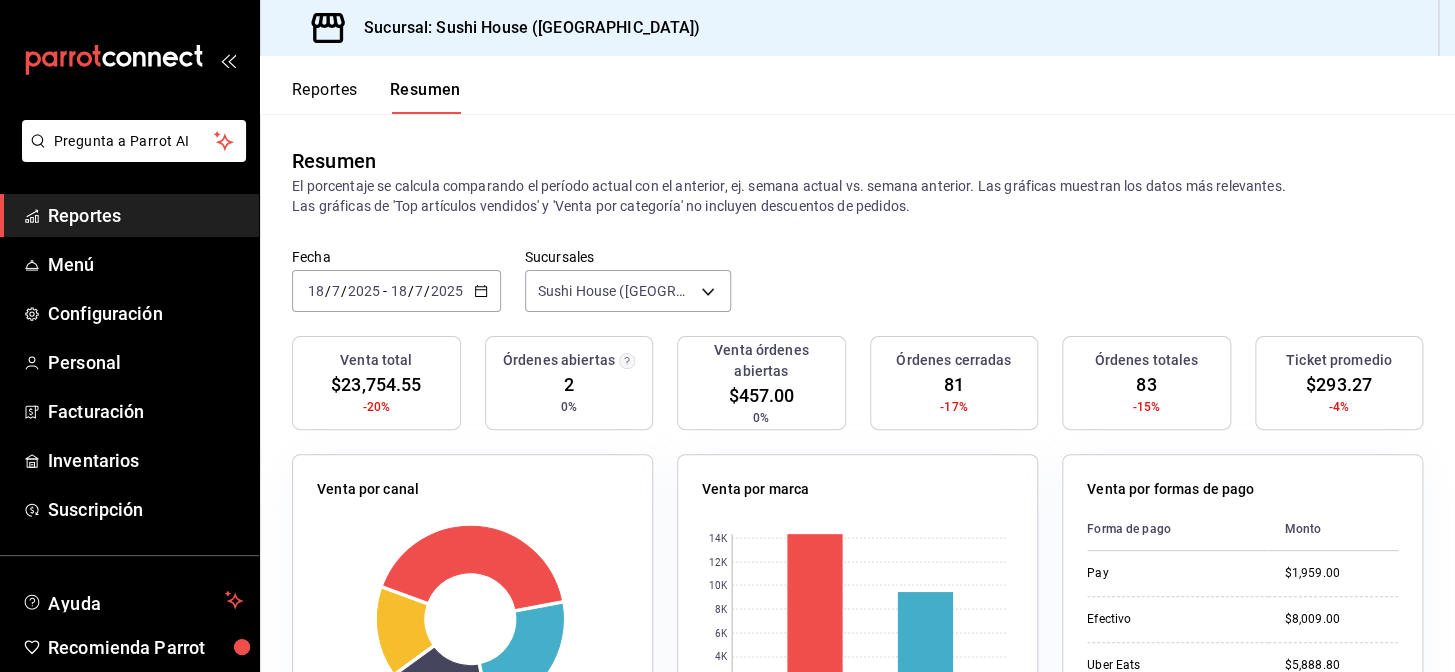 click on "Reportes" at bounding box center [145, 215] 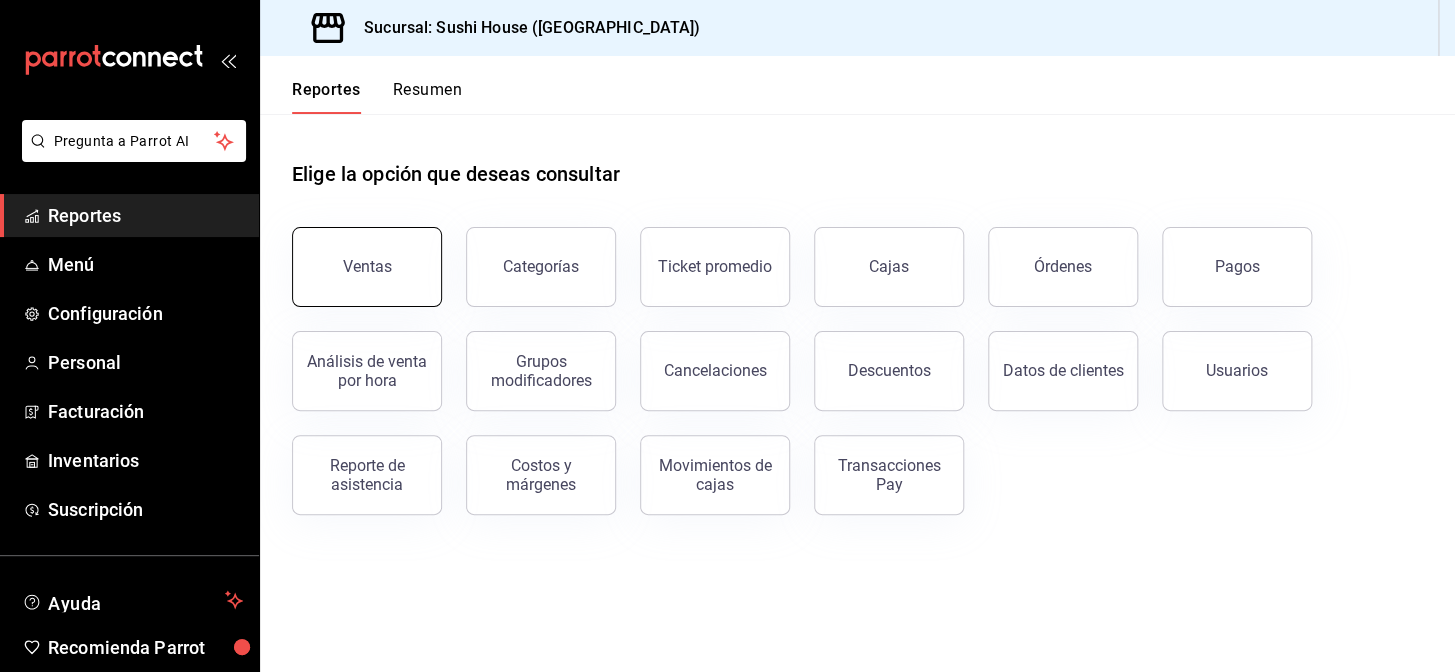 click on "Ventas" at bounding box center [367, 267] 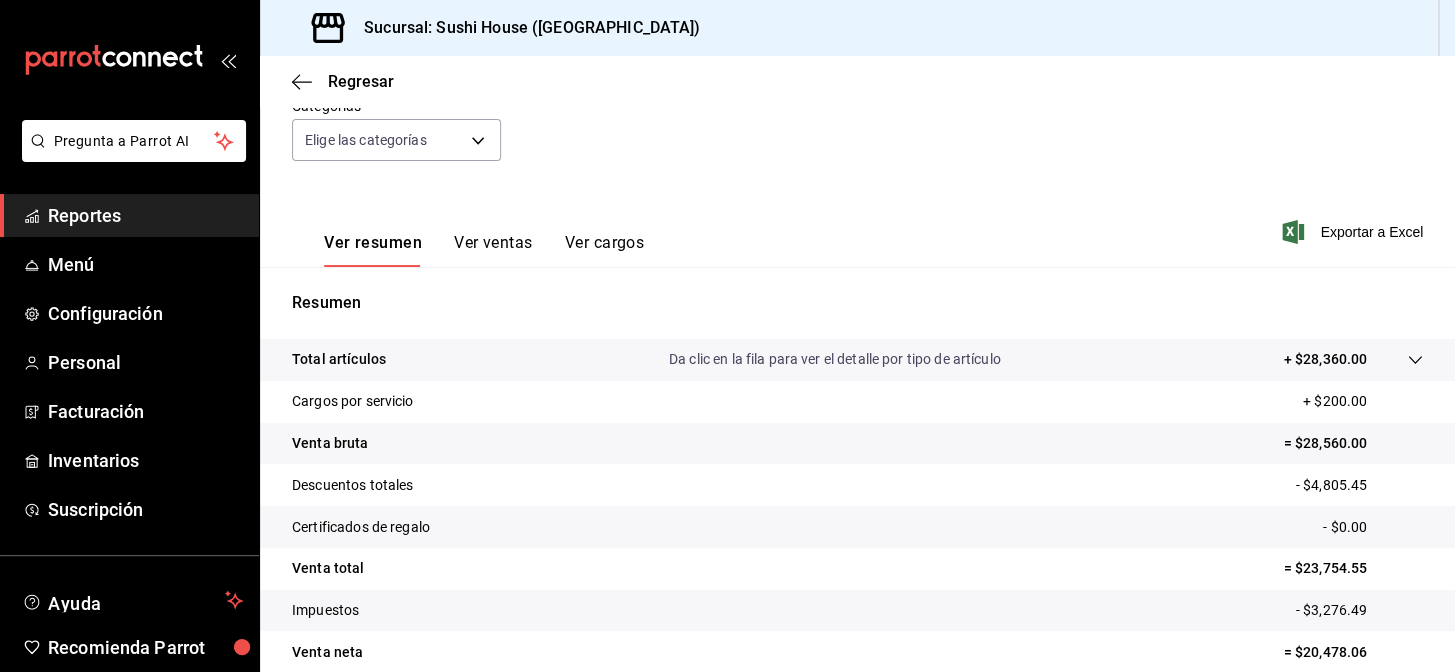 scroll, scrollTop: 286, scrollLeft: 0, axis: vertical 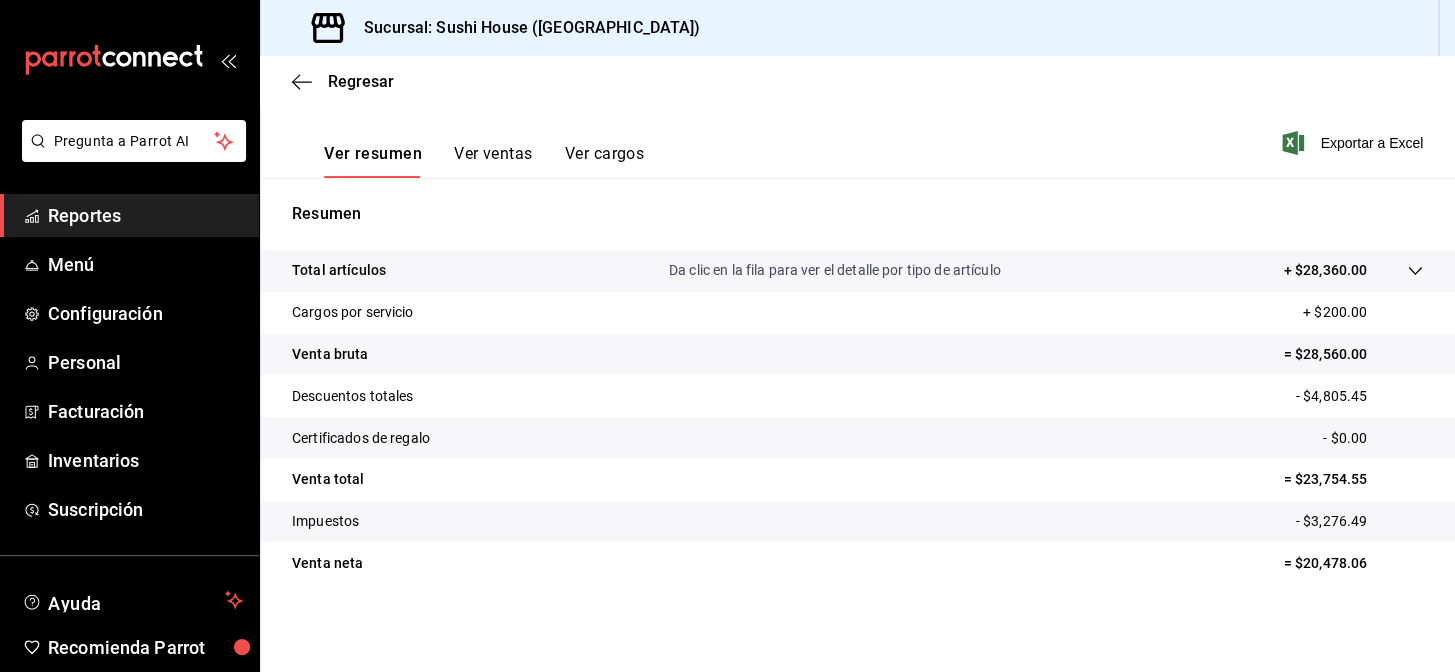 click on "Reportes" at bounding box center [145, 215] 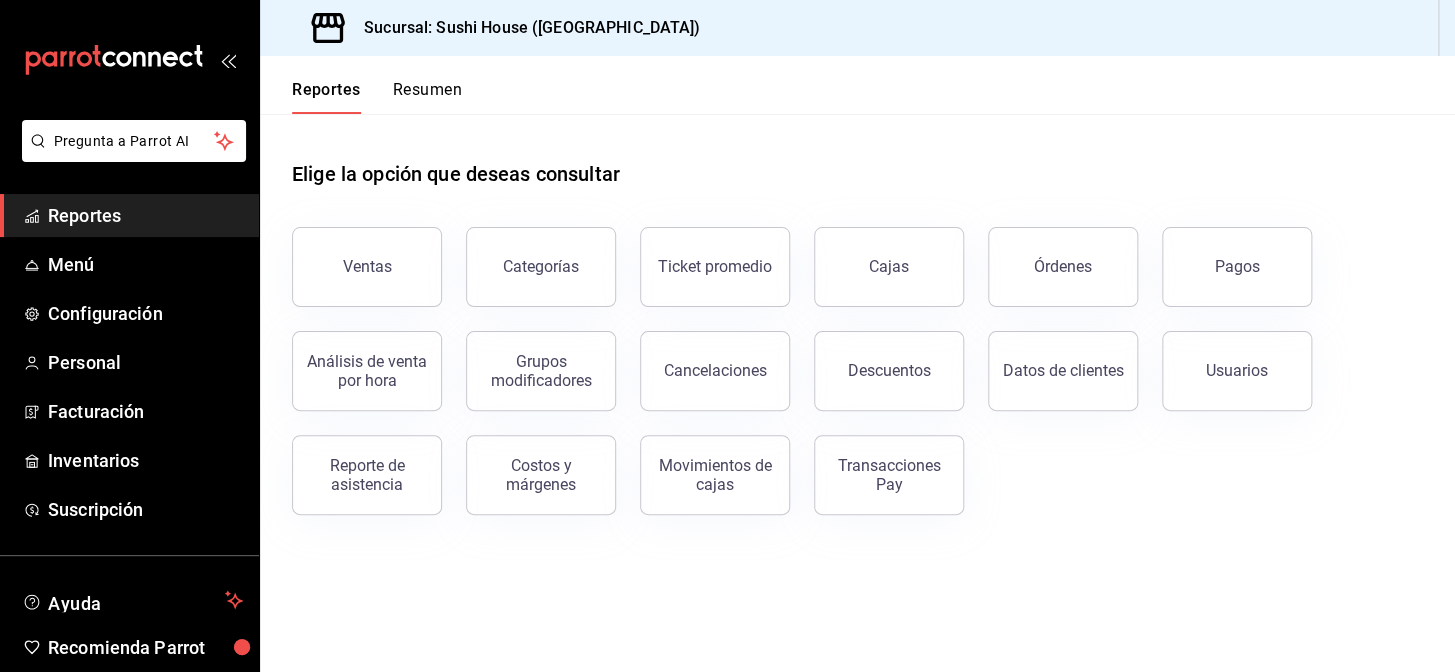click on "Resumen" at bounding box center (427, 97) 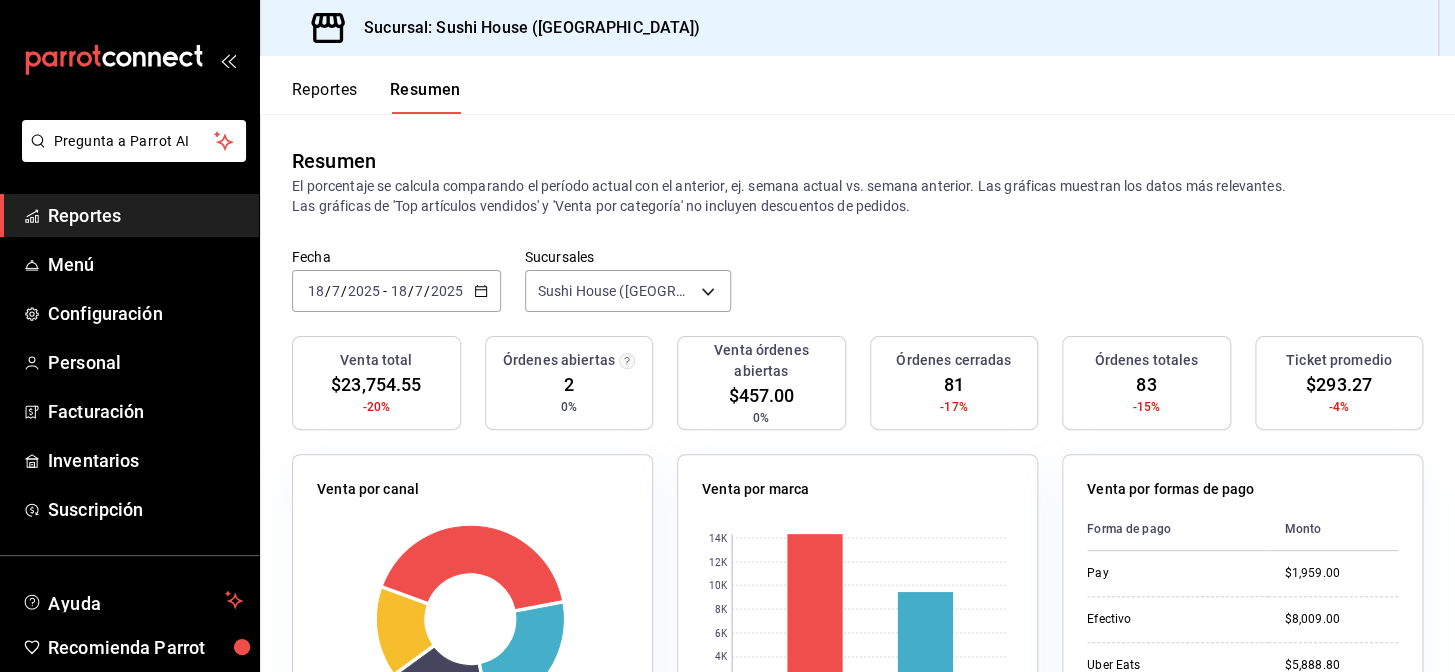 click on "Reportes" at bounding box center (145, 215) 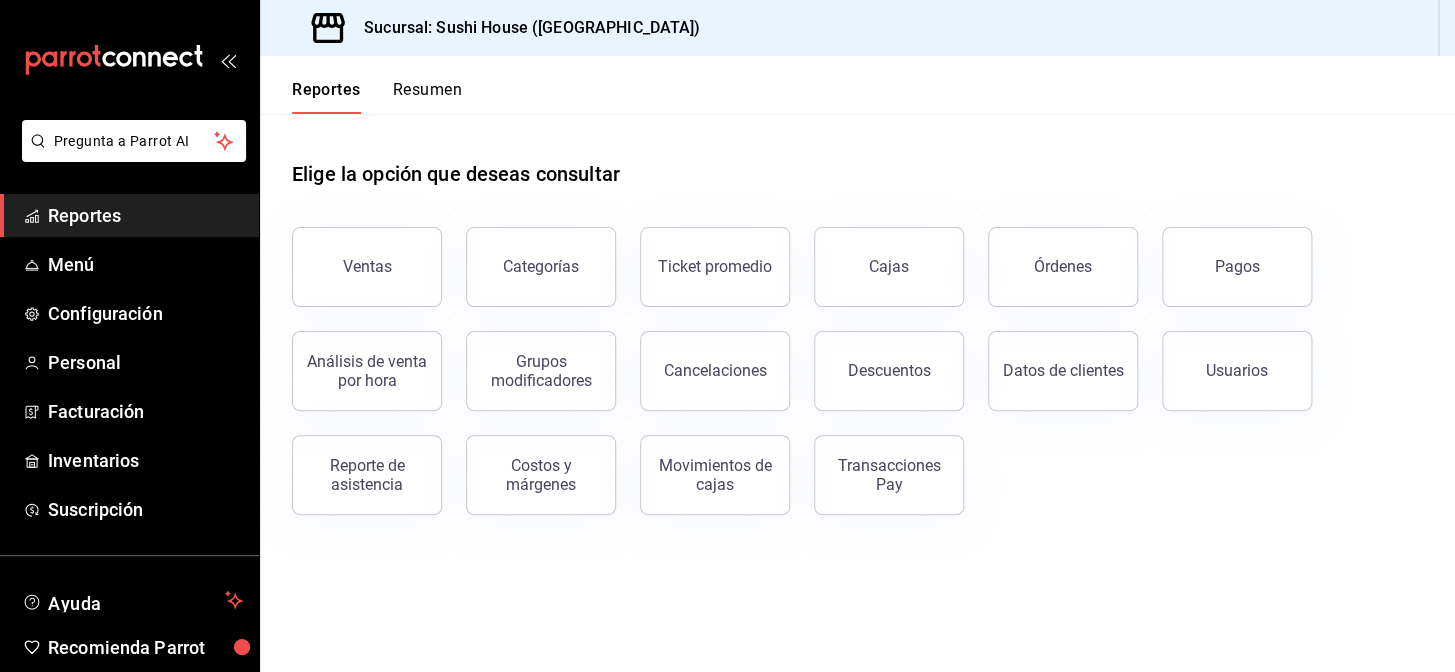 click on "Resumen" at bounding box center (427, 97) 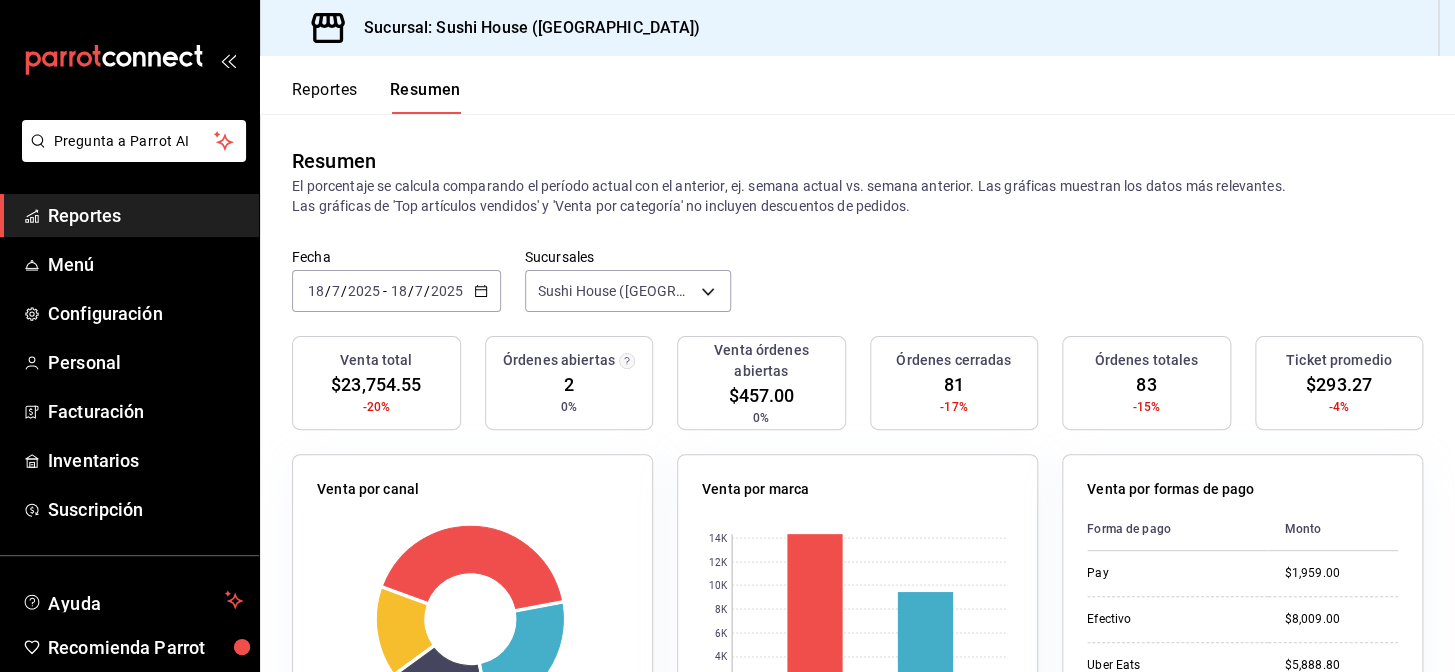 click on "Reportes" at bounding box center [145, 215] 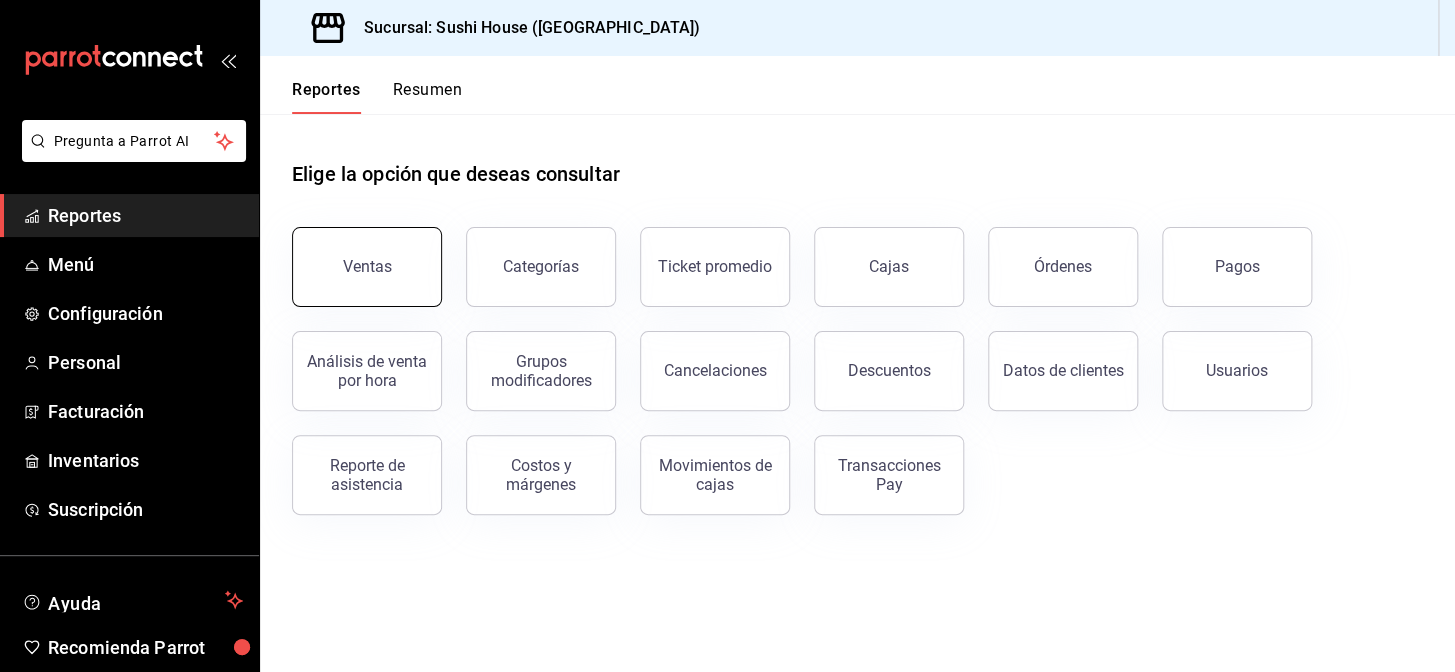 click on "Ventas" at bounding box center [367, 266] 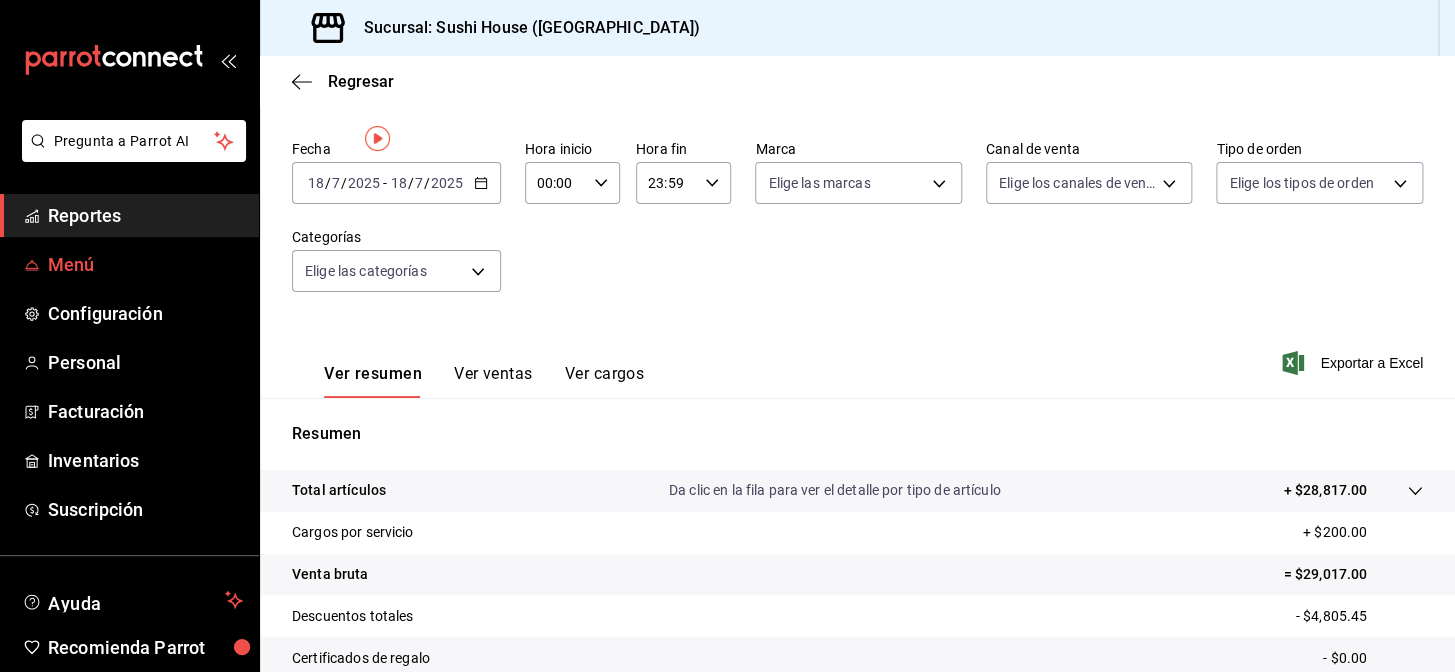 scroll, scrollTop: 0, scrollLeft: 0, axis: both 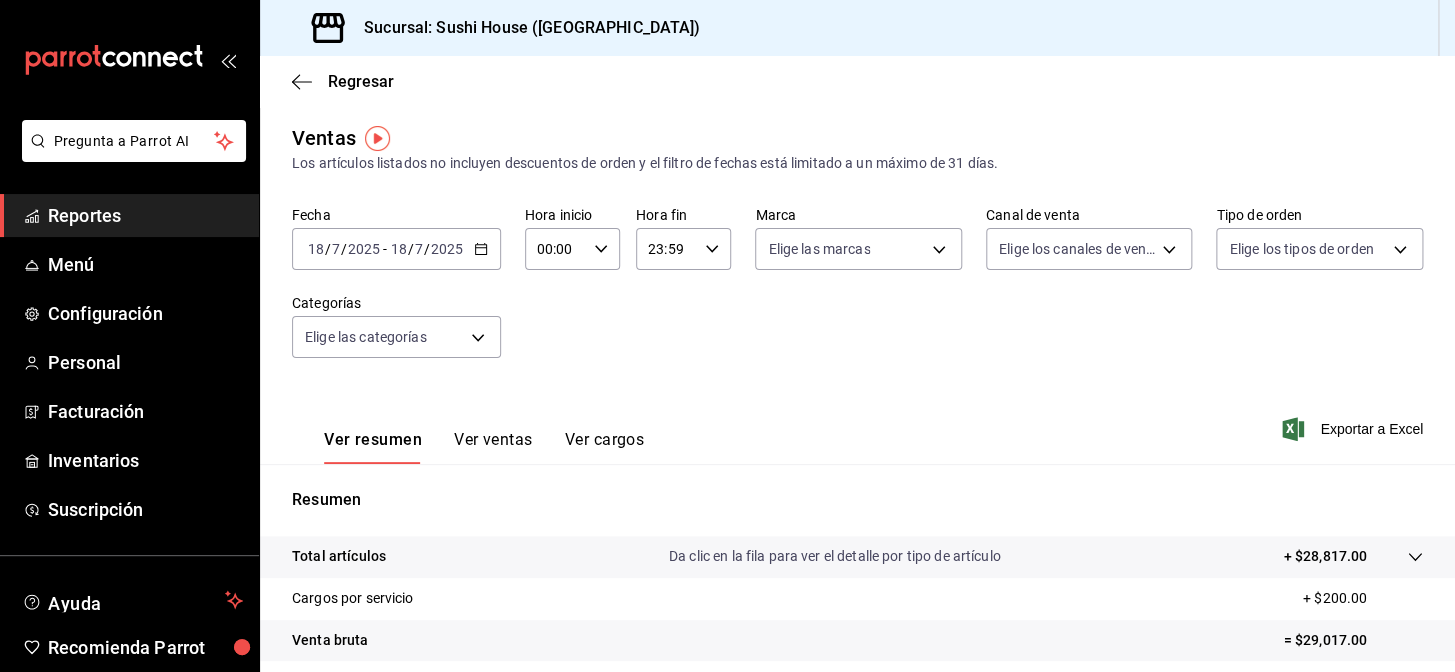 click on "Reportes" at bounding box center (129, 215) 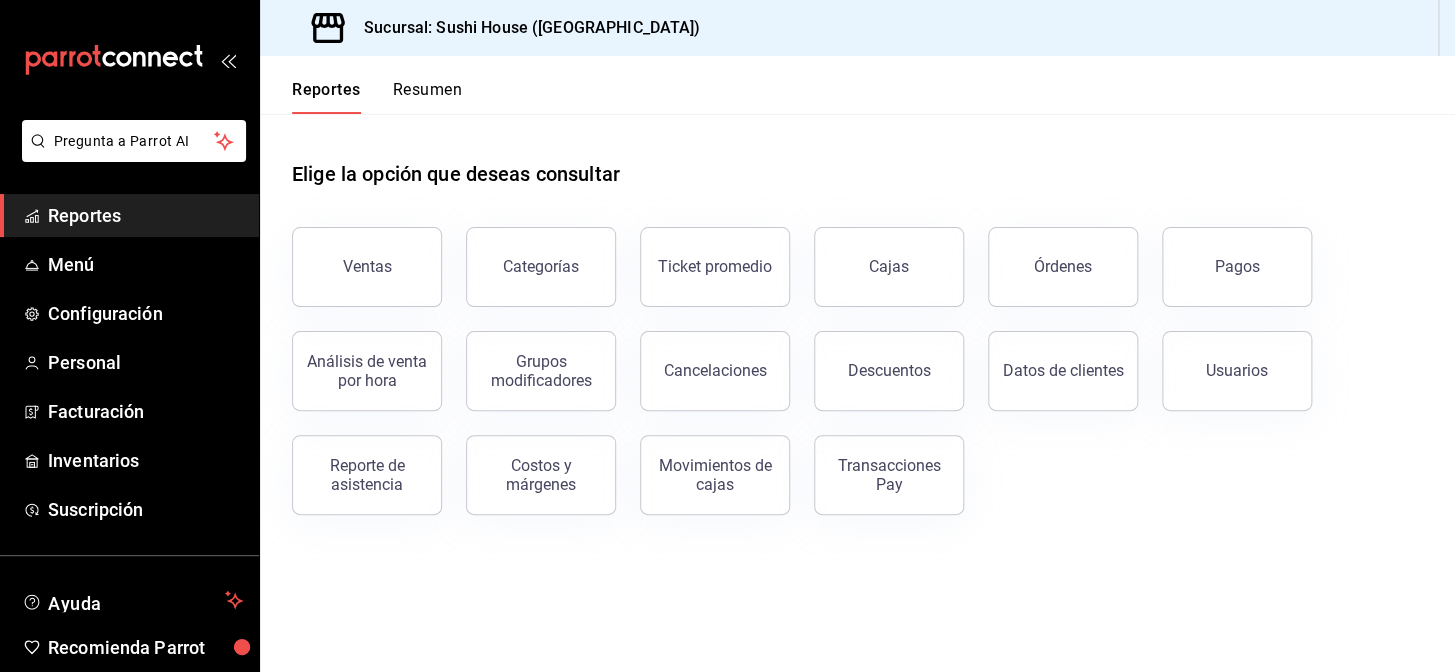 click on "Resumen" at bounding box center [427, 97] 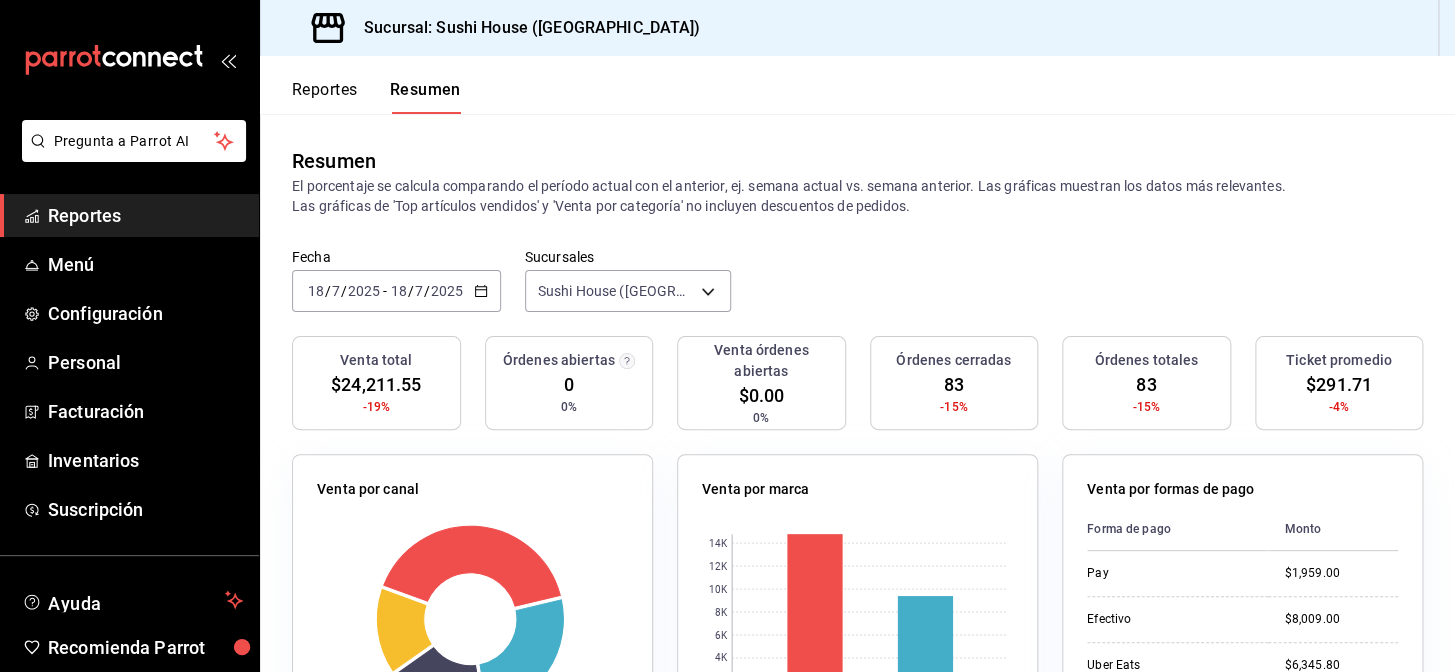 click on "Reportes" at bounding box center [129, 215] 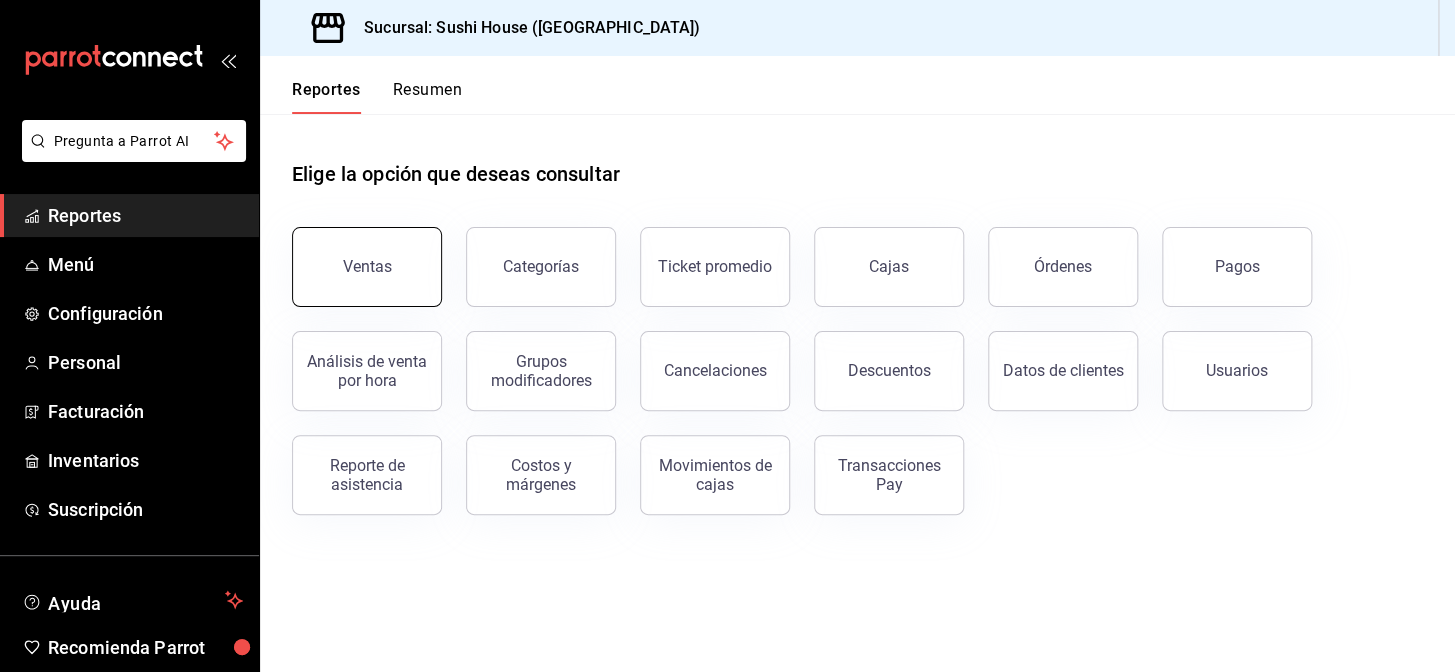 click on "Ventas" at bounding box center [367, 267] 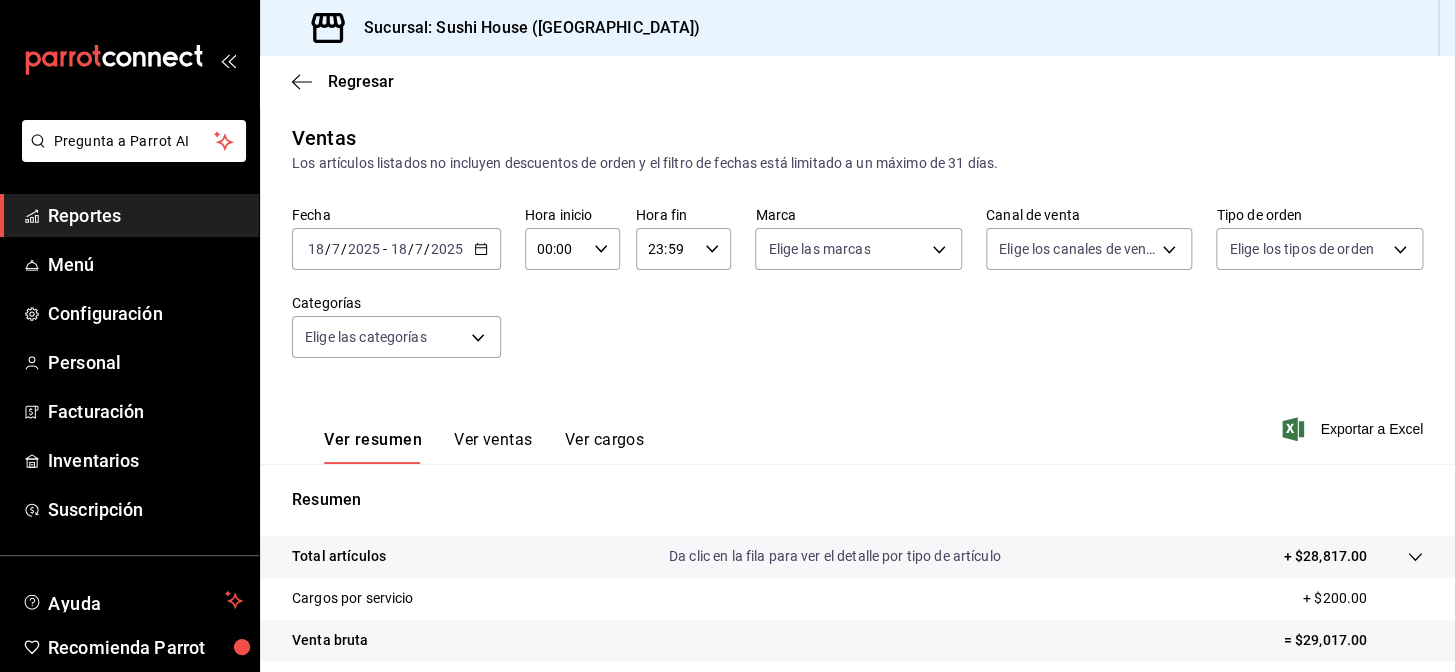 scroll, scrollTop: 286, scrollLeft: 0, axis: vertical 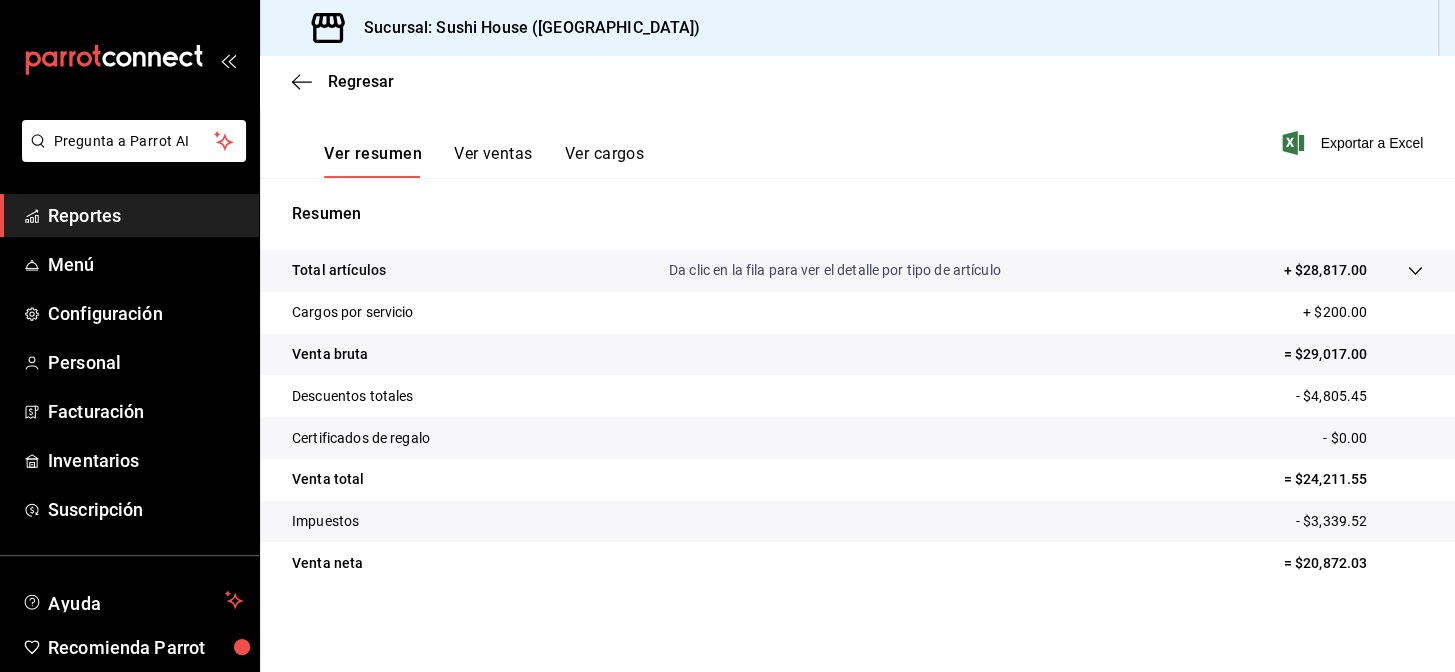 click on "Reportes" at bounding box center [129, 215] 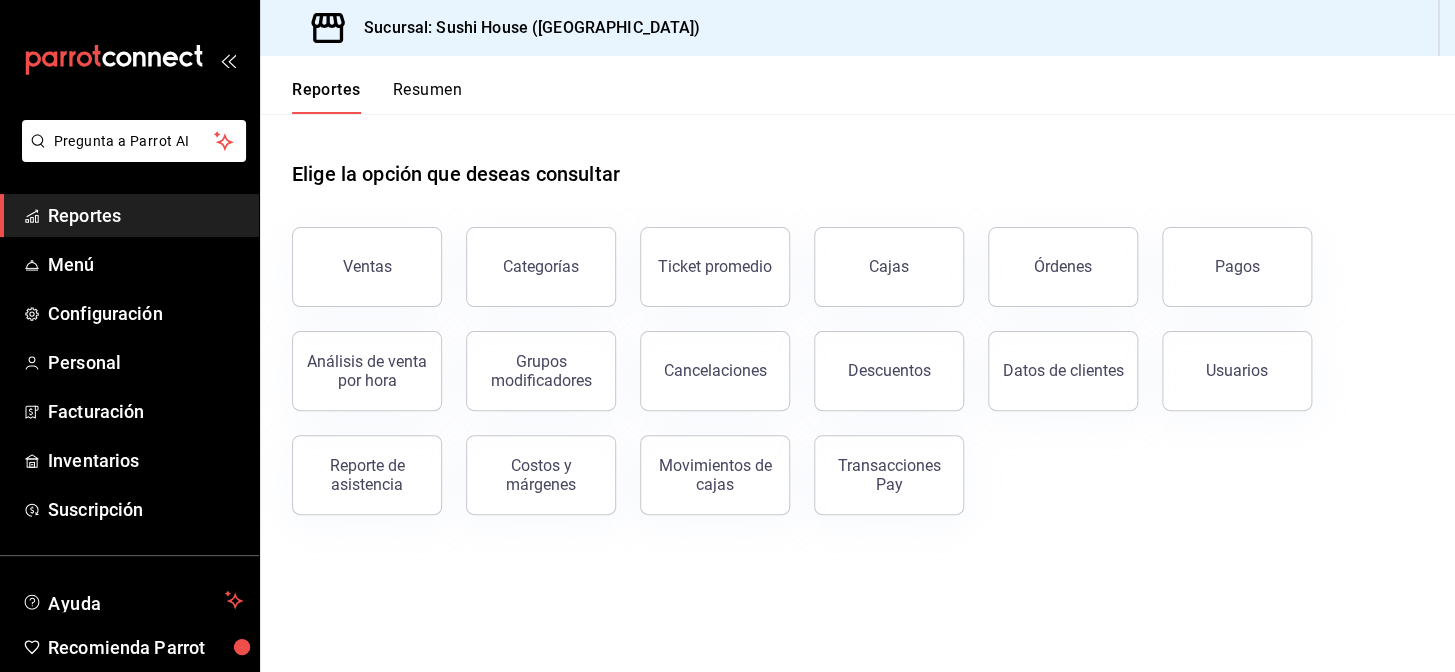 click on "Reportes" at bounding box center (145, 215) 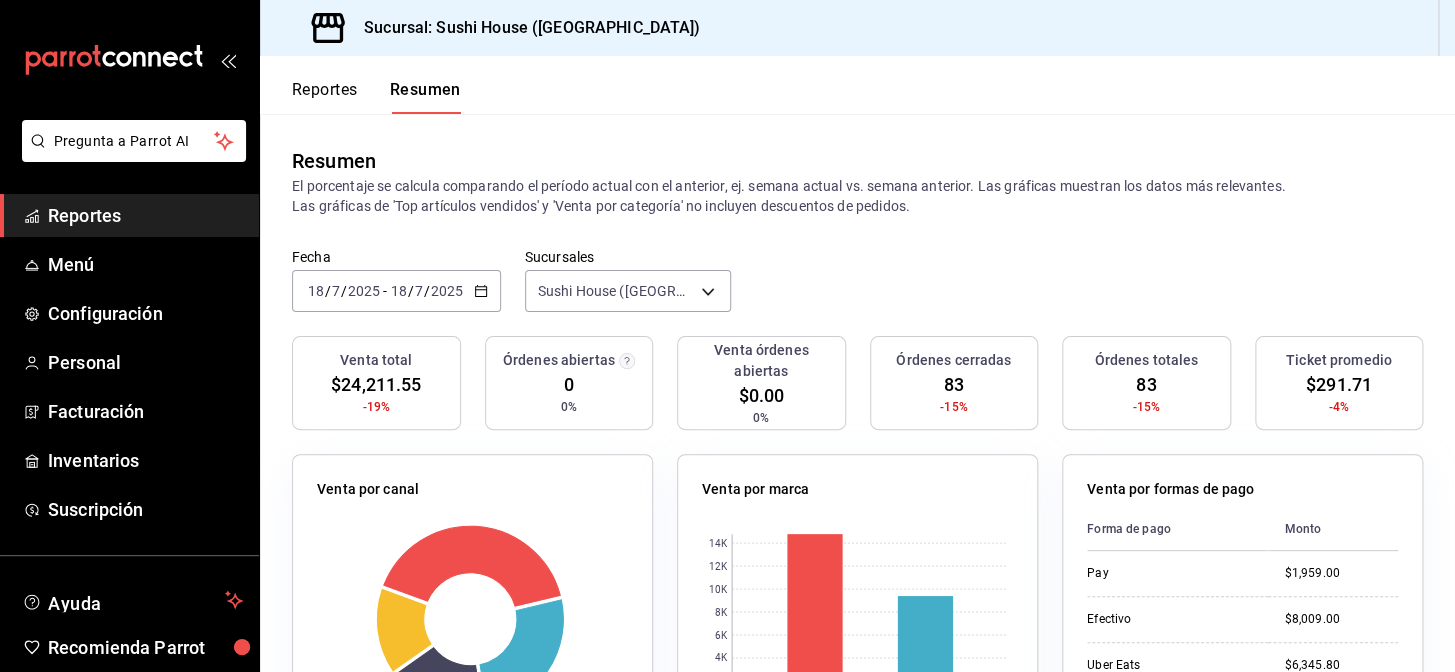 click on "Reportes" at bounding box center (145, 215) 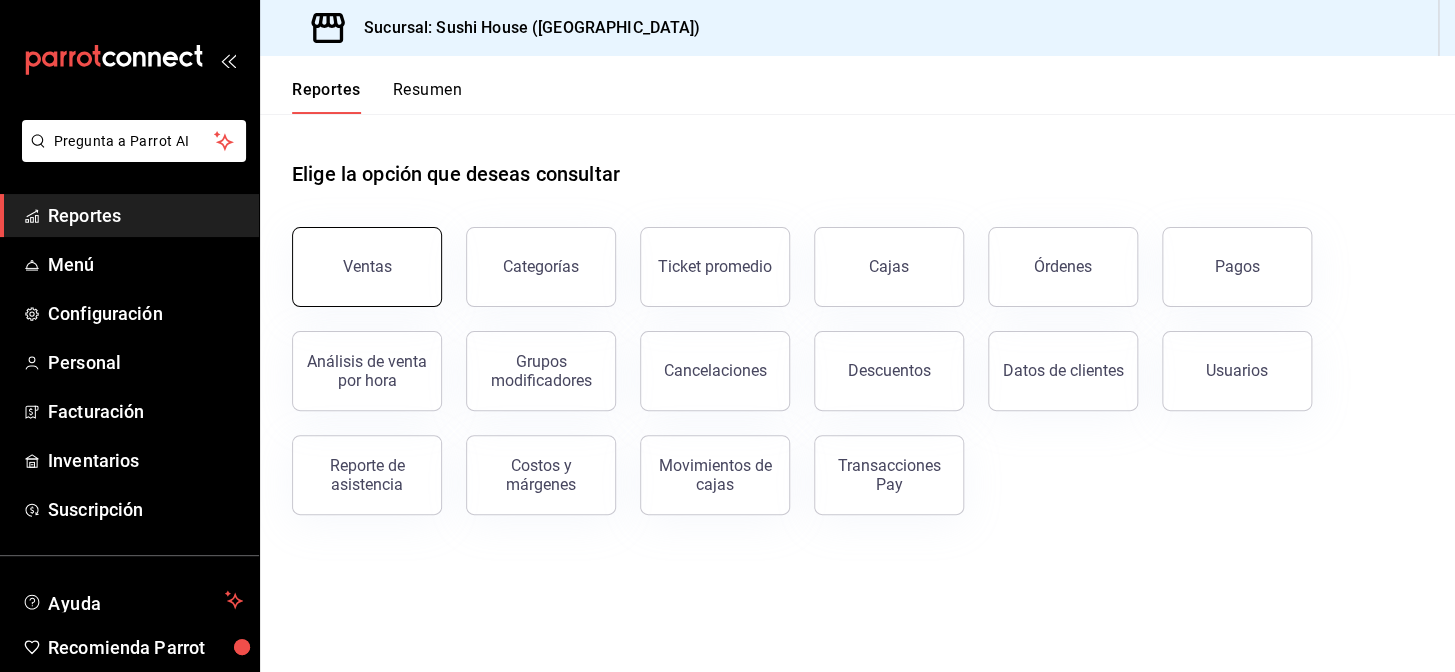 click on "Ventas" at bounding box center [367, 267] 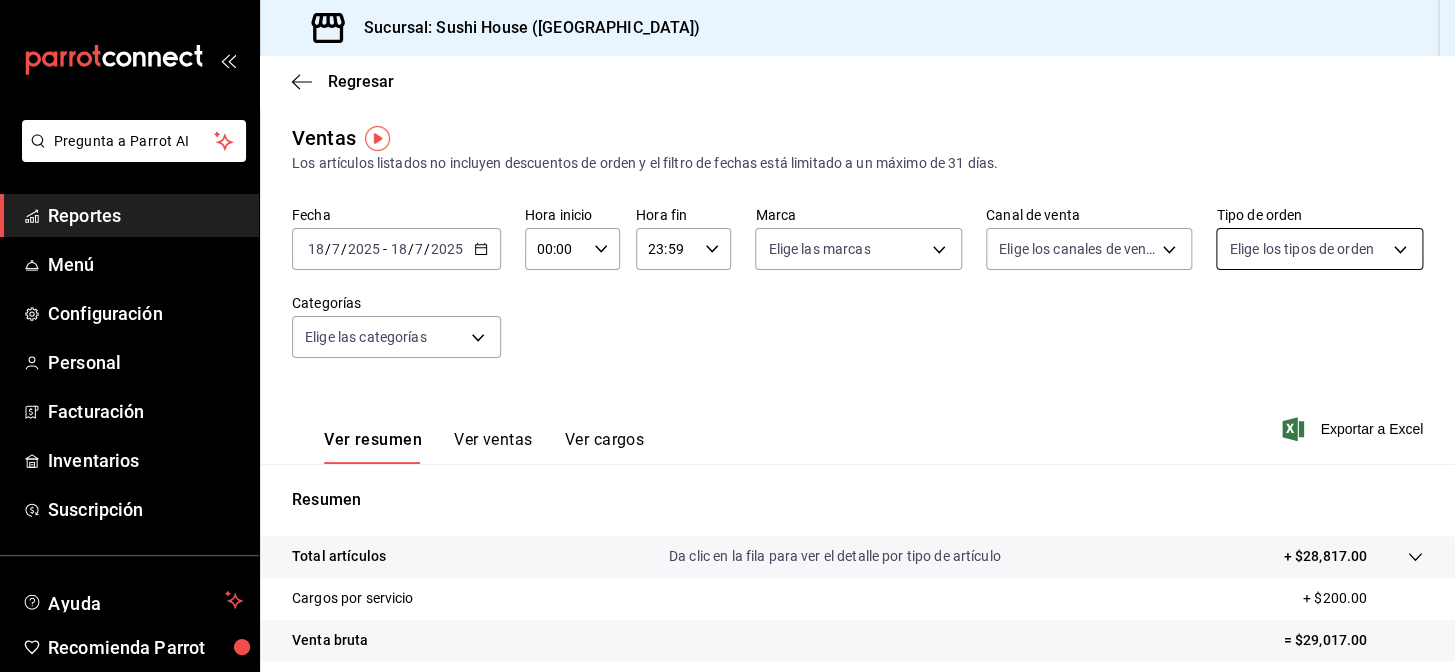 click on "Pregunta a Parrot AI Reportes   Menú   Configuración   Personal   Facturación   Inventarios   Suscripción   Ayuda Recomienda Parrot   Galicia Encargado   Sugerir nueva función   Sucursal: Sushi House ([GEOGRAPHIC_DATA]) Regresar Ventas Los artículos listados no incluyen descuentos de orden y el filtro de fechas está limitado a un máximo de 31 días. Fecha [DATE] [DATE] - [DATE] [DATE] Hora inicio 00:00 Hora inicio Hora fin 23:59 Hora fin Marca Elige las marcas Canal de venta Elige los canales de venta Tipo de orden Elige los tipos de orden Categorías Elige las categorías Ver resumen Ver ventas Ver cargos Exportar a Excel Resumen Total artículos Da clic en la fila para ver el detalle por tipo de artículo + $28,817.00 Cargos por servicio + $200.00 Venta bruta = $29,017.00 Descuentos totales - $4,805.45 Certificados de regalo - $0.00 Venta total = $24,211.55 Impuestos - $3,339.52 Venta neta = $20,872.03 Pregunta a Parrot AI Reportes   Menú   Configuración   Personal   Facturación" at bounding box center [727, 336] 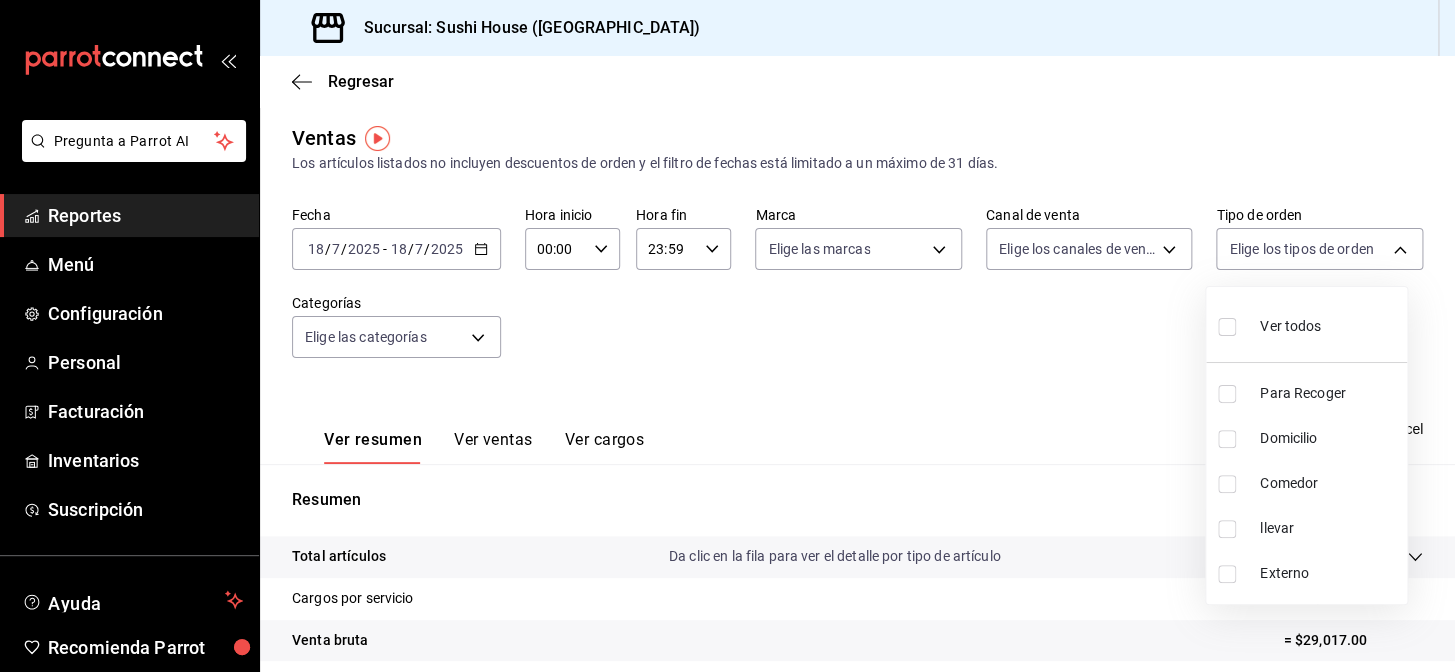 click at bounding box center (1227, 439) 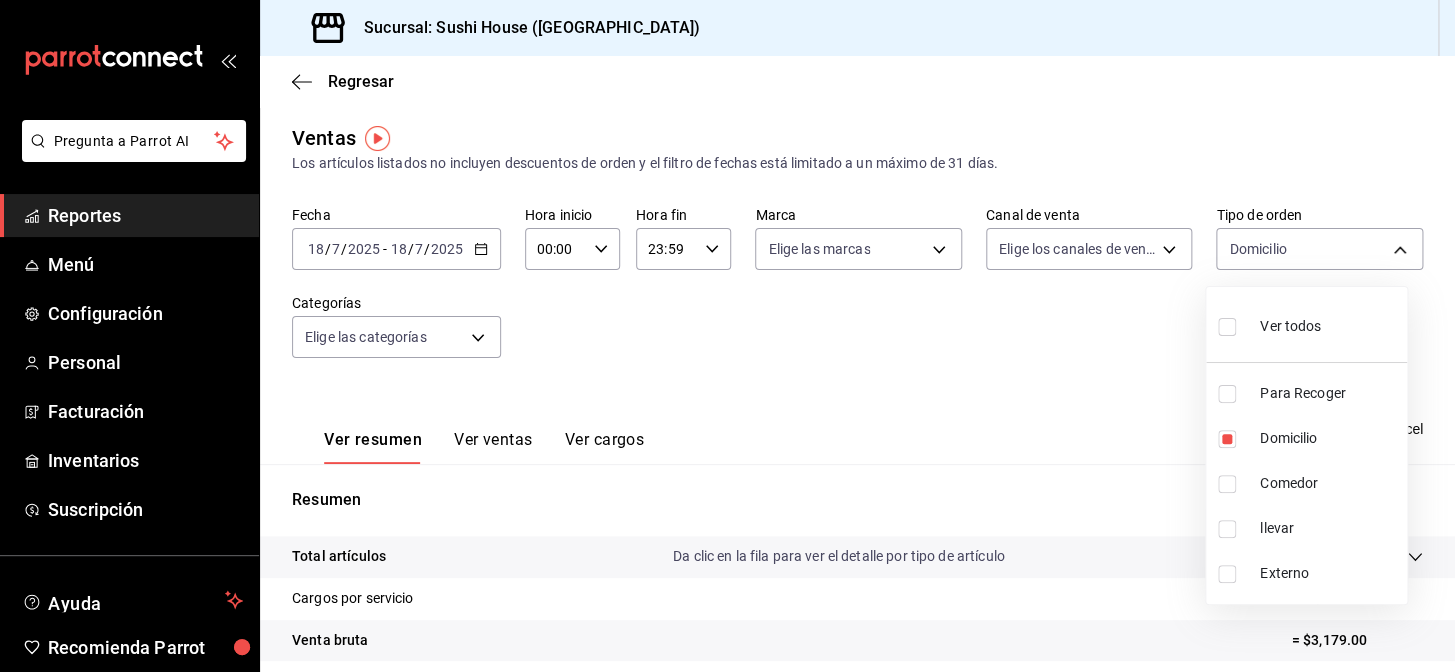 click at bounding box center [727, 336] 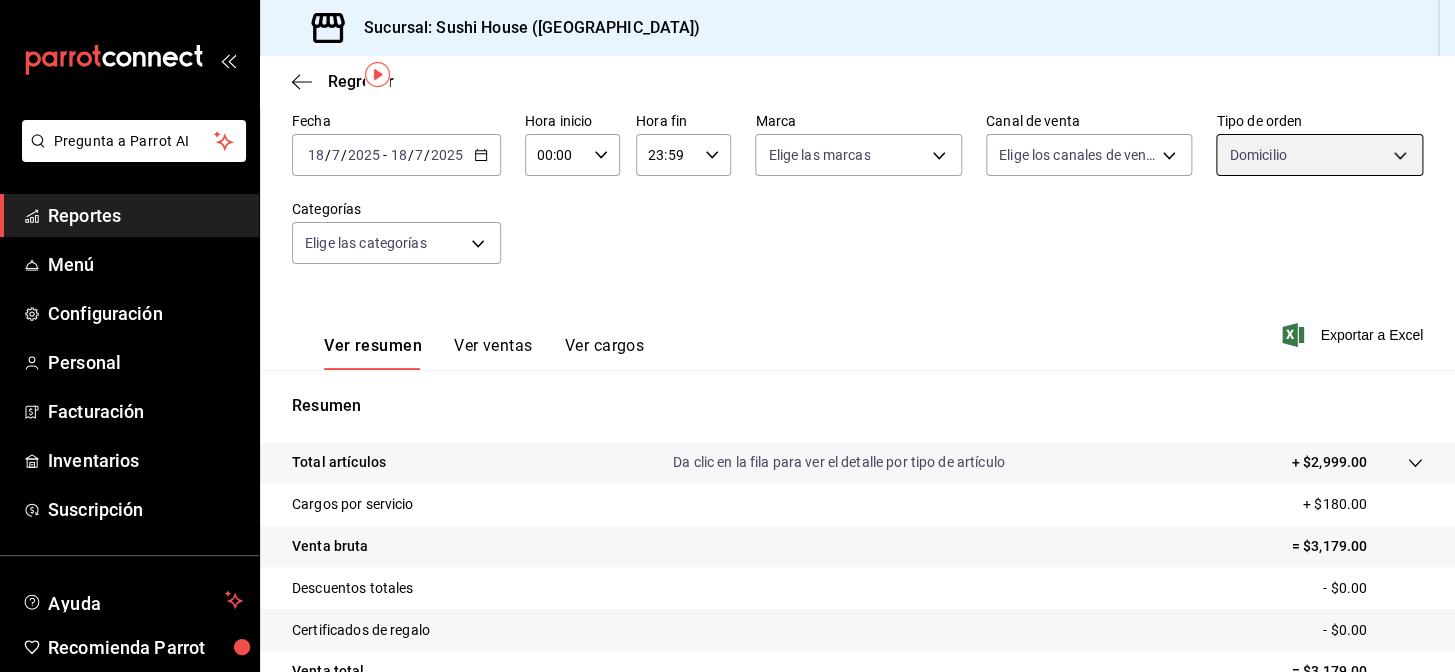 scroll, scrollTop: 286, scrollLeft: 0, axis: vertical 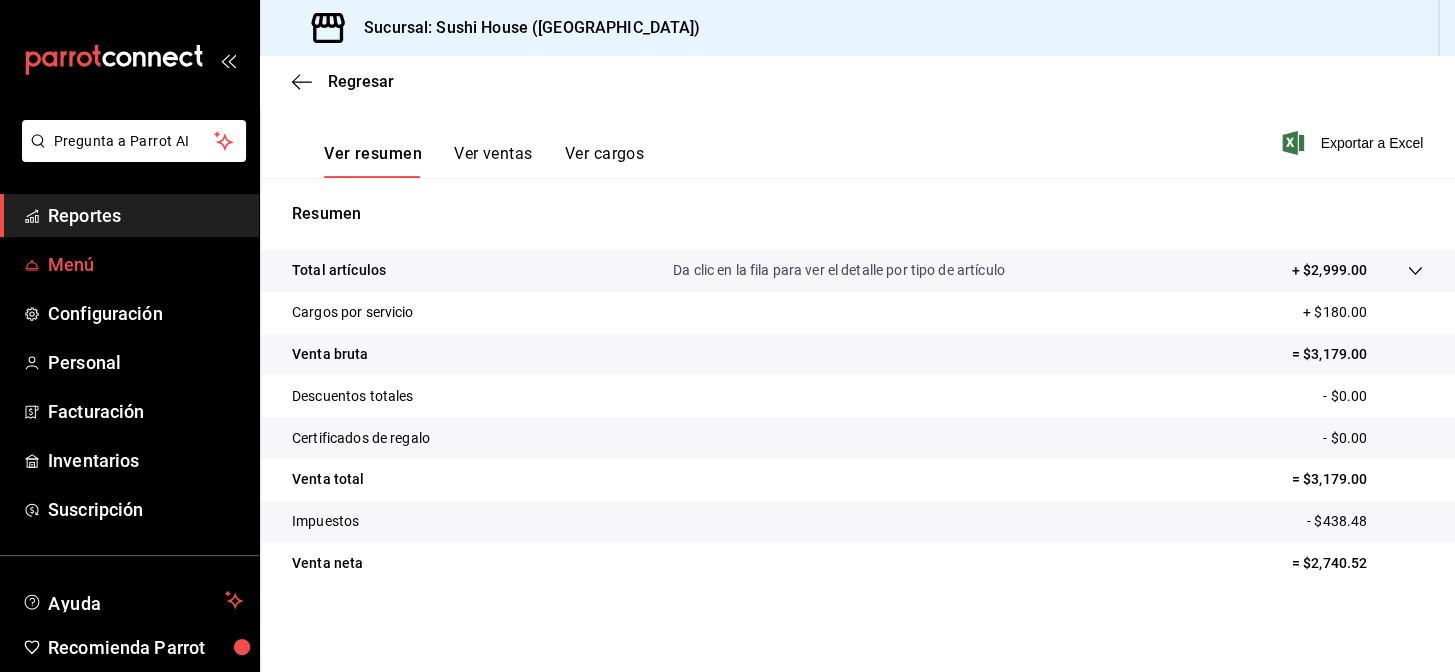 click on "Menú" at bounding box center [129, 264] 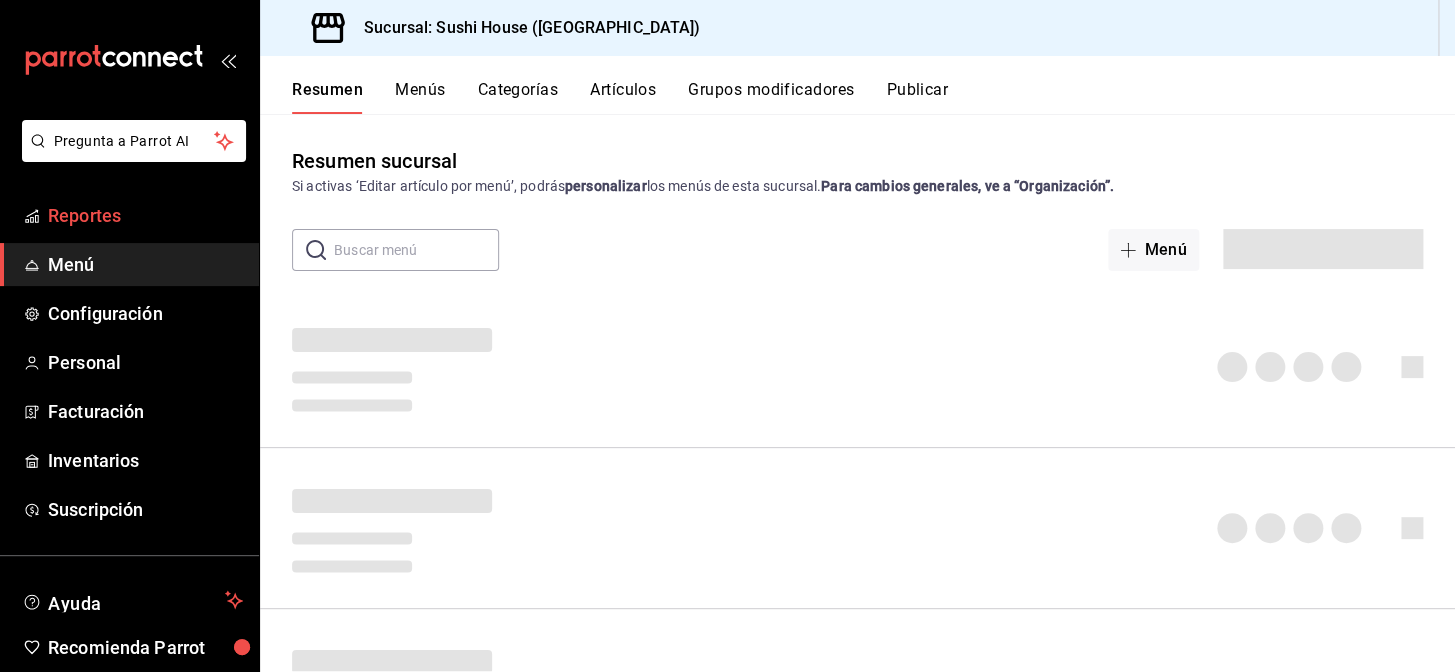click on "Reportes" at bounding box center (145, 215) 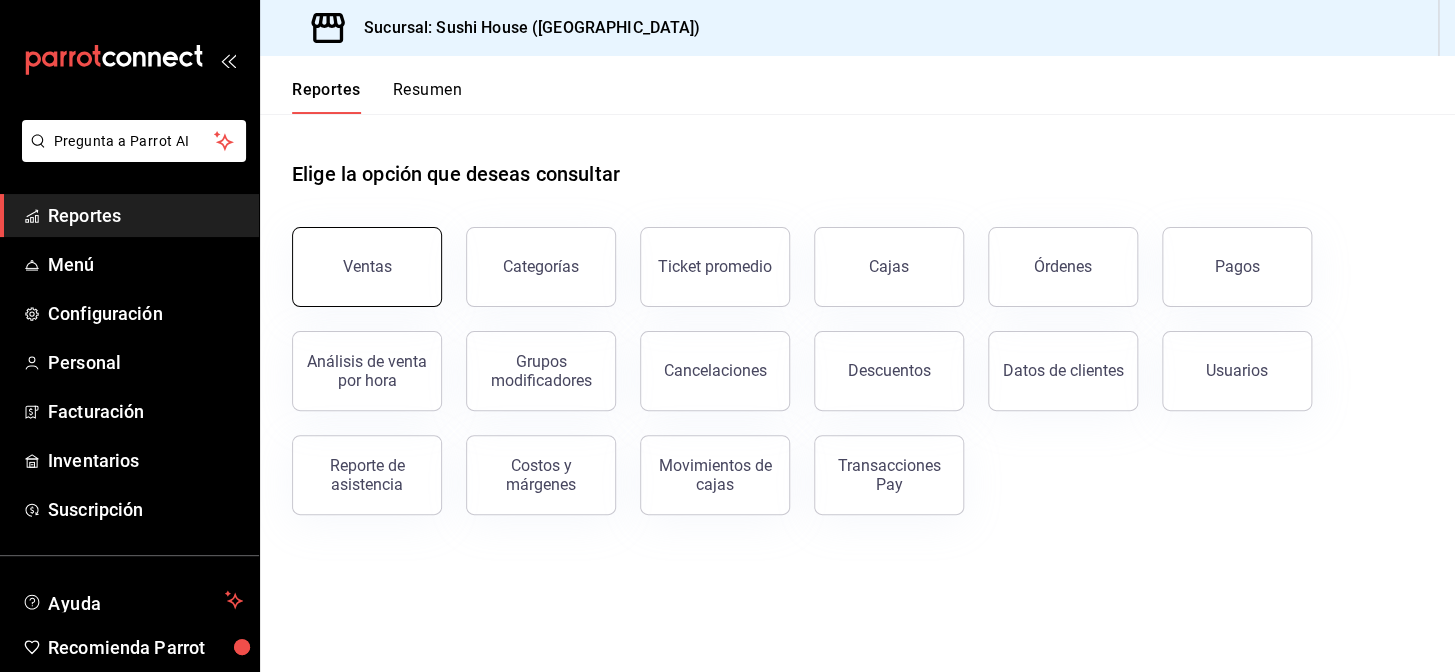 click on "Ventas" at bounding box center (367, 266) 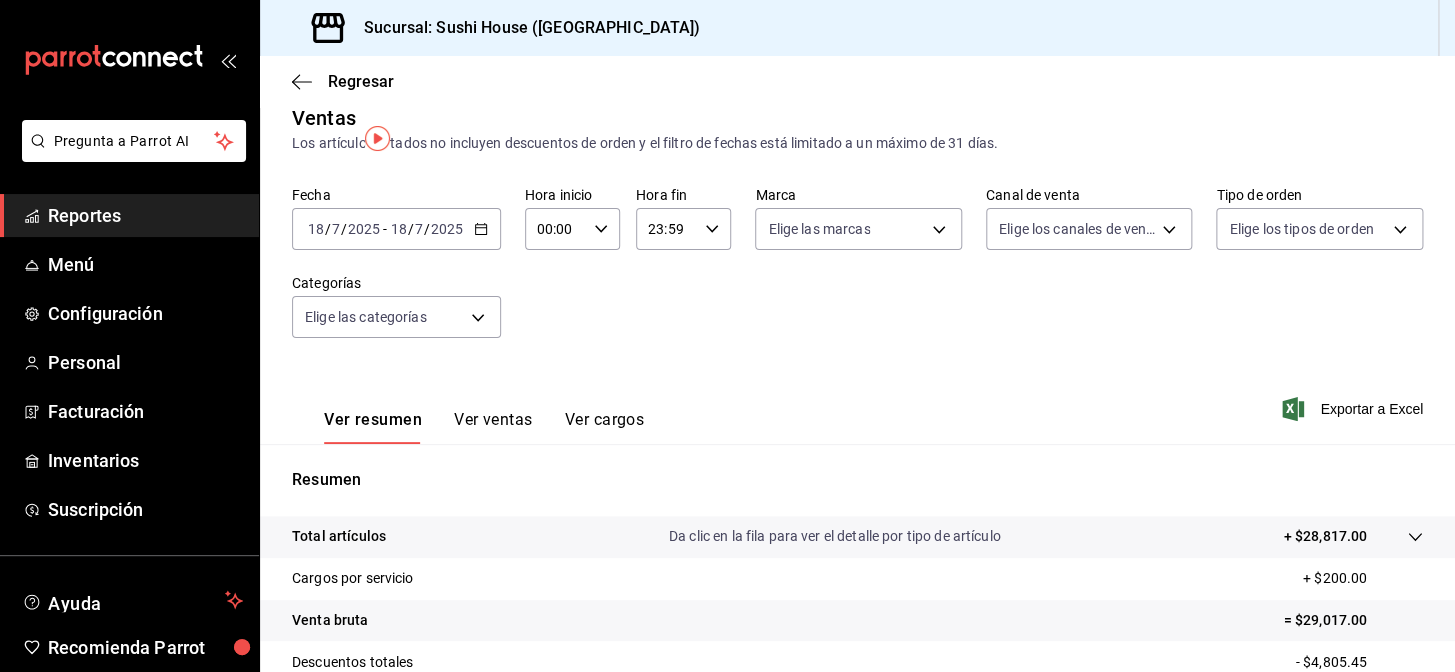 scroll, scrollTop: 0, scrollLeft: 0, axis: both 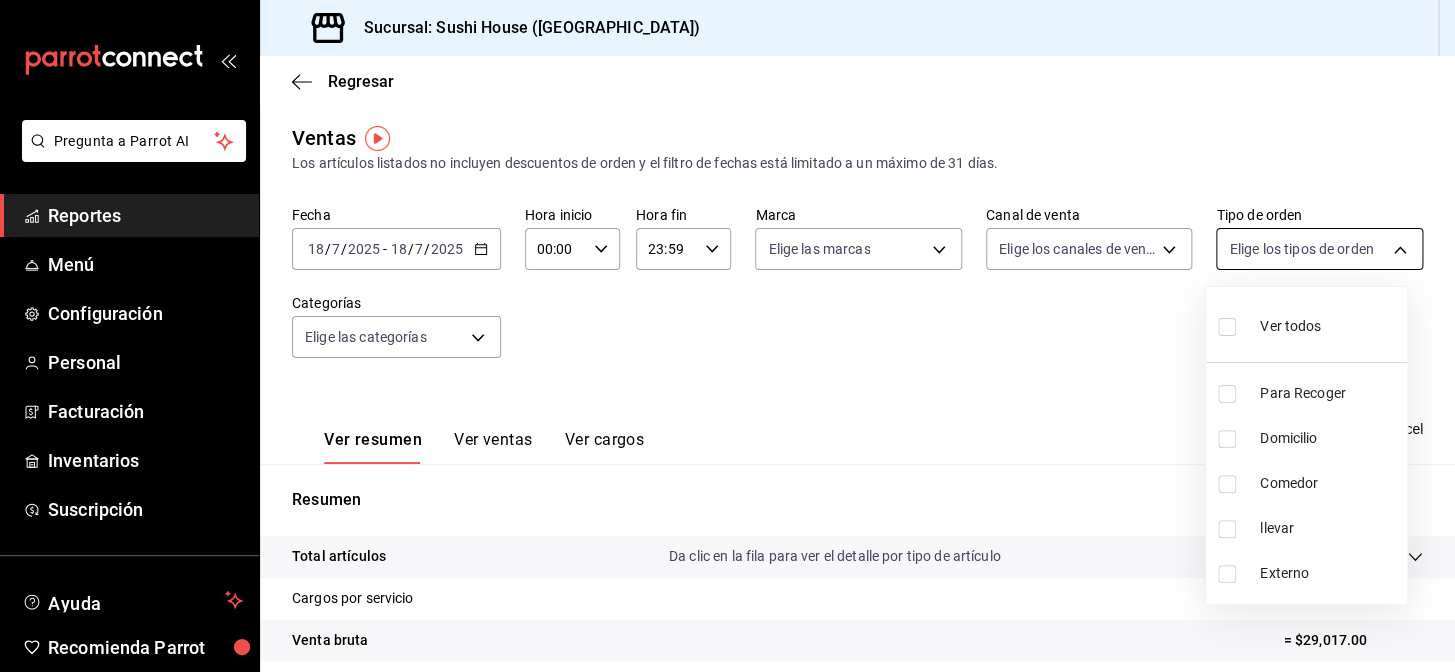 click on "Pregunta a Parrot AI Reportes   Menú   Configuración   Personal   Facturación   Inventarios   Suscripción   Ayuda Recomienda Parrot   Galicia Encargado   Sugerir nueva función   Sucursal: Sushi House ([GEOGRAPHIC_DATA]) Regresar Ventas Los artículos listados no incluyen descuentos de orden y el filtro de fechas está limitado a un máximo de 31 días. Fecha [DATE] [DATE] - [DATE] [DATE] Hora inicio 00:00 Hora inicio Hora fin 23:59 Hora fin Marca Elige las marcas Canal de venta Elige los canales de venta Tipo de orden Elige los tipos de orden Categorías Elige las categorías Ver resumen Ver ventas Ver cargos Exportar a Excel Resumen Total artículos Da clic en la fila para ver el detalle por tipo de artículo + $28,817.00 Cargos por servicio + $200.00 Venta bruta = $29,017.00 Descuentos totales - $4,805.45 Certificados de regalo - $0.00 Venta total = $24,211.55 Impuestos - $3,339.52 Venta neta = $20,872.03 GANA 1 MES GRATIS EN TU SUSCRIPCIÓN AQUÍ Ver video tutorial Ir a video Reportes" at bounding box center (727, 336) 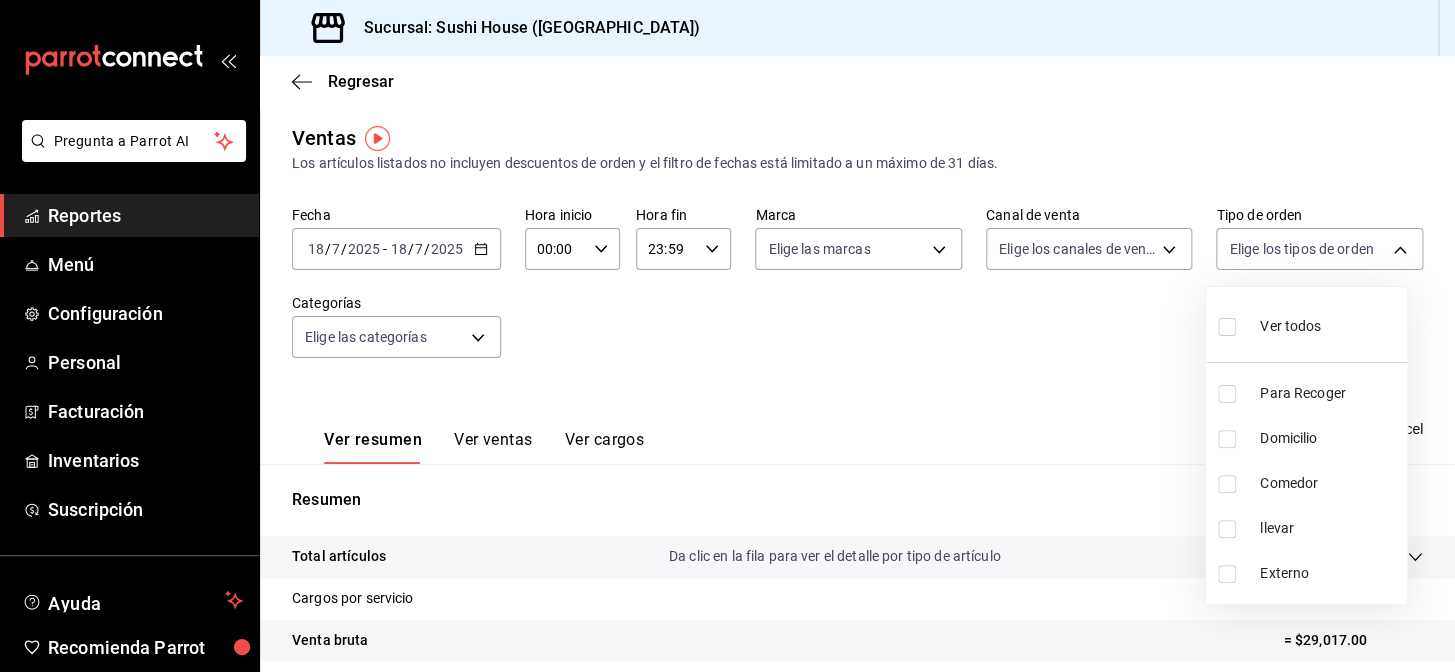 click on "Domicilio" at bounding box center [1306, 438] 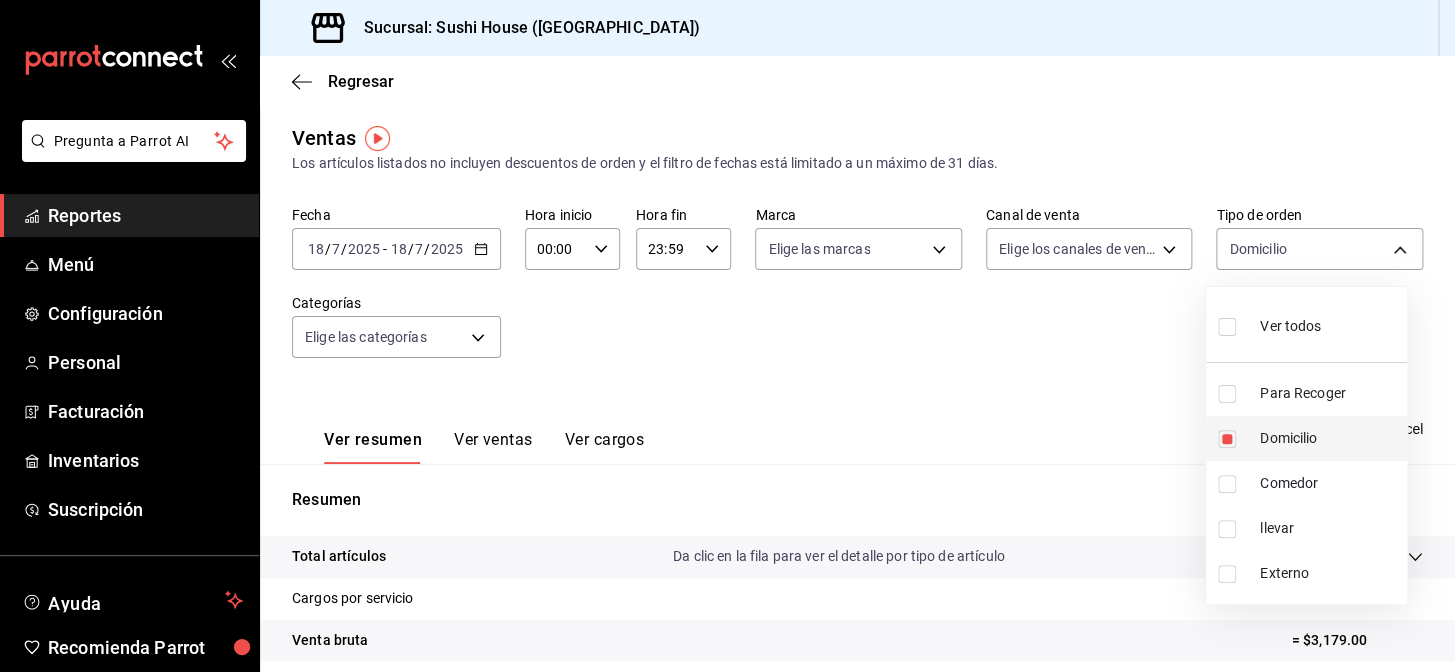 click at bounding box center (1227, 439) 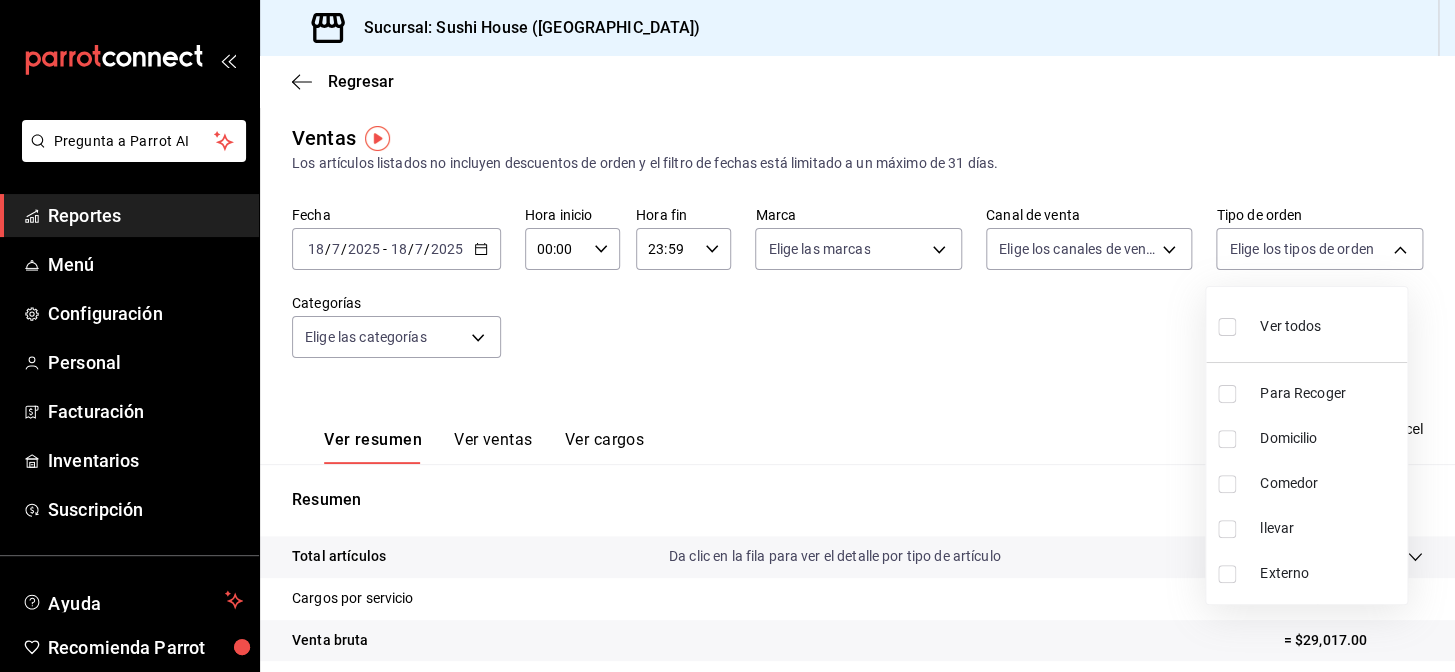 click at bounding box center (727, 336) 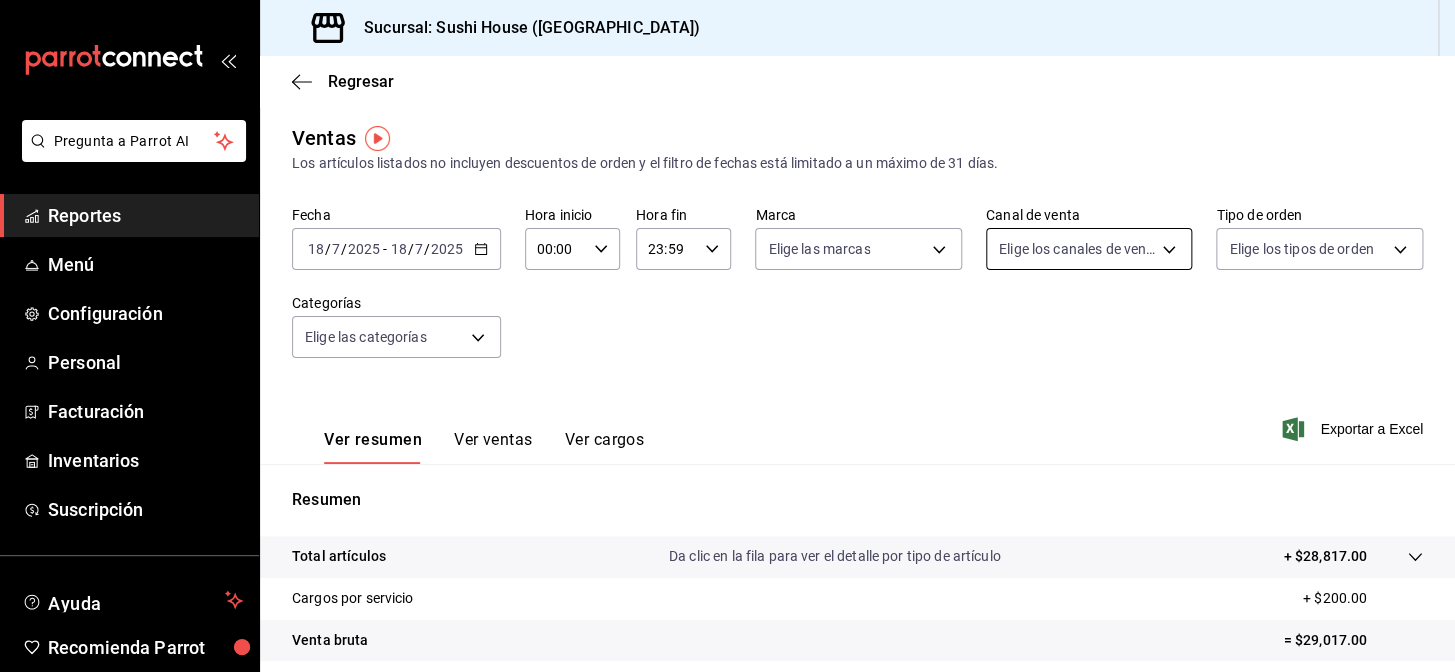 click on "Pregunta a Parrot AI Reportes   Menú   Configuración   Personal   Facturación   Inventarios   Suscripción   Ayuda Recomienda Parrot   Galicia Encargado   Sugerir nueva función   Sucursal: Sushi House ([GEOGRAPHIC_DATA]) Regresar Ventas Los artículos listados no incluyen descuentos de orden y el filtro de fechas está limitado a un máximo de 31 días. Fecha [DATE] [DATE] - [DATE] [DATE] Hora inicio 00:00 Hora inicio Hora fin 23:59 Hora fin Marca Elige las marcas Canal de venta Elige los canales de venta Tipo de orden Elige los tipos de orden Categorías Elige las categorías Ver resumen Ver ventas Ver cargos Exportar a Excel Resumen Total artículos Da clic en la fila para ver el detalle por tipo de artículo + $28,817.00 Cargos por servicio + $200.00 Venta bruta = $29,017.00 Descuentos totales - $4,805.45 Certificados de regalo - $0.00 Venta total = $24,211.55 Impuestos - $3,339.52 Venta neta = $20,872.03 GANA 1 MES GRATIS EN TU SUSCRIPCIÓN AQUÍ Ver video tutorial Ir a video Reportes" at bounding box center (727, 336) 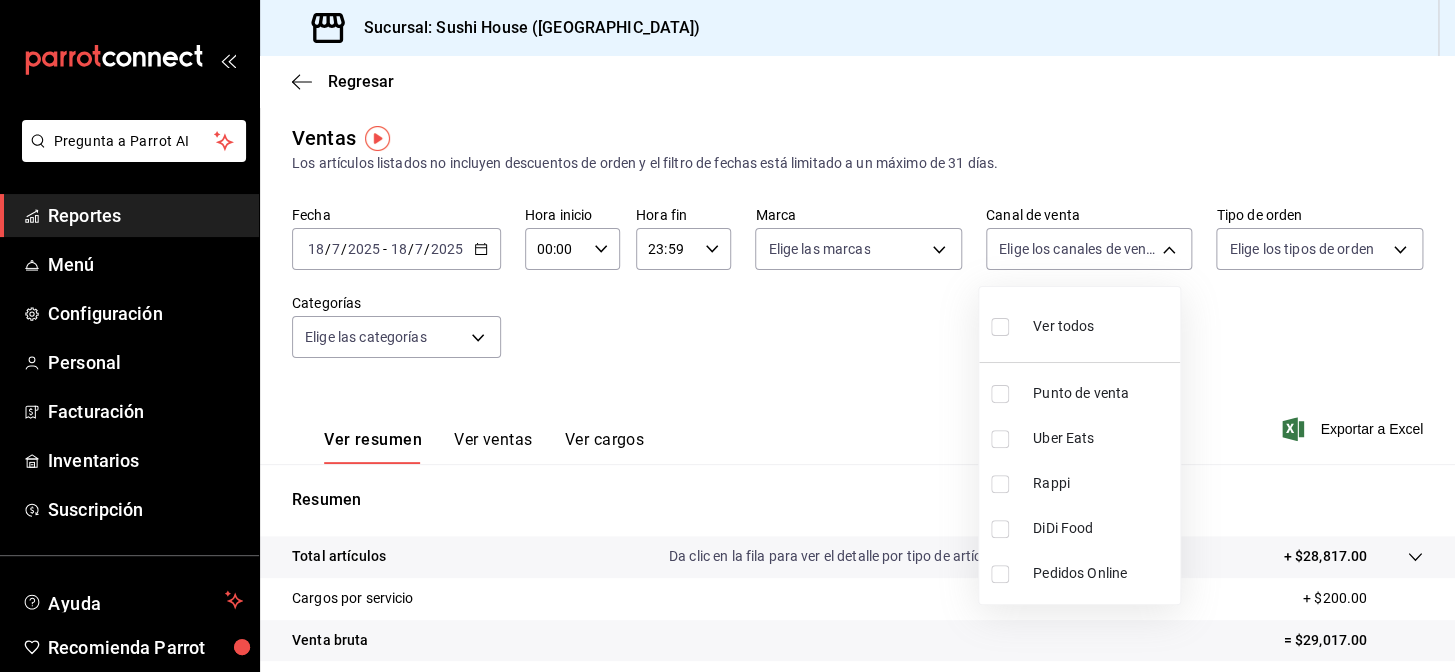 click at bounding box center (727, 336) 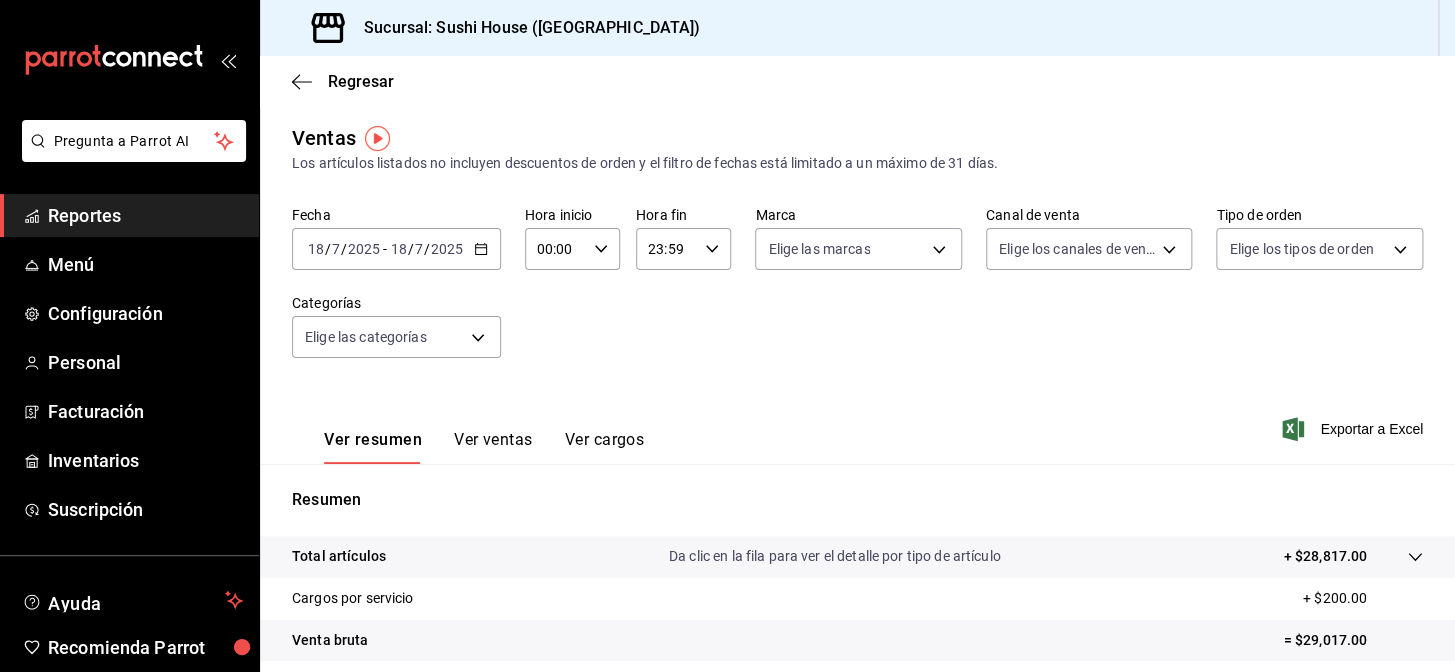 click on "Reportes" at bounding box center [129, 215] 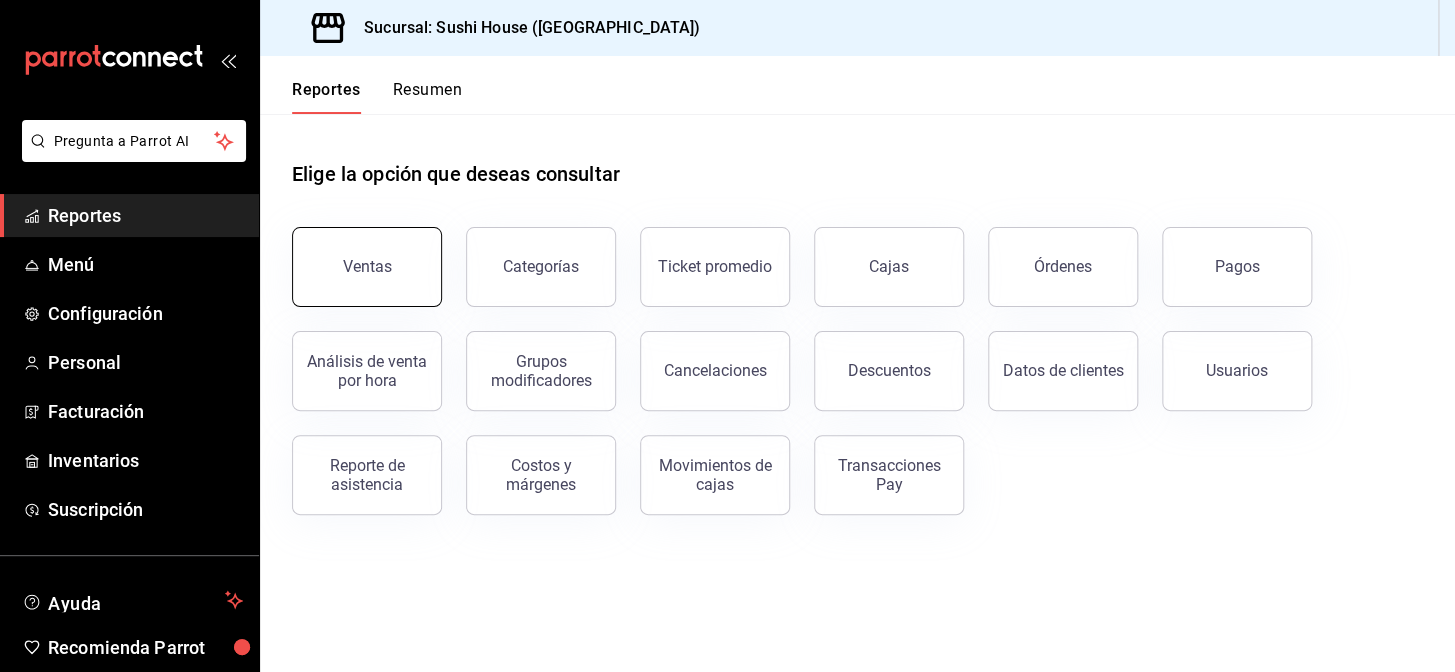 click on "Ventas" at bounding box center (367, 267) 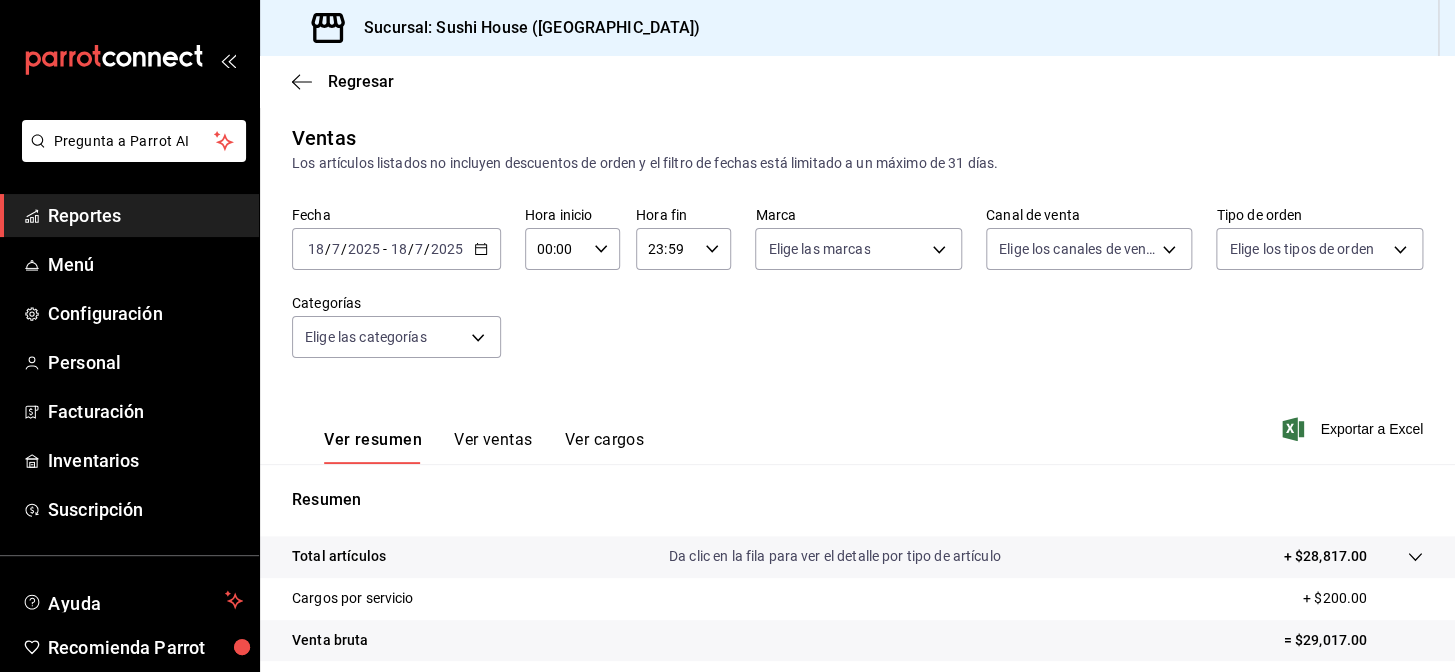 scroll, scrollTop: 286, scrollLeft: 0, axis: vertical 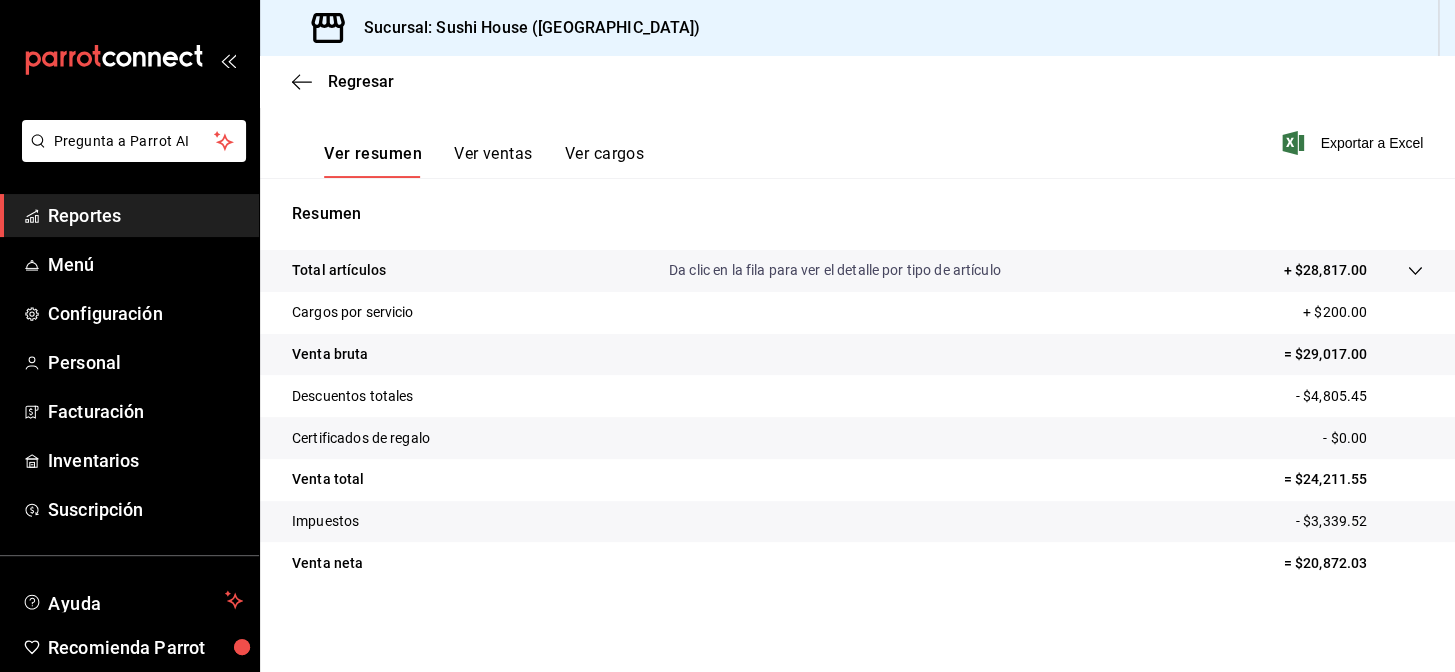 click on "Reportes" at bounding box center (145, 215) 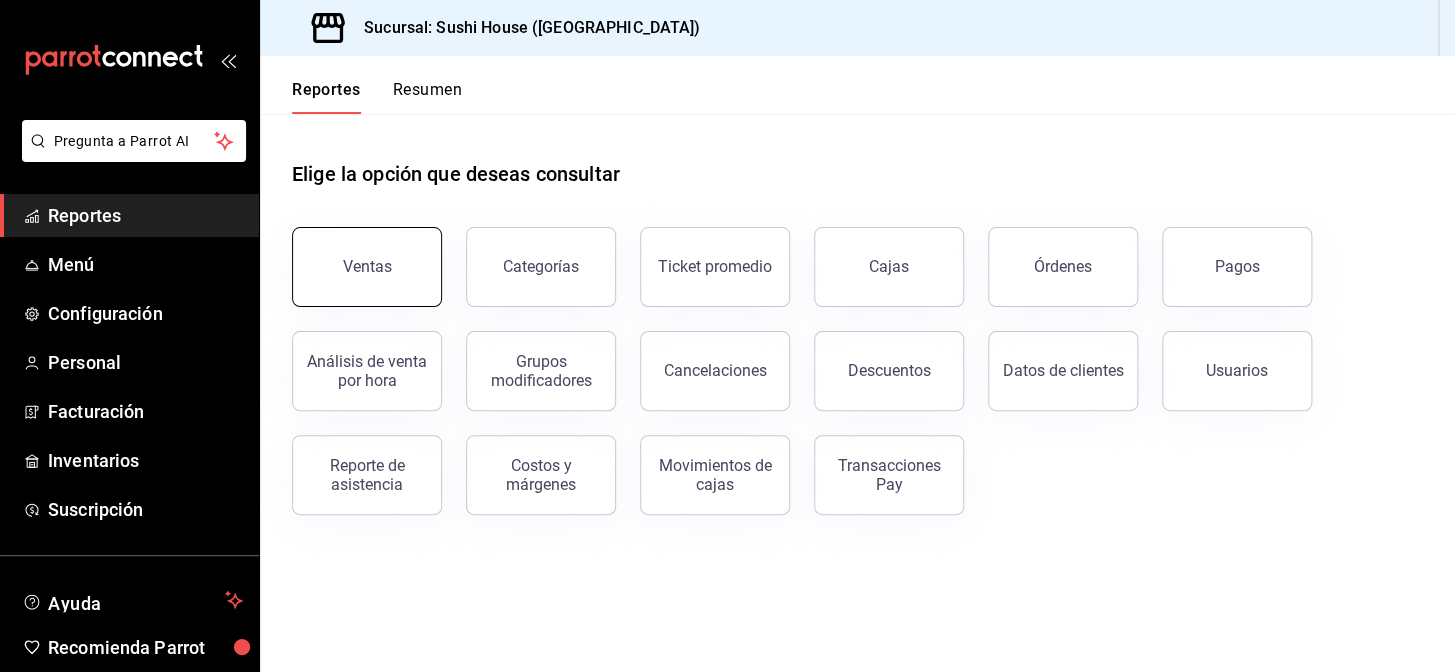 click on "Ventas" at bounding box center [367, 266] 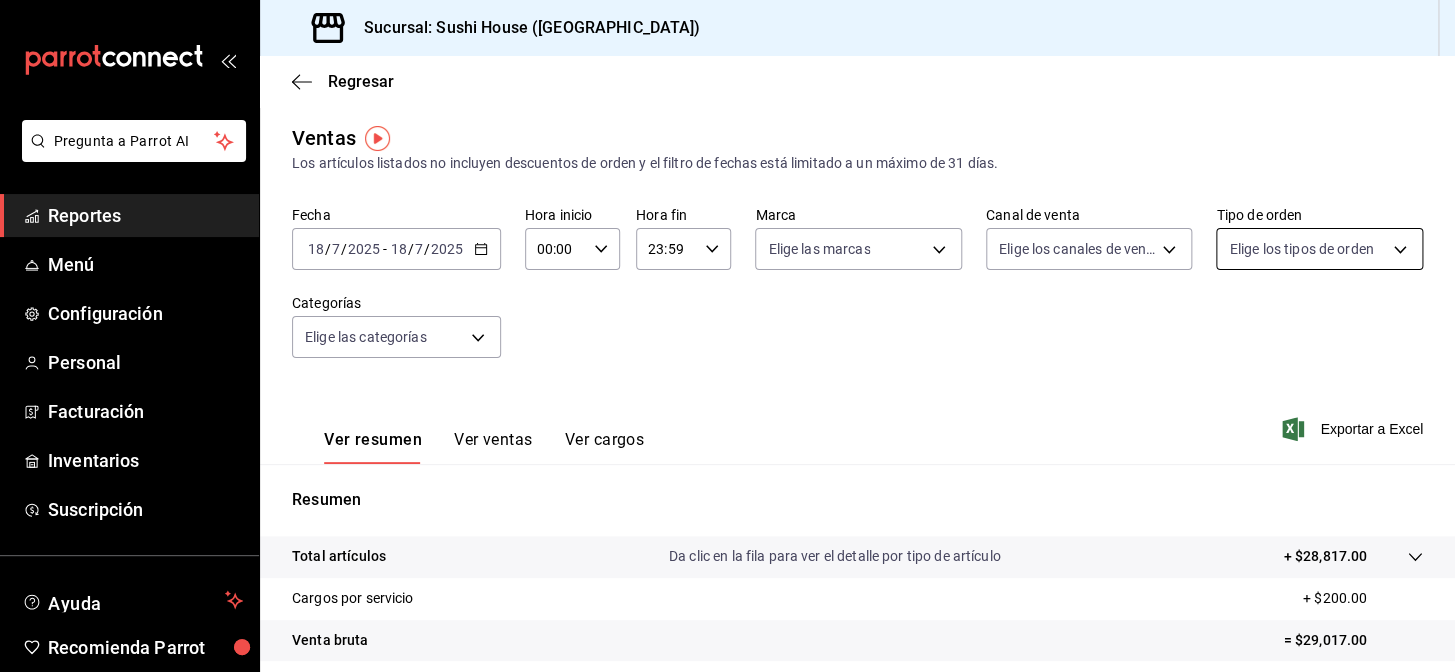 click on "Pregunta a Parrot AI Reportes   Menú   Configuración   Personal   Facturación   Inventarios   Suscripción   Ayuda Recomienda Parrot   Galicia Encargado   Sugerir nueva función   Sucursal: Sushi House ([GEOGRAPHIC_DATA]) Regresar Ventas Los artículos listados no incluyen descuentos de orden y el filtro de fechas está limitado a un máximo de 31 días. Fecha [DATE] [DATE] - [DATE] [DATE] Hora inicio 00:00 Hora inicio Hora fin 23:59 Hora fin Marca Elige las marcas Canal de venta Elige los canales de venta Tipo de orden Elige los tipos de orden Categorías Elige las categorías Ver resumen Ver ventas Ver cargos Exportar a Excel Resumen Total artículos Da clic en la fila para ver el detalle por tipo de artículo + $28,817.00 Cargos por servicio + $200.00 Venta bruta = $29,017.00 Descuentos totales - $4,805.45 Certificados de regalo - $0.00 Venta total = $24,211.55 Impuestos - $3,339.52 Venta neta = $20,872.03 GANA 1 MES GRATIS EN TU SUSCRIPCIÓN AQUÍ Ver video tutorial Ir a video Reportes" at bounding box center (727, 336) 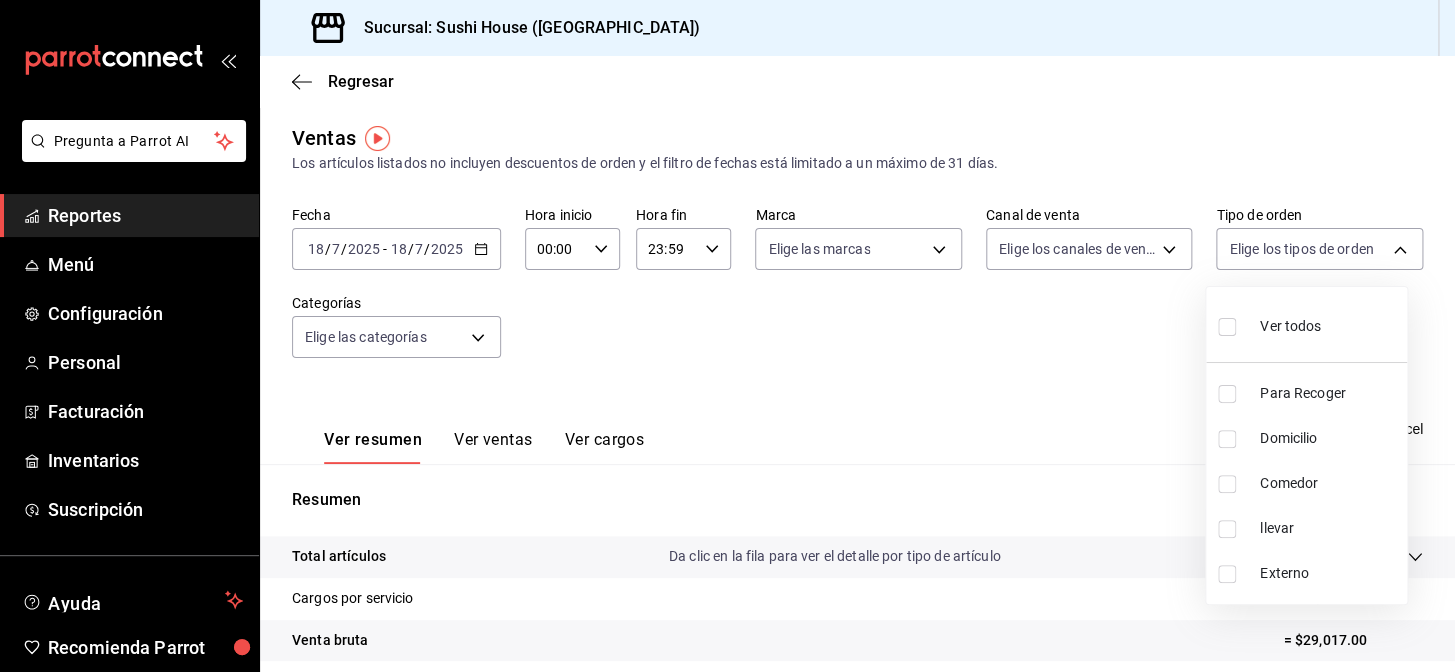 click at bounding box center (727, 336) 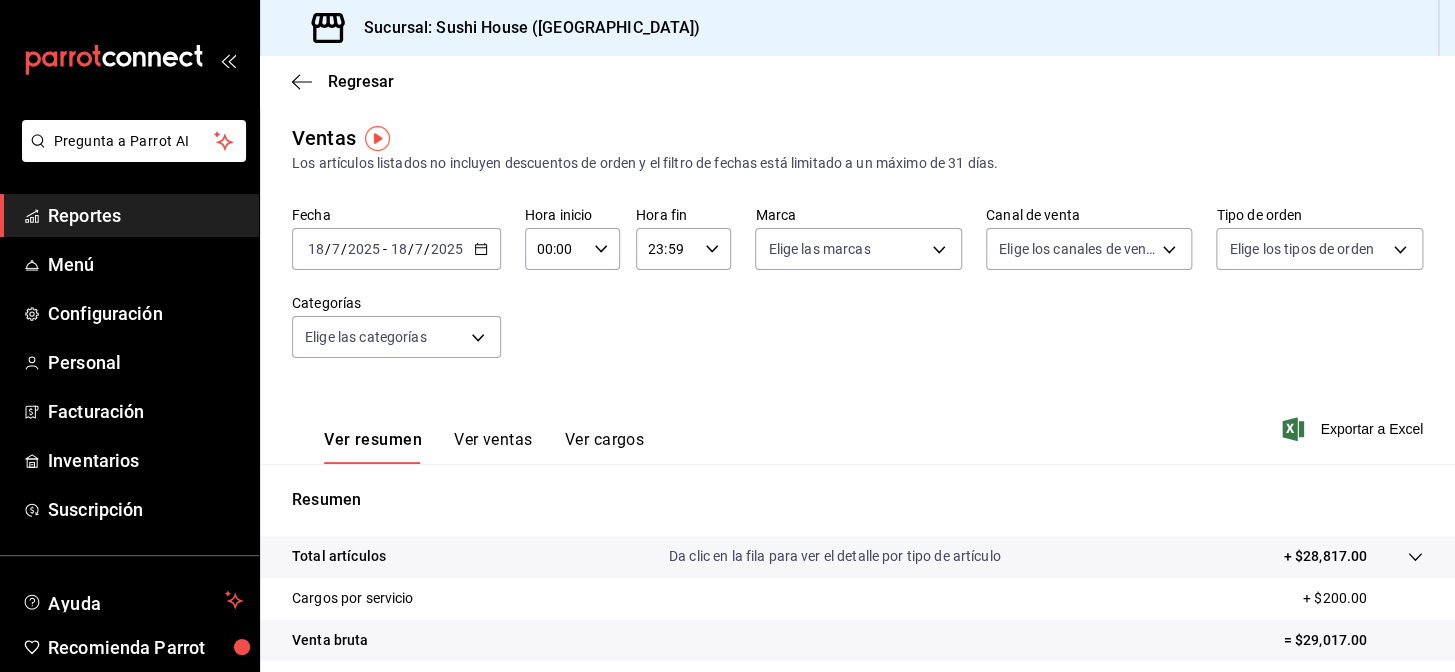 click on "Pregunta a Parrot AI Reportes   Menú   Configuración   Personal   Facturación   Inventarios   Suscripción   Ayuda Recomienda Parrot   Galicia Encargado   Sugerir nueva función   Sucursal: Sushi House ([GEOGRAPHIC_DATA]) Regresar Ventas Los artículos listados no incluyen descuentos de orden y el filtro de fechas está limitado a un máximo de 31 días. Fecha [DATE] [DATE] - [DATE] [DATE] Hora inicio 00:00 Hora inicio Hora fin 23:59 Hora fin Marca Elige las marcas Canal de venta Elige los canales de venta Tipo de orden Elige los tipos de orden Categorías Elige las categorías Ver resumen Ver ventas Ver cargos Exportar a Excel Resumen Total artículos Da clic en la fila para ver el detalle por tipo de artículo + $28,817.00 Cargos por servicio + $200.00 Venta bruta = $29,017.00 Descuentos totales - $4,805.45 Certificados de regalo - $0.00 Venta total = $24,211.55 Impuestos - $3,339.52 Venta neta = $20,872.03 GANA 1 MES GRATIS EN TU SUSCRIPCIÓN AQUÍ Ver video tutorial Ir a video Reportes" at bounding box center (727, 336) 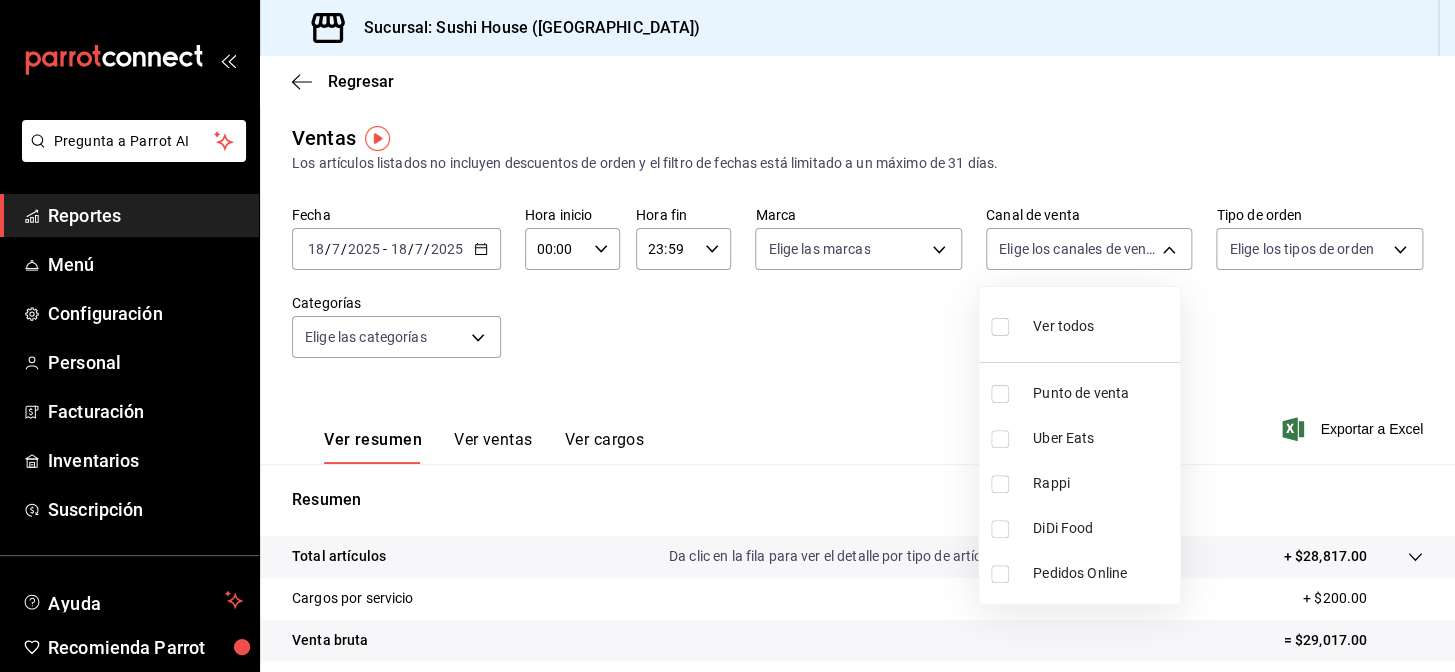 click at bounding box center (1000, 484) 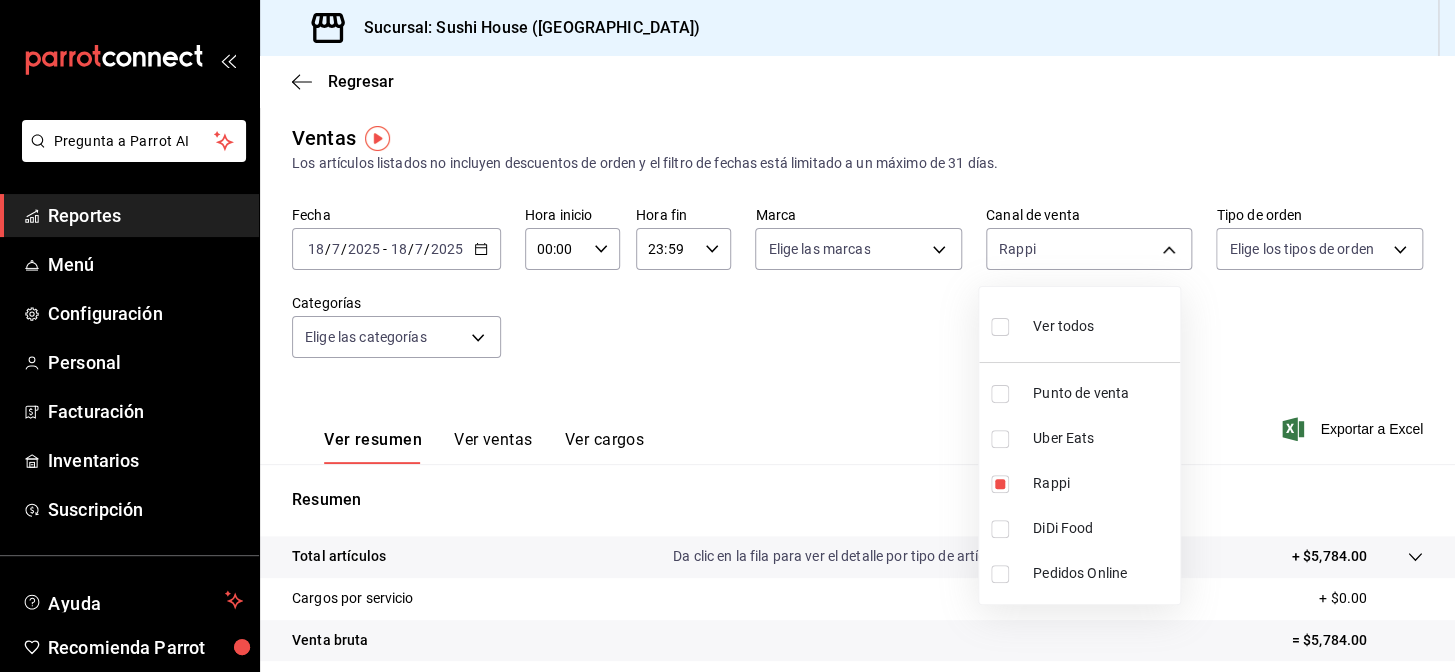 click at bounding box center (727, 336) 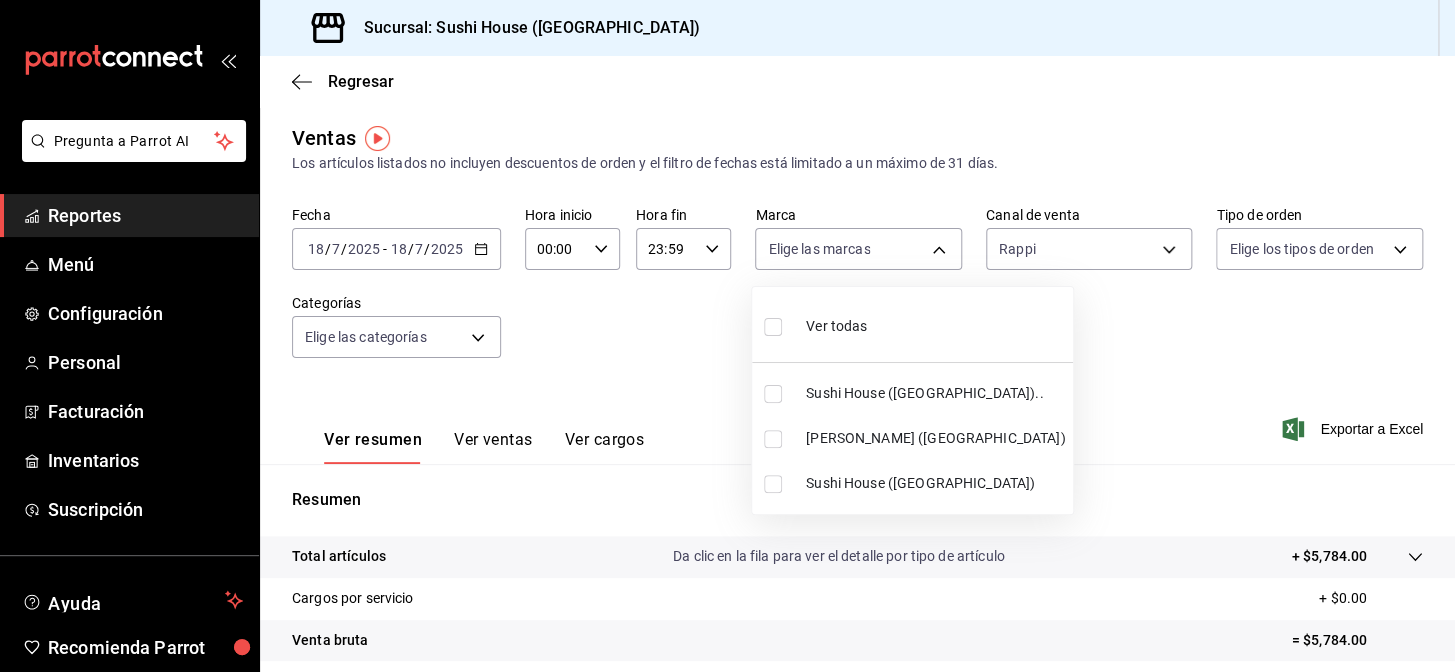 click on "Pregunta a Parrot AI Reportes   Menú   Configuración   Personal   Facturación   Inventarios   Suscripción   Ayuda Recomienda Parrot   Galicia Encargado   Sugerir nueva función   Sucursal: Sushi House ([GEOGRAPHIC_DATA]) Regresar Ventas Los artículos listados no incluyen descuentos de orden y el filtro de fechas está limitado a un máximo de 31 días. Fecha [DATE] [DATE] - [DATE] [DATE] Hora inicio 00:00 Hora inicio Hora fin 23:59 Hora fin Marca Elige las marcas Canal de venta Rappi RAPPI Tipo de orden Elige los tipos de orden Categorías Elige las categorías Ver resumen Ver ventas Ver cargos Exportar a Excel Resumen Total artículos Da clic en la fila para ver el detalle por tipo de artículo + $5,784.00 Cargos por servicio + $0.00 Venta bruta = $5,784.00 Descuentos totales - $1,524.15 Certificados de regalo - $0.00 Venta total = $4,259.85 Impuestos - $587.57 Venta neta = $3,672.28 GANA 1 MES GRATIS EN TU SUSCRIPCIÓN AQUÍ Ver video tutorial Ir a video Pregunta a Parrot AI Reportes" at bounding box center (727, 336) 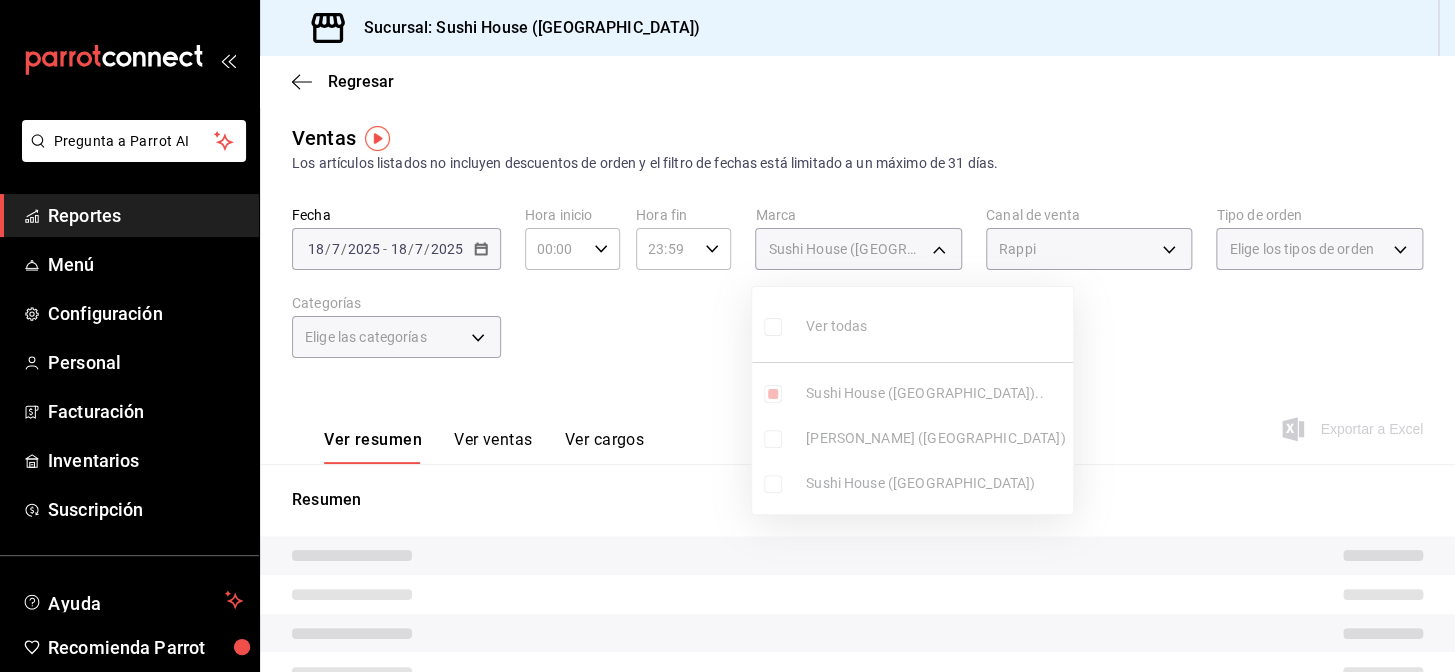 click at bounding box center [773, 484] 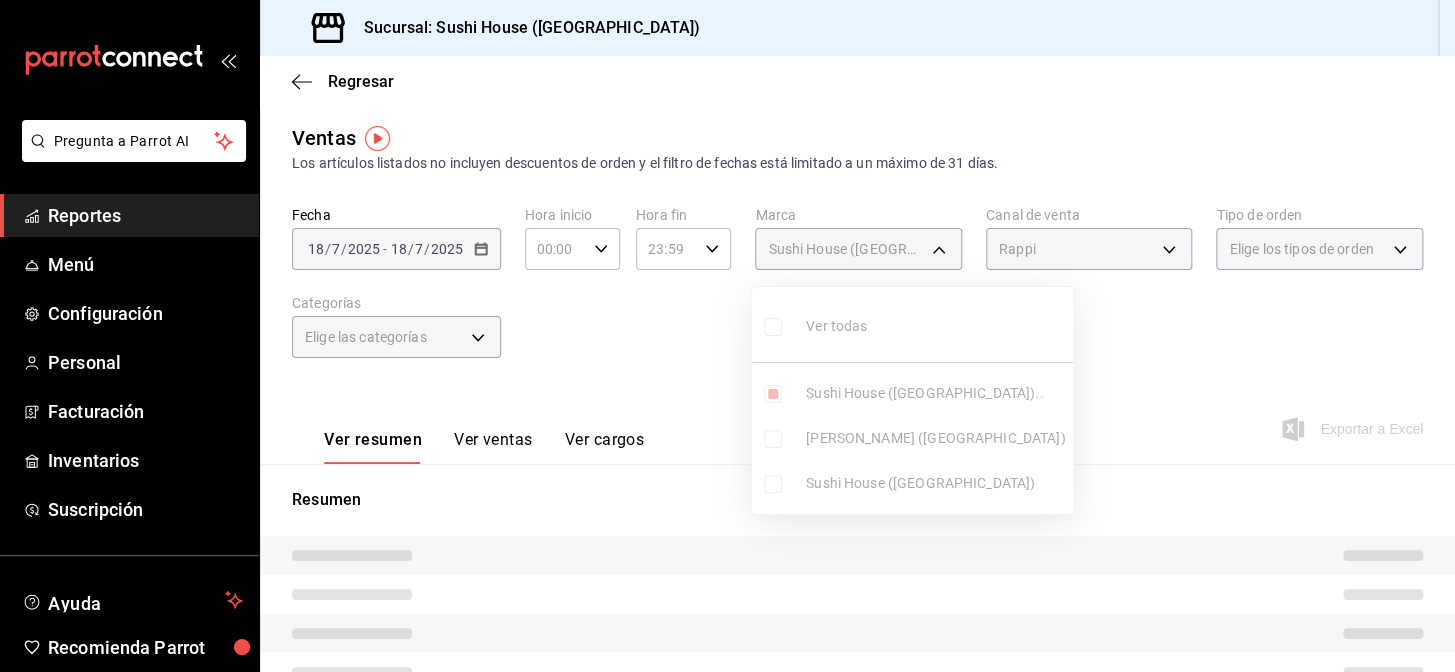 checkbox on "true" 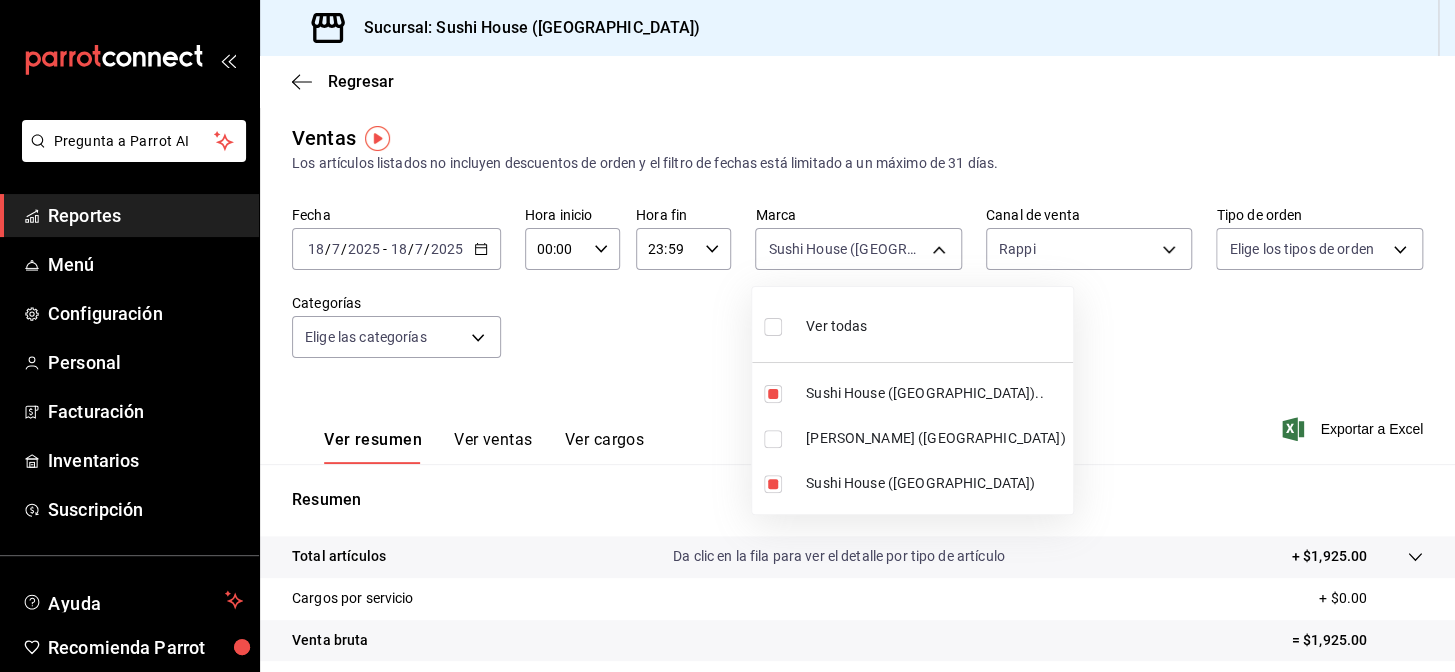 click at bounding box center (727, 336) 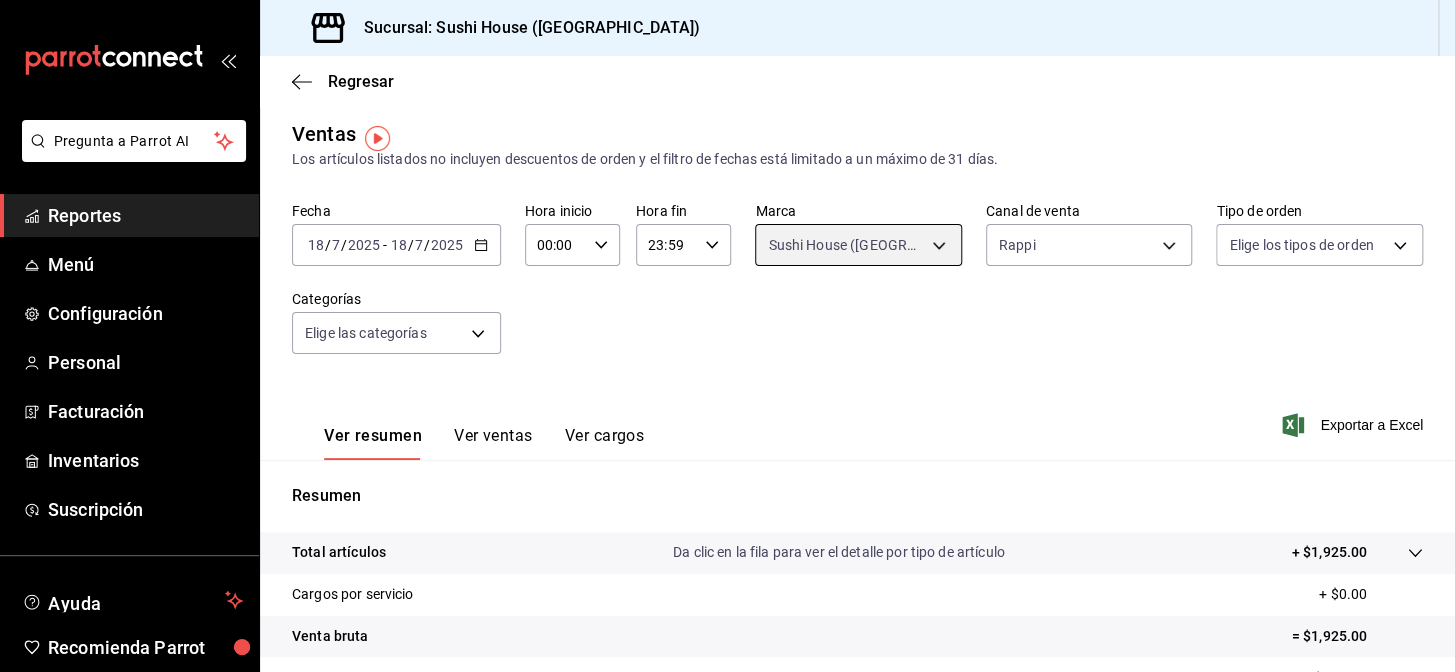 scroll, scrollTop: 0, scrollLeft: 0, axis: both 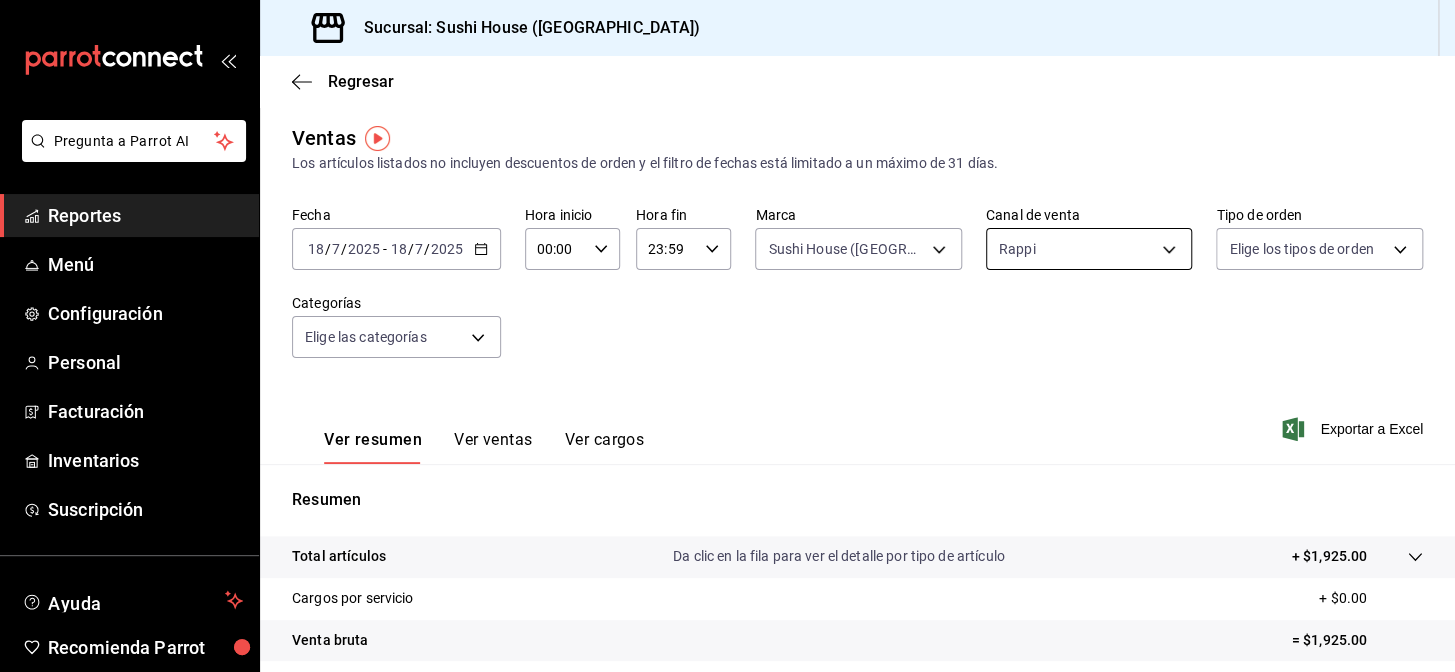 click on "Pregunta a Parrot AI Reportes   Menú   Configuración   Personal   Facturación   Inventarios   Suscripción   Ayuda Recomienda Parrot   Galicia Encargado   Sugerir nueva función   Sucursal: Sushi House ([GEOGRAPHIC_DATA]) Regresar Ventas Los artículos listados no incluyen descuentos de orden y el filtro de fechas está limitado a un máximo de 31 días. Fecha [DATE] [DATE] - [DATE] [DATE] Hora inicio 00:00 Hora inicio Hora fin 23:59 Hora fin Marca Sushi House ([GEOGRAPHIC_DATA]).., [GEOGRAPHIC_DATA] ([GEOGRAPHIC_DATA]) 7dc1bbcc-c854-438a-98a7-f6be28febd34,fc9d632e-e170-447e-9cd5-70bd0bb3e59f Canal de venta Rappi RAPPI Tipo de orden Elige los tipos de orden Categorías Elige las categorías Ver resumen Ver ventas Ver cargos Exportar a Excel Resumen Total artículos Da clic en la fila para ver el detalle por tipo de artículo + $1,925.00 Cargos por servicio + $0.00 Venta bruta = $1,925.00 Descuentos totales - $407.40 Certificados de regalo - $0.00 Venta total = $1,517.60 Impuestos - $209.32 Venta neta = $1,308.28   Menú" at bounding box center (727, 336) 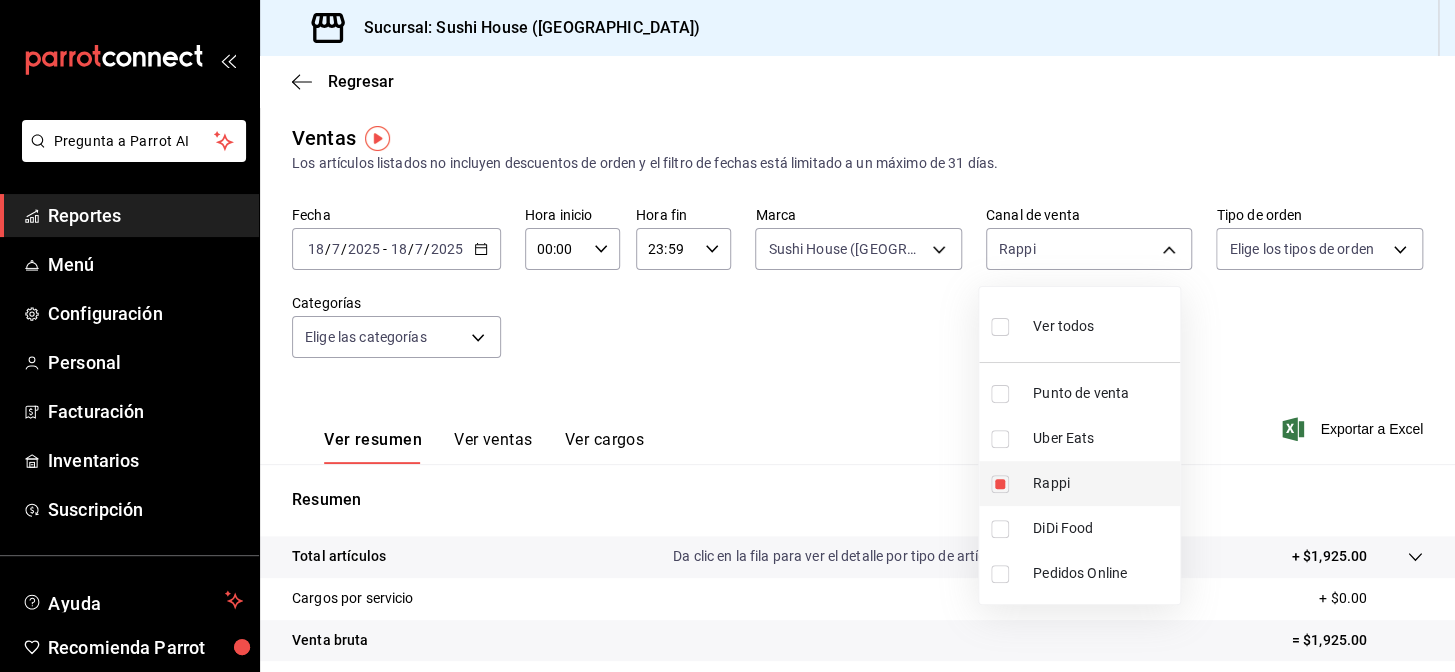click at bounding box center [1000, 484] 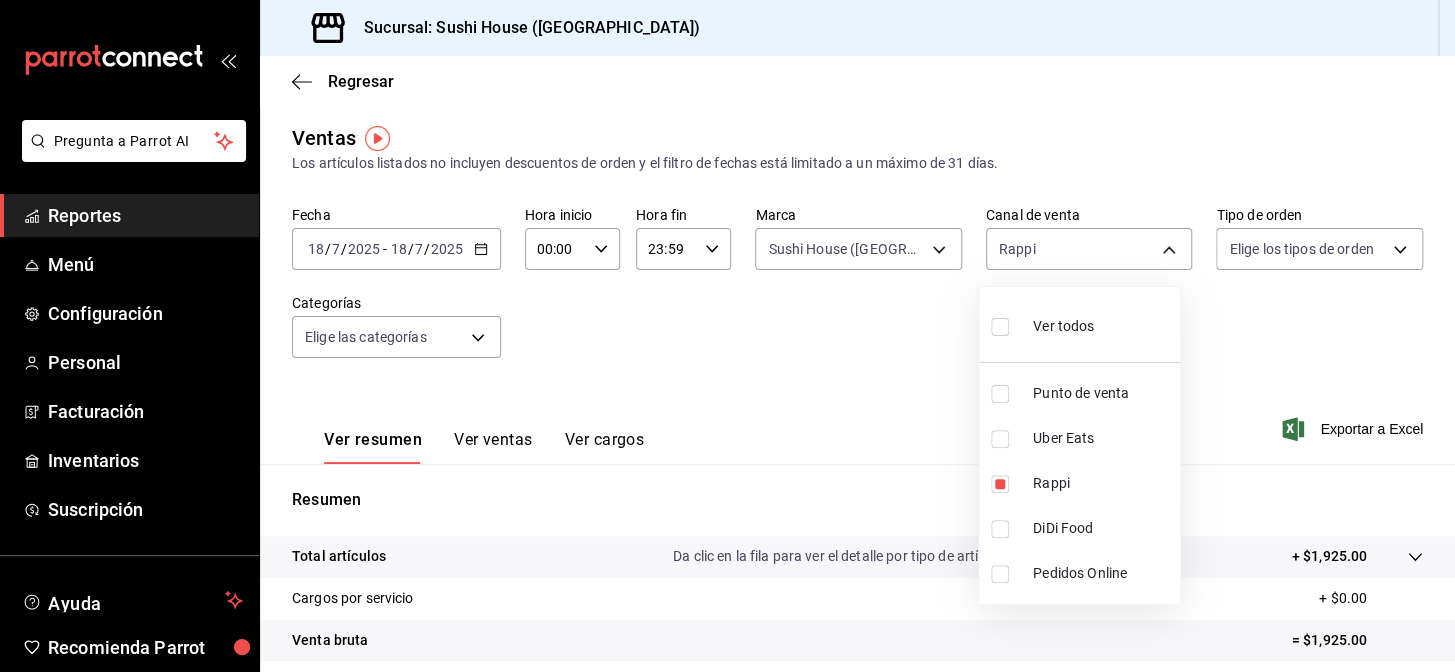 type 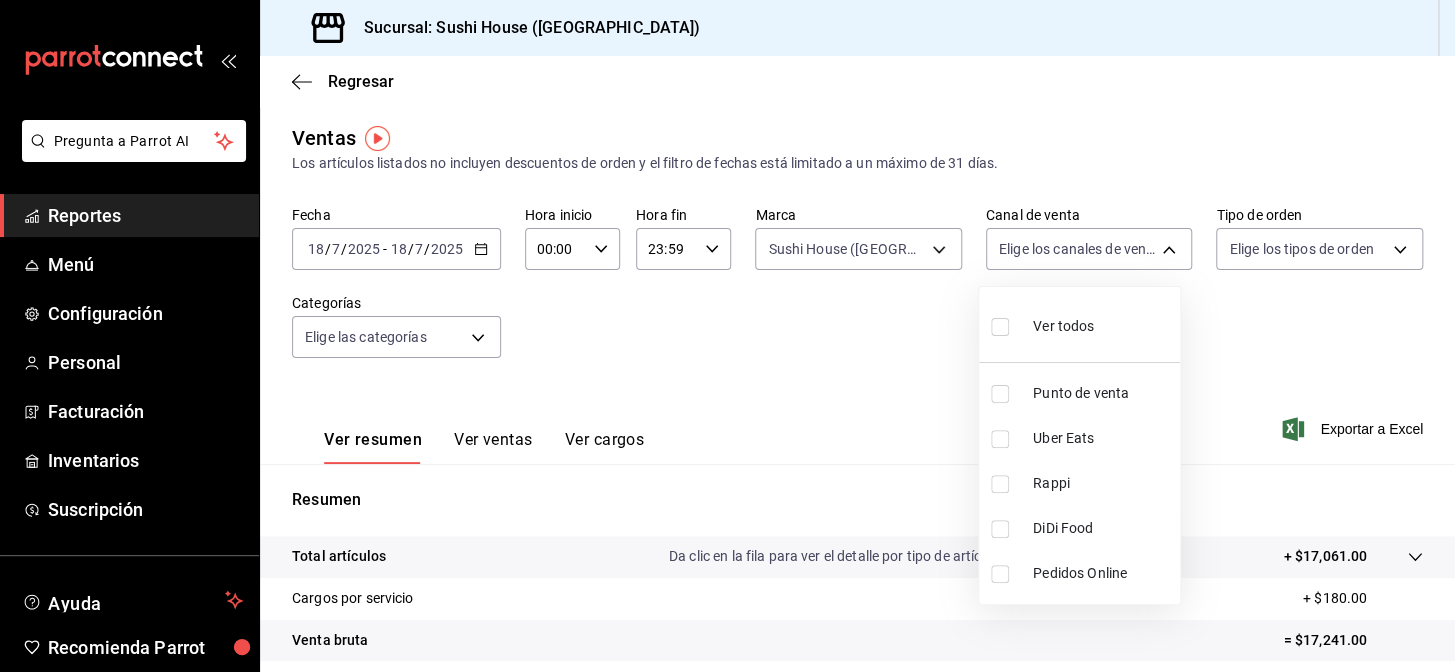 click at bounding box center (1000, 439) 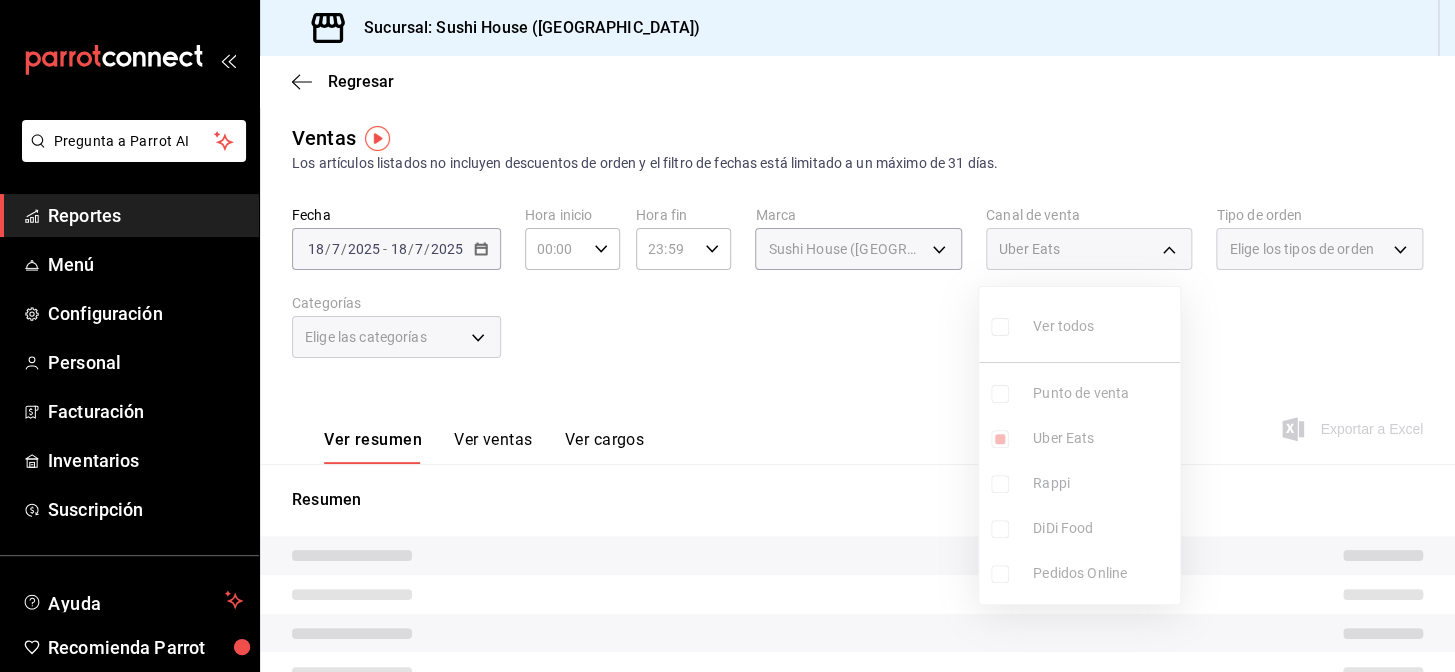 click at bounding box center [727, 336] 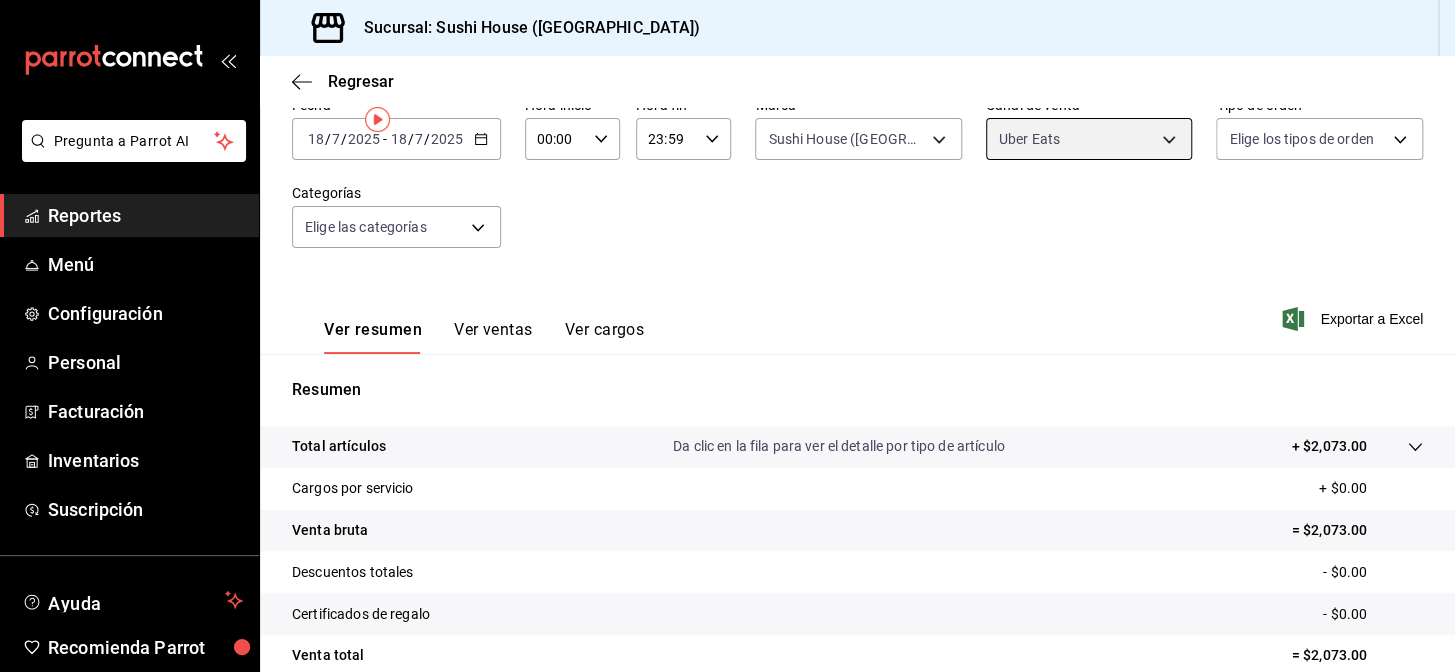 scroll, scrollTop: 286, scrollLeft: 0, axis: vertical 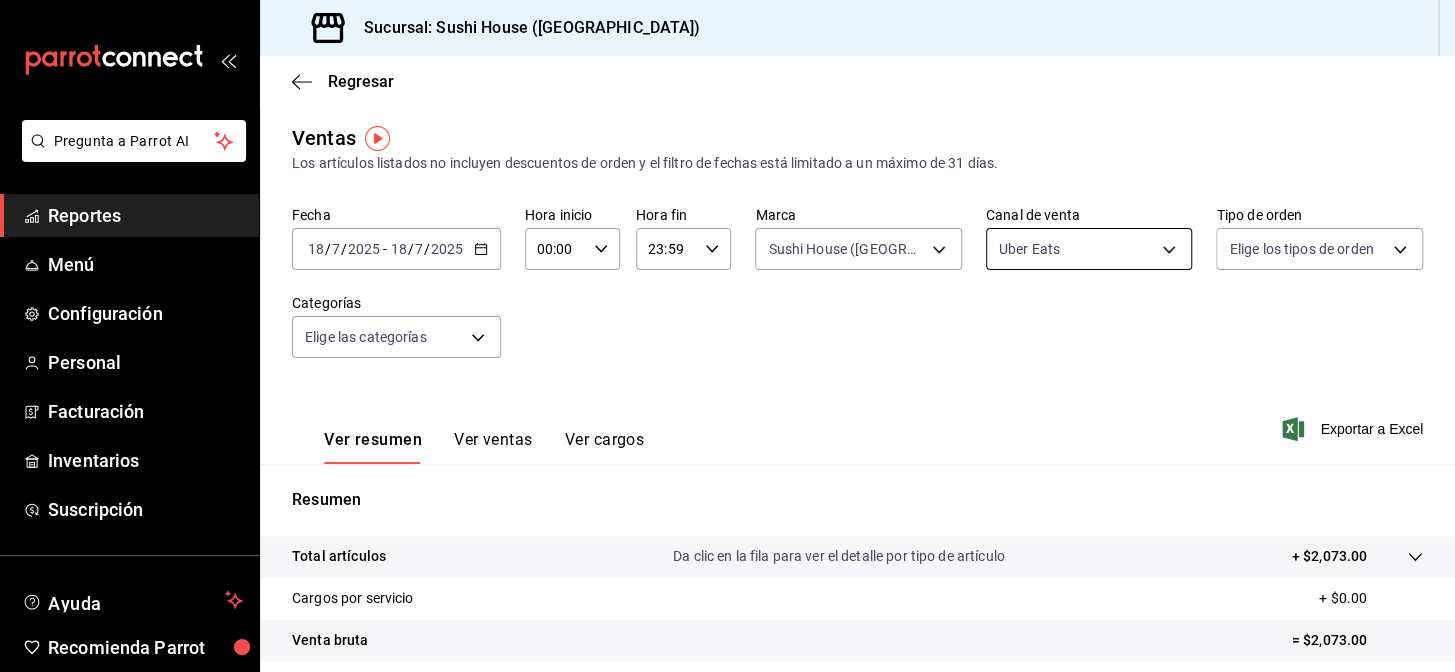 click on "Pregunta a Parrot AI Reportes   Menú   Configuración   Personal   Facturación   Inventarios   Suscripción   Ayuda Recomienda Parrot   Galicia Encargado   Sugerir nueva función   Sucursal: Sushi House ([GEOGRAPHIC_DATA]) Regresar Ventas Los artículos listados no incluyen descuentos de orden y el filtro de fechas está limitado a un máximo de 31 días. Fecha [DATE] [DATE] - [DATE] [DATE] Hora inicio 00:00 Hora inicio Hora fin 23:59 Hora fin Marca Sushi House ([GEOGRAPHIC_DATA]).., [GEOGRAPHIC_DATA] ([GEOGRAPHIC_DATA]) 7dc1bbcc-c854-438a-98a7-f6be28febd34,fc9d632e-e170-447e-9cd5-70bd0bb3e59f Canal de venta Uber Eats UBER_EATS Tipo de orden Elige los tipos de orden Categorías Elige las categorías Ver resumen Ver ventas Ver cargos Exportar a Excel Resumen Total artículos Da clic en la fila para ver el detalle por tipo de artículo + $2,073.00 Cargos por servicio + $0.00 Venta bruta = $2,073.00 Descuentos totales - $0.00 Certificados de regalo - $0.00 Venta total = $2,073.00 Impuestos - $285.93 Venta neta = $1,787.07" at bounding box center (727, 336) 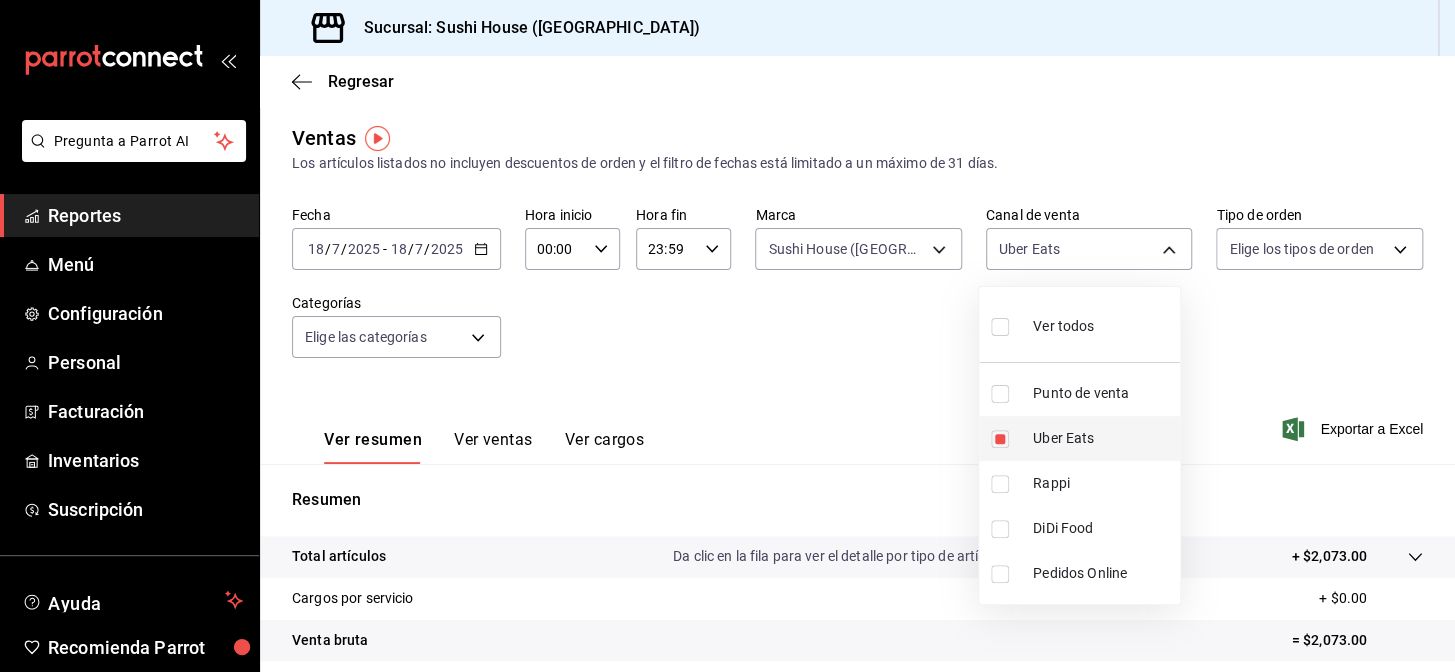 click on "Uber Eats" at bounding box center (1079, 438) 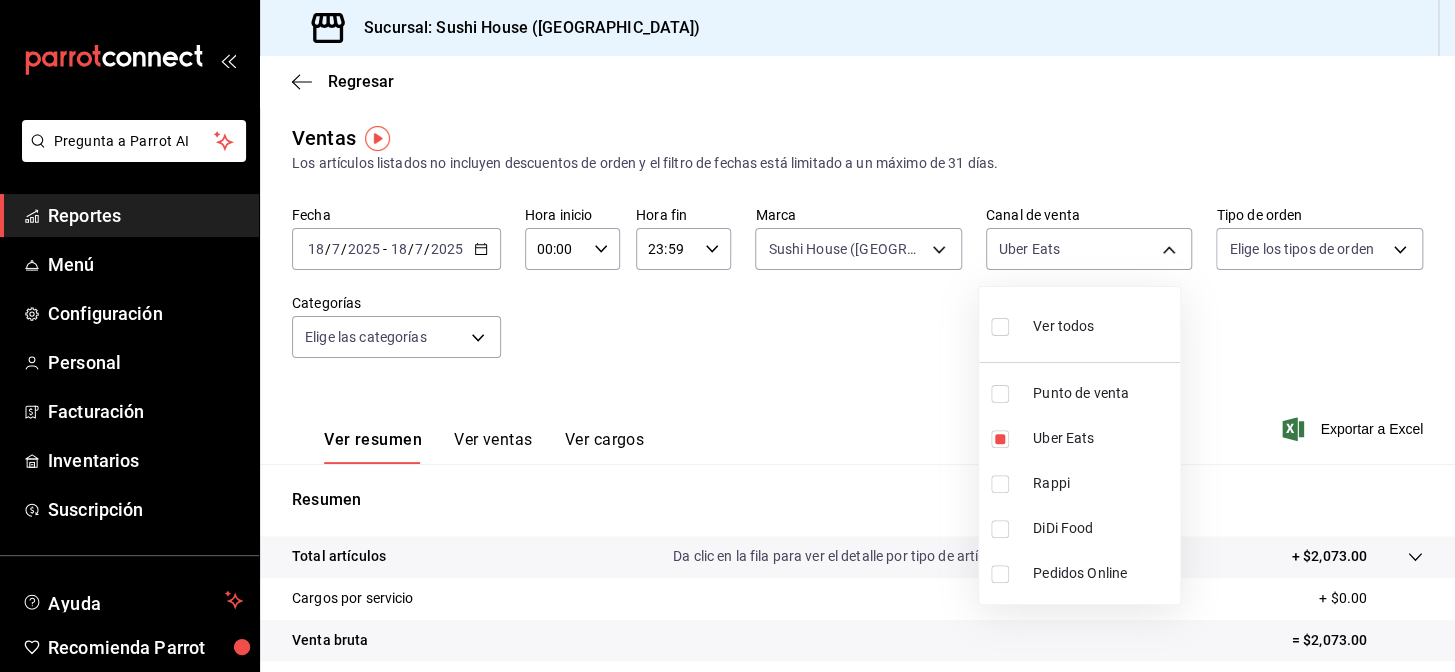 type 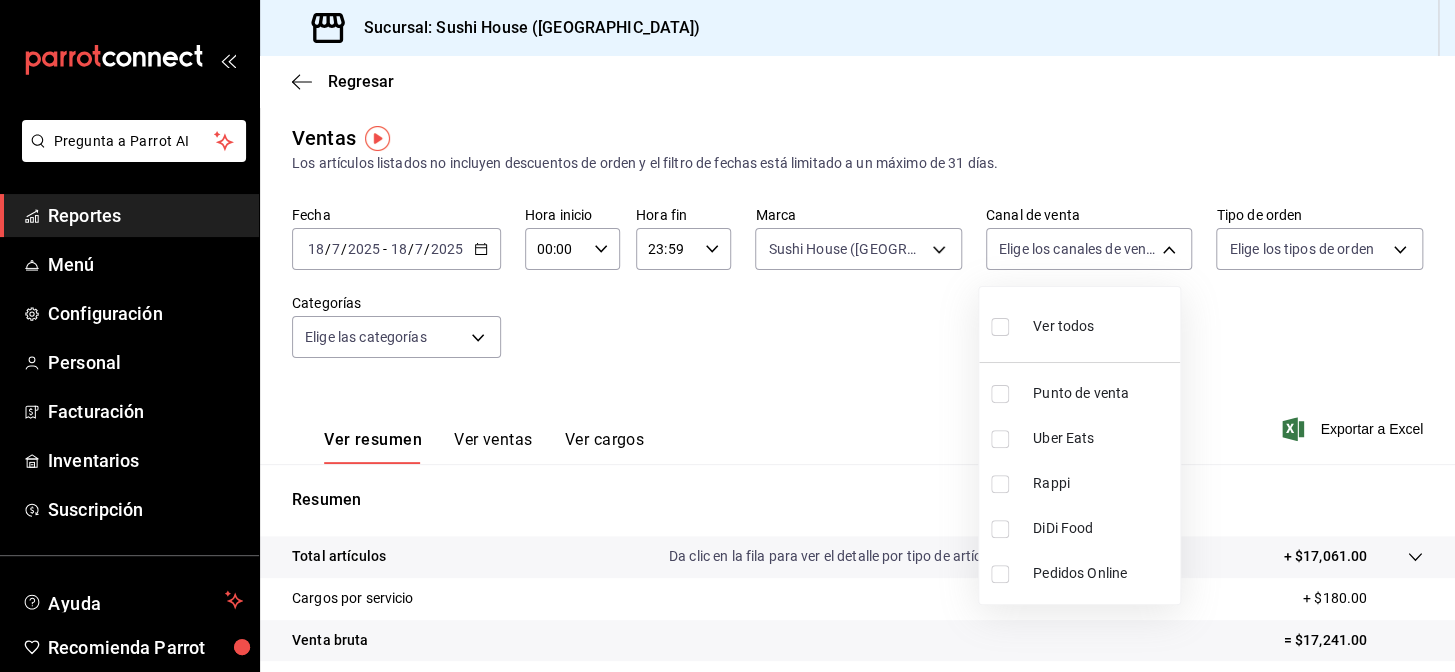 click on "DiDi Food" at bounding box center (1079, 528) 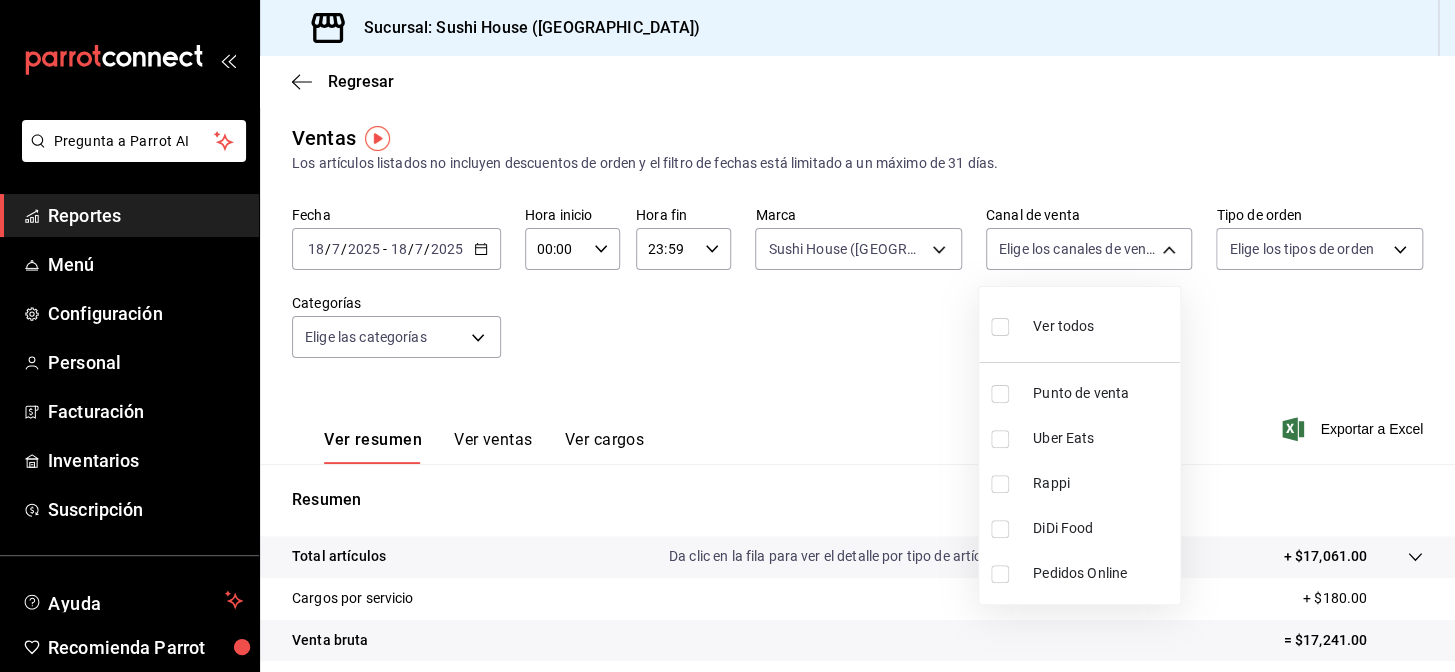 checkbox on "true" 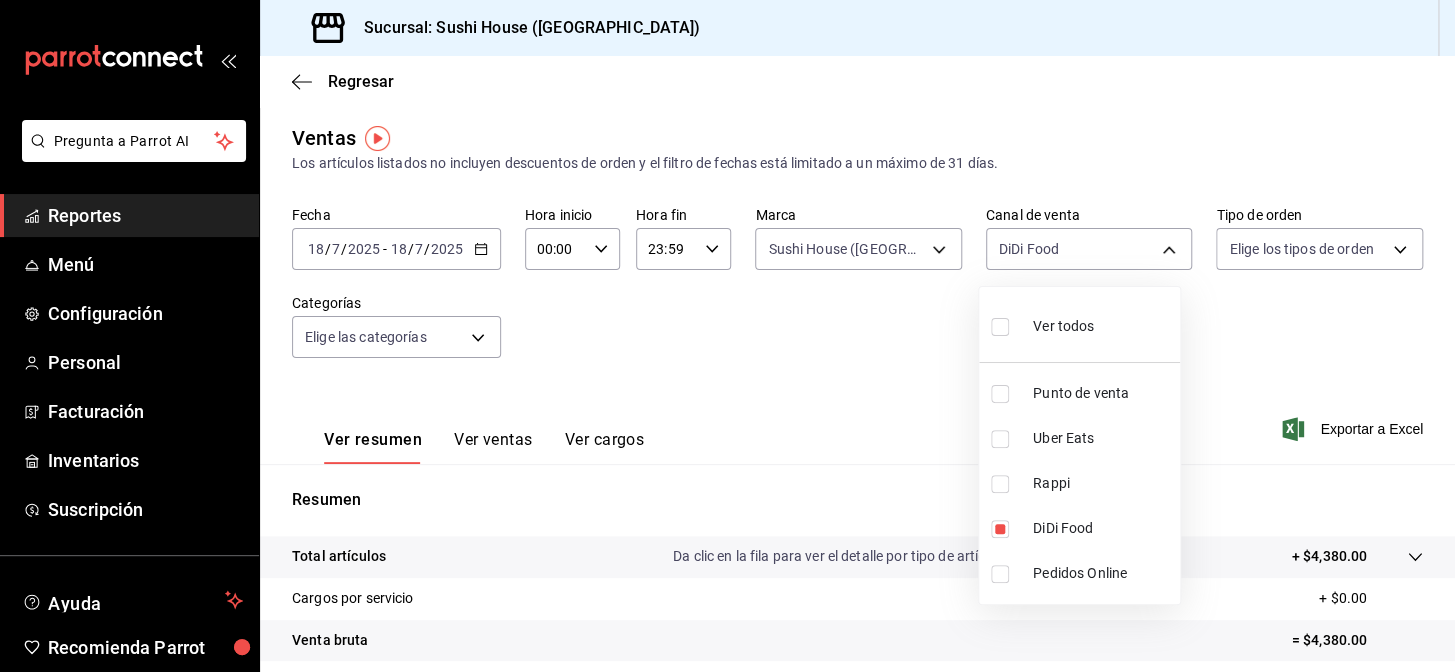 click at bounding box center [727, 336] 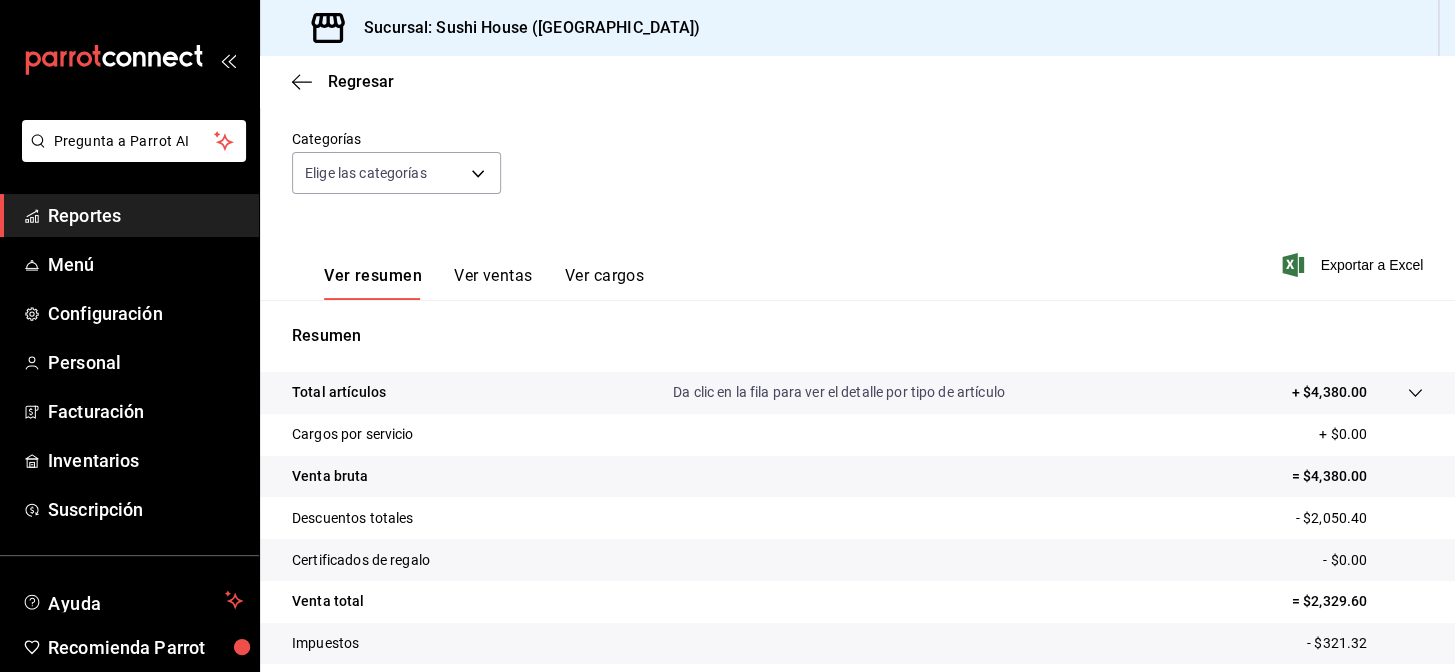 scroll, scrollTop: 286, scrollLeft: 0, axis: vertical 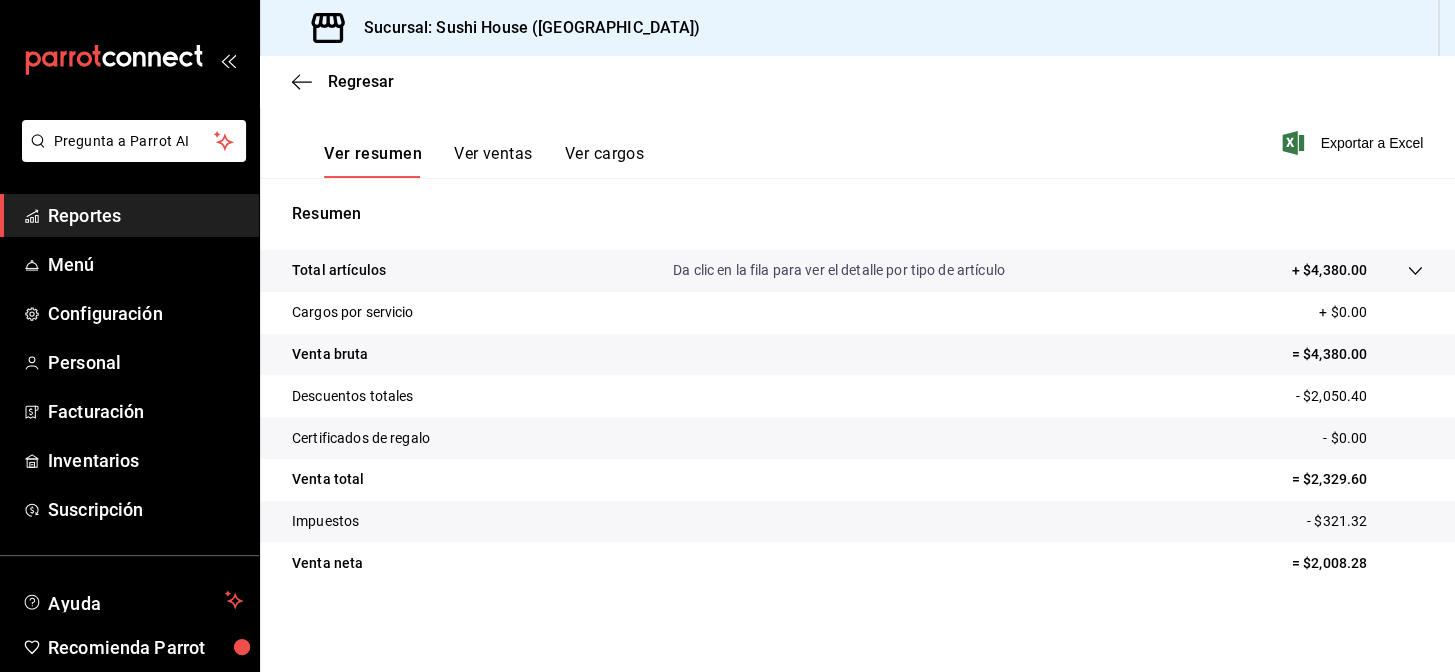 click on "Reportes" at bounding box center (145, 215) 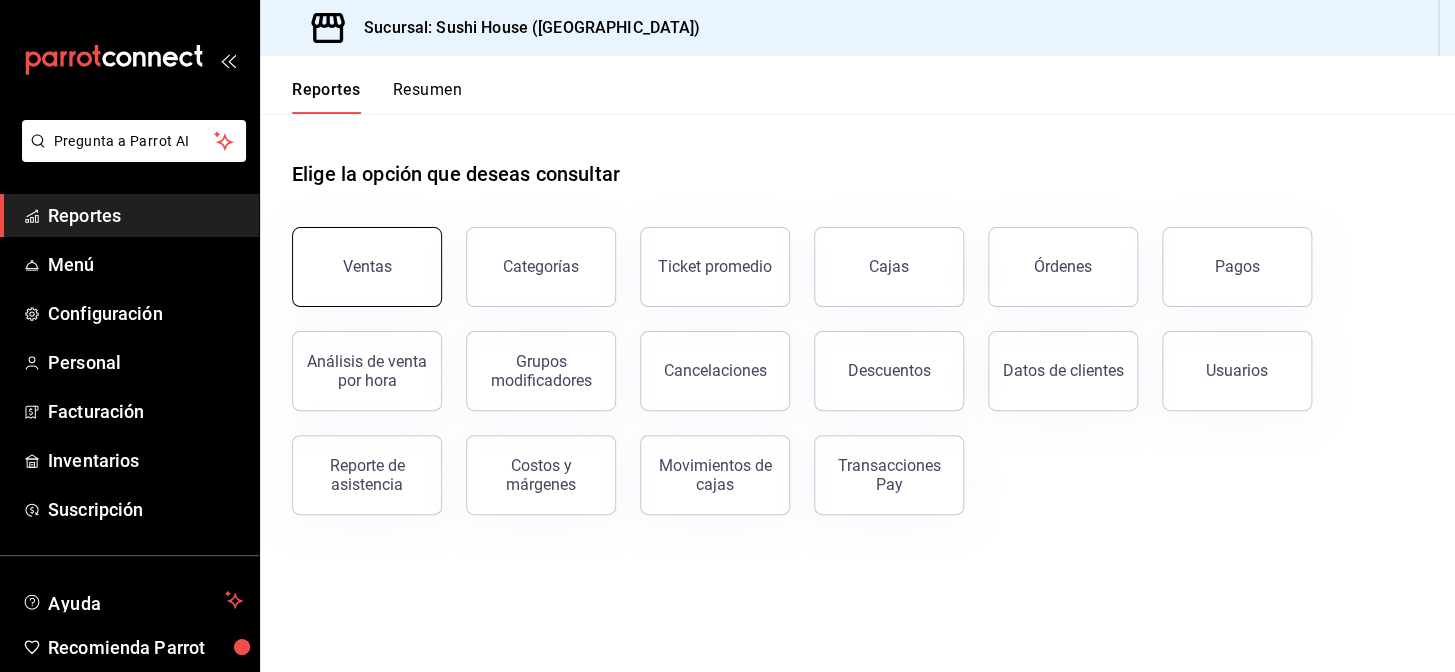 click on "Ventas" at bounding box center (367, 267) 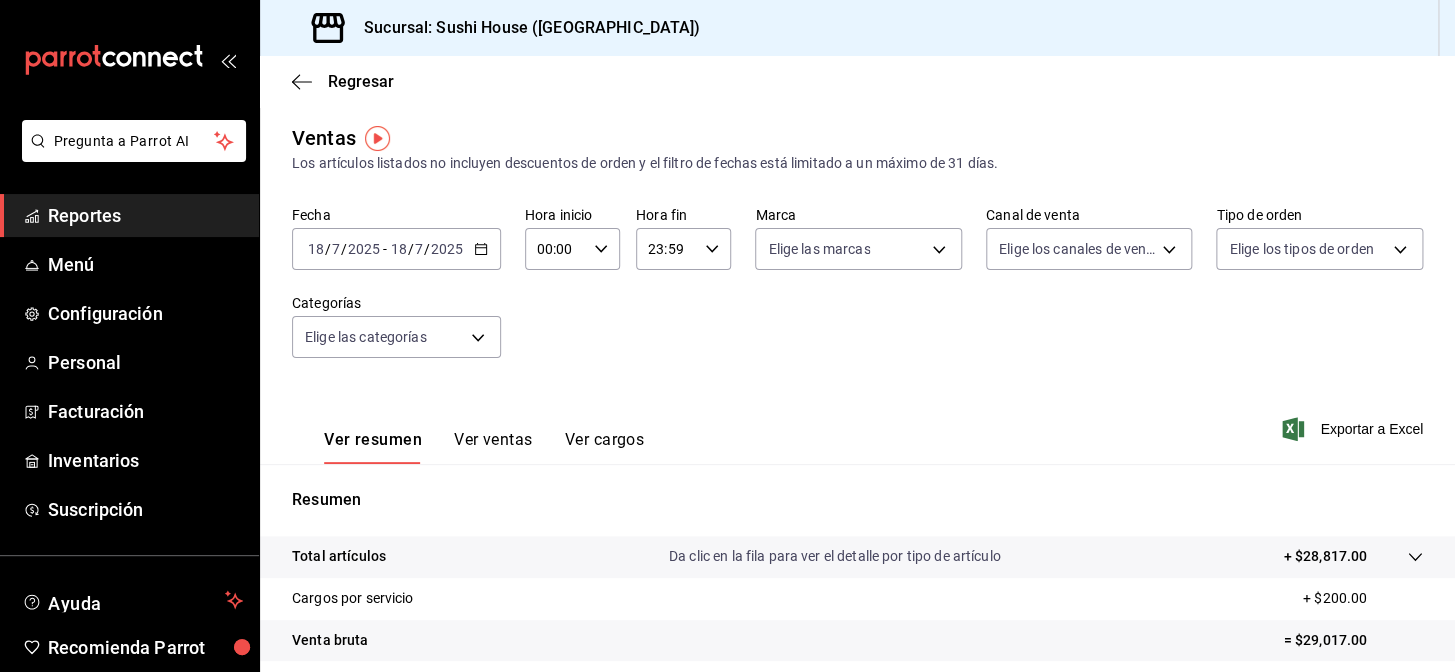 click on "Fecha [DATE] [DATE] - [DATE] [DATE] Hora inicio 00:00 Hora inicio Hora fin 23:59 Hora fin Marca Elige las marcas Canal de venta Elige los canales de venta Tipo de orden Elige los tipos de orden Categorías Elige las categorías" at bounding box center [857, 294] 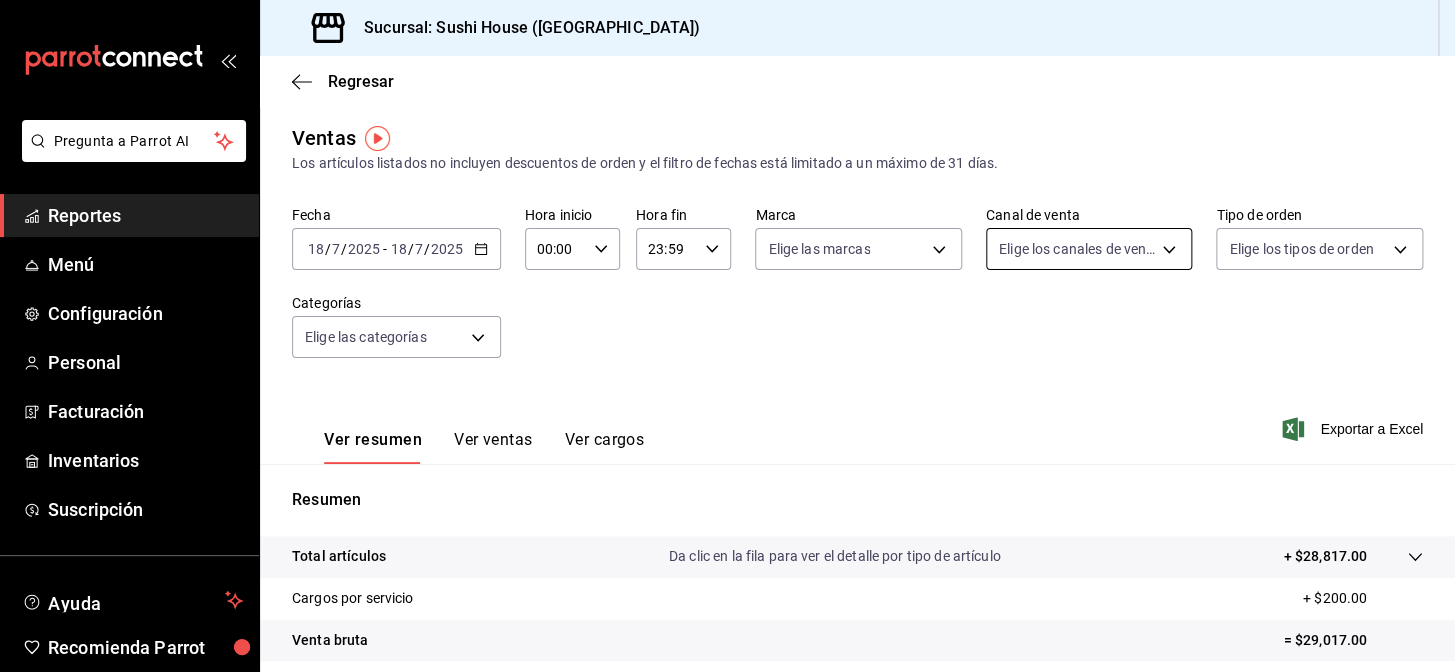 click on "Pregunta a Parrot AI Reportes   Menú   Configuración   Personal   Facturación   Inventarios   Suscripción   Ayuda Recomienda Parrot   Galicia Encargado   Sugerir nueva función   Sucursal: Sushi House ([GEOGRAPHIC_DATA]) Regresar Ventas Los artículos listados no incluyen descuentos de orden y el filtro de fechas está limitado a un máximo de 31 días. Fecha [DATE] [DATE] - [DATE] [DATE] Hora inicio 00:00 Hora inicio Hora fin 23:59 Hora fin Marca Elige las marcas Canal de venta Elige los canales de venta Tipo de orden Elige los tipos de orden Categorías Elige las categorías Ver resumen Ver ventas Ver cargos Exportar a Excel Resumen Total artículos Da clic en la fila para ver el detalle por tipo de artículo + $28,817.00 Cargos por servicio + $200.00 Venta bruta = $29,017.00 Descuentos totales - $4,805.45 Certificados de regalo - $0.00 Venta total = $24,211.55 Impuestos - $3,339.52 Venta neta = $20,872.03 GANA 1 MES GRATIS EN TU SUSCRIPCIÓN AQUÍ Ver video tutorial Ir a video Reportes" at bounding box center (727, 336) 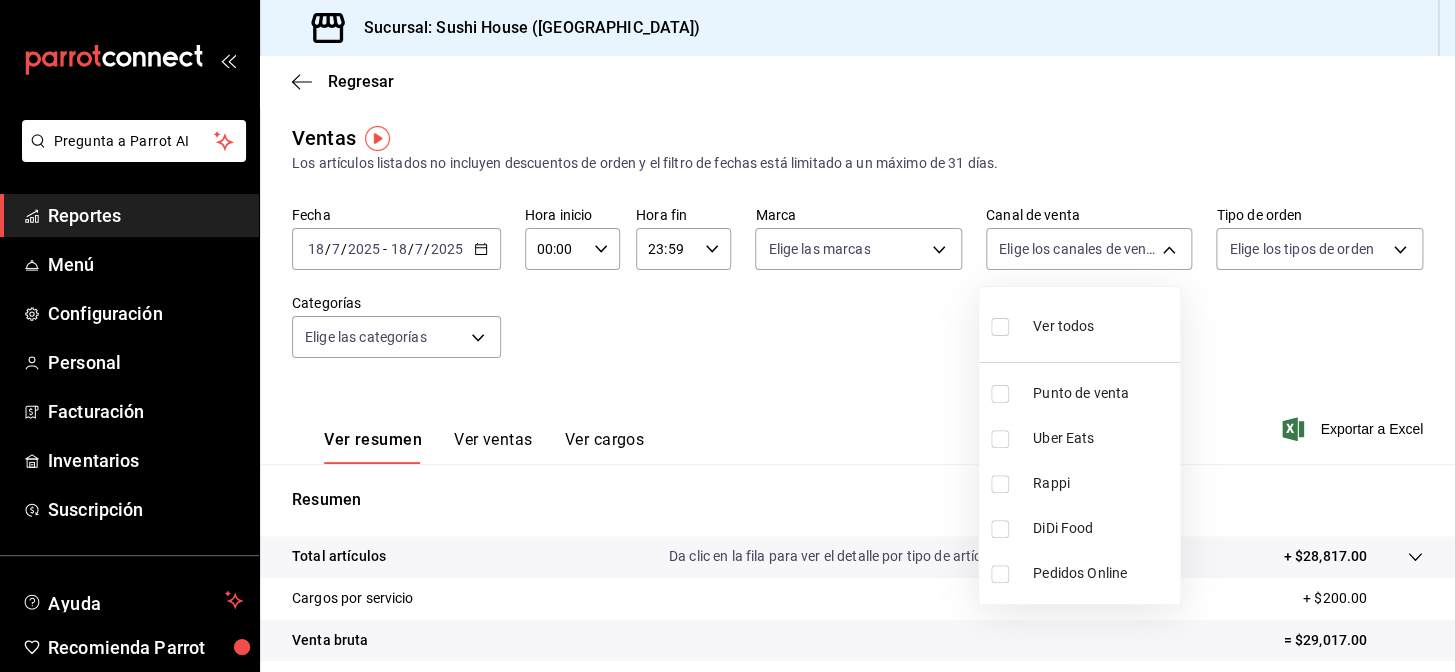 drag, startPoint x: 998, startPoint y: 484, endPoint x: 913, endPoint y: 371, distance: 141.40015 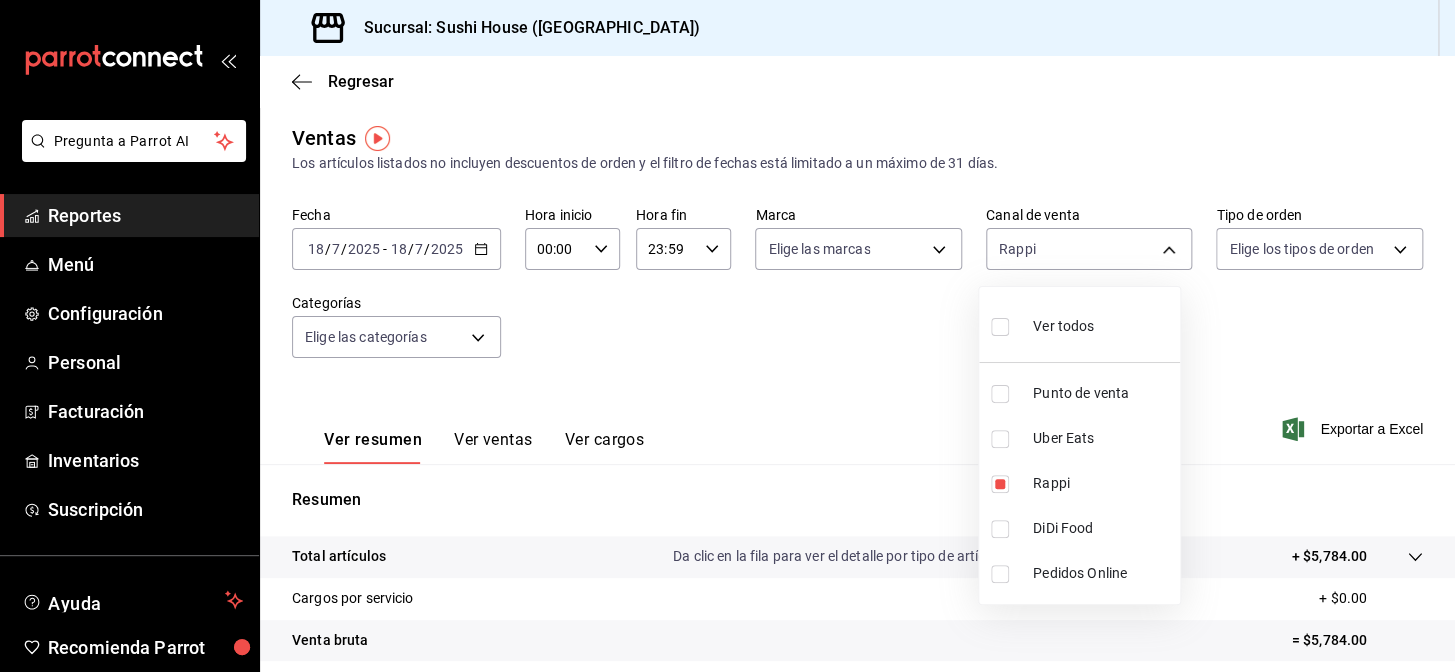 click at bounding box center [727, 336] 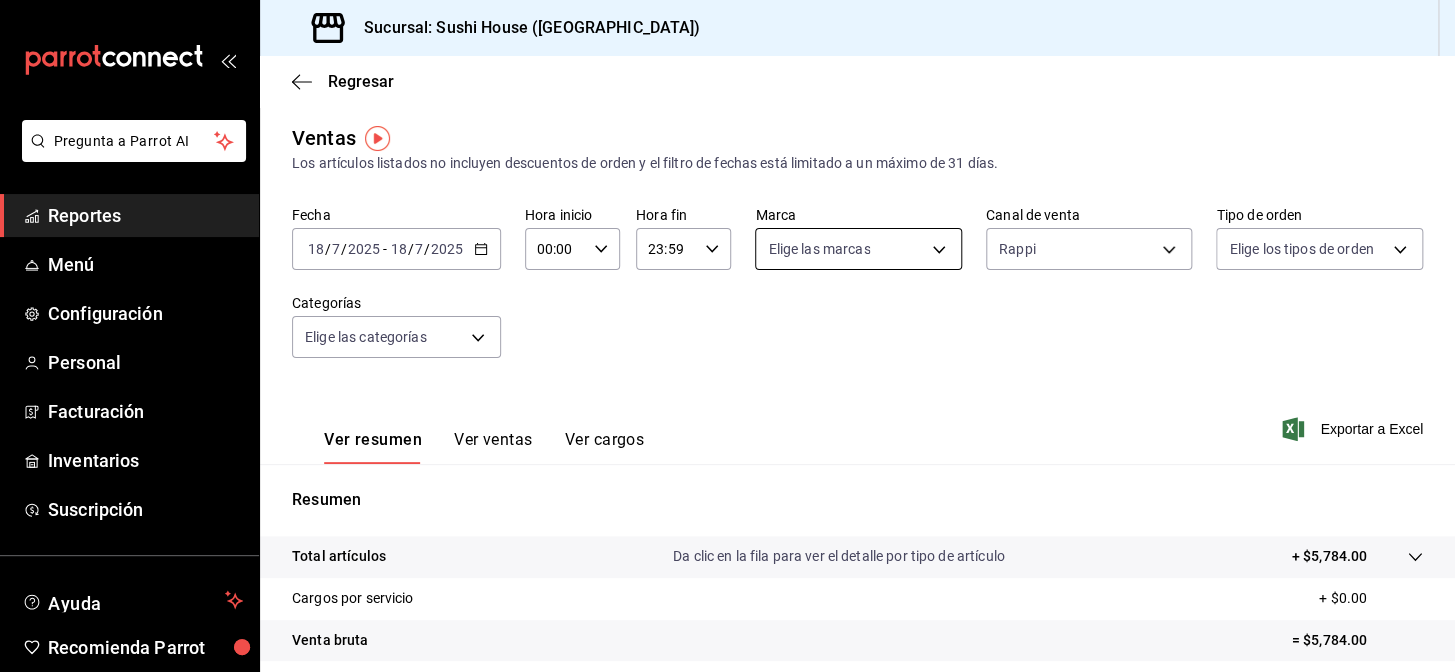 click on "Pregunta a Parrot AI Reportes   Menú   Configuración   Personal   Facturación   Inventarios   Suscripción   Ayuda Recomienda Parrot   Galicia Encargado   Sugerir nueva función   Sucursal: Sushi House ([GEOGRAPHIC_DATA]) Regresar Ventas Los artículos listados no incluyen descuentos de orden y el filtro de fechas está limitado a un máximo de 31 días. Fecha [DATE] [DATE] - [DATE] [DATE] Hora inicio 00:00 Hora inicio Hora fin 23:59 Hora fin Marca Elige las marcas Canal de venta Rappi RAPPI Tipo de orden Elige los tipos de orden Categorías Elige las categorías Ver resumen Ver ventas Ver cargos Exportar a Excel Resumen Total artículos Da clic en la fila para ver el detalle por tipo de artículo + $5,784.00 Cargos por servicio + $0.00 Venta bruta = $5,784.00 Descuentos totales - $1,524.15 Certificados de regalo - $0.00 Venta total = $4,259.85 Impuestos - $587.57 Venta neta = $3,672.28 GANA 1 MES GRATIS EN TU SUSCRIPCIÓN AQUÍ Ver video tutorial Ir a video Pregunta a Parrot AI Reportes" at bounding box center (727, 336) 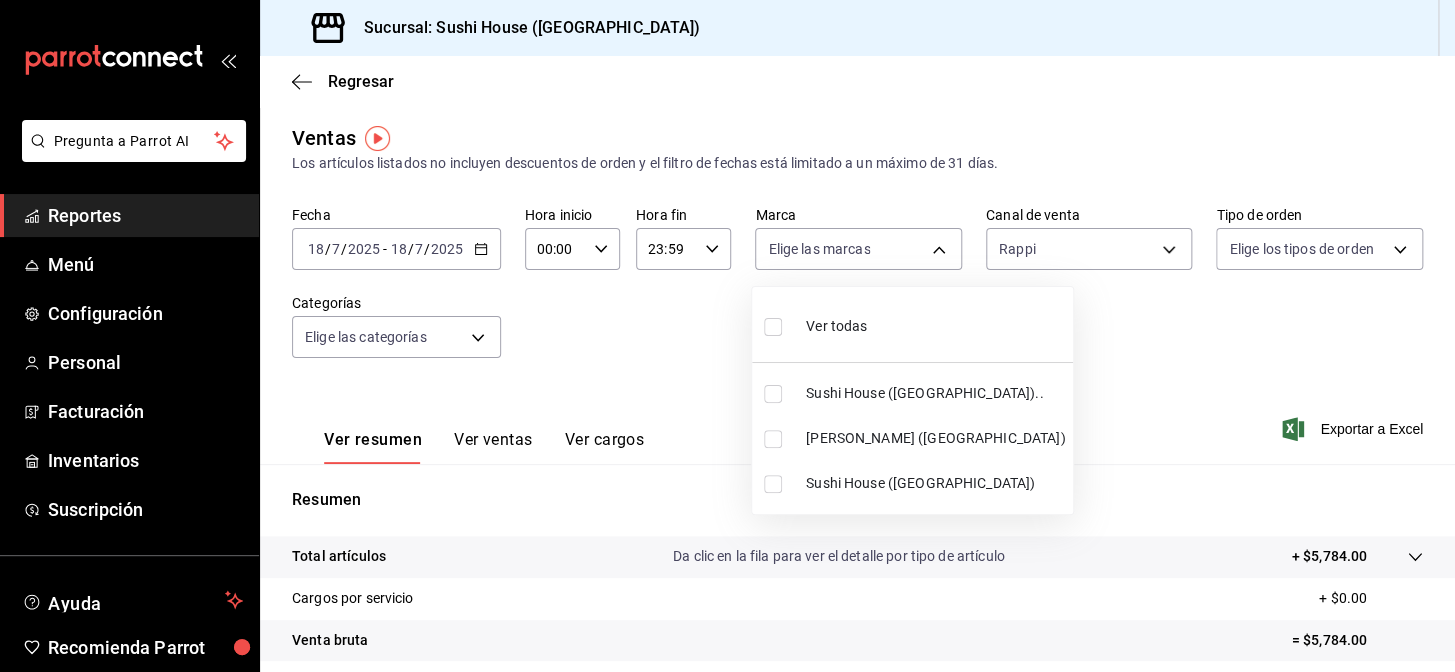 click on "[PERSON_NAME] ([GEOGRAPHIC_DATA])" at bounding box center [912, 438] 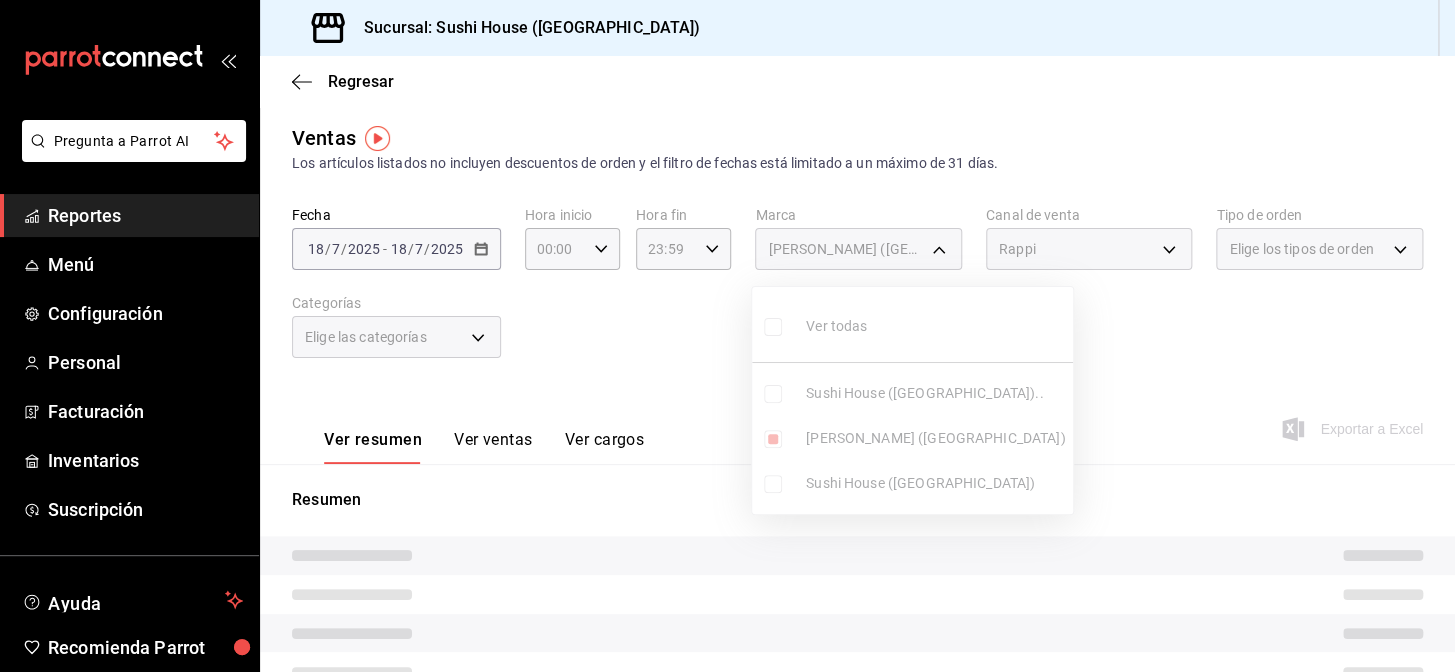 click at bounding box center [727, 336] 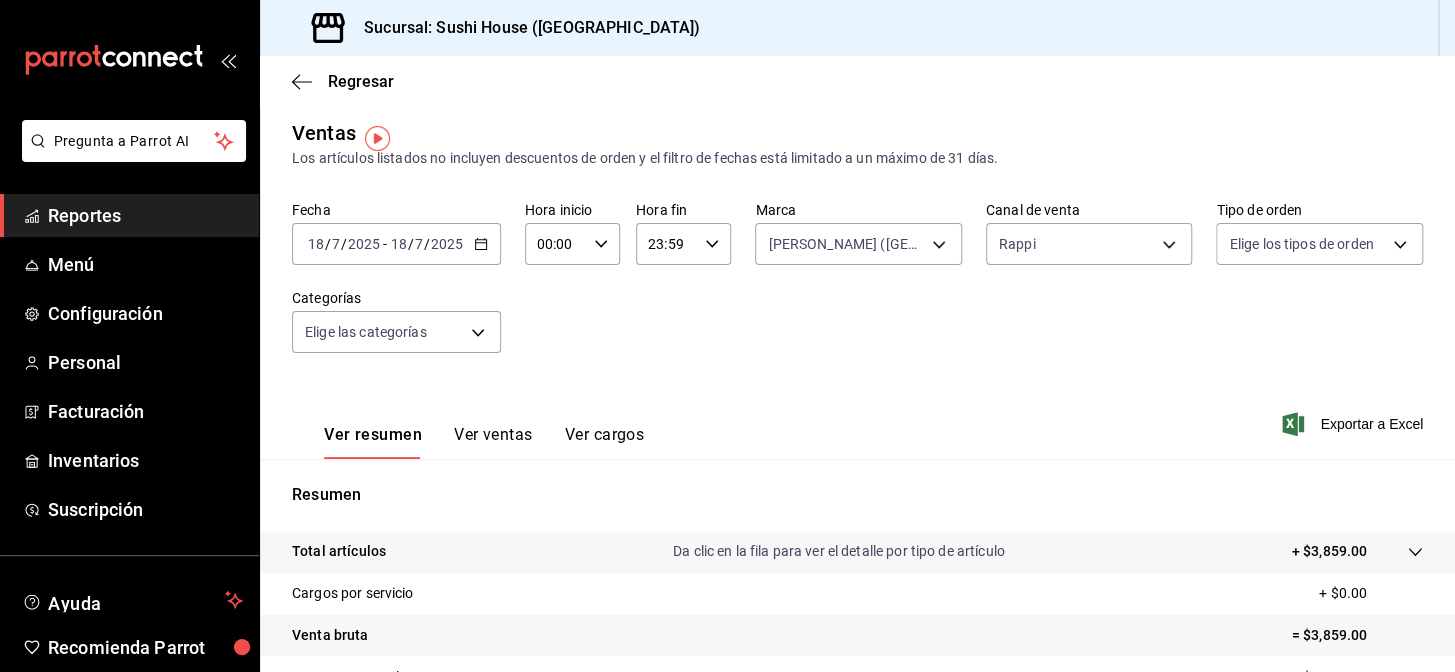 scroll, scrollTop: 0, scrollLeft: 0, axis: both 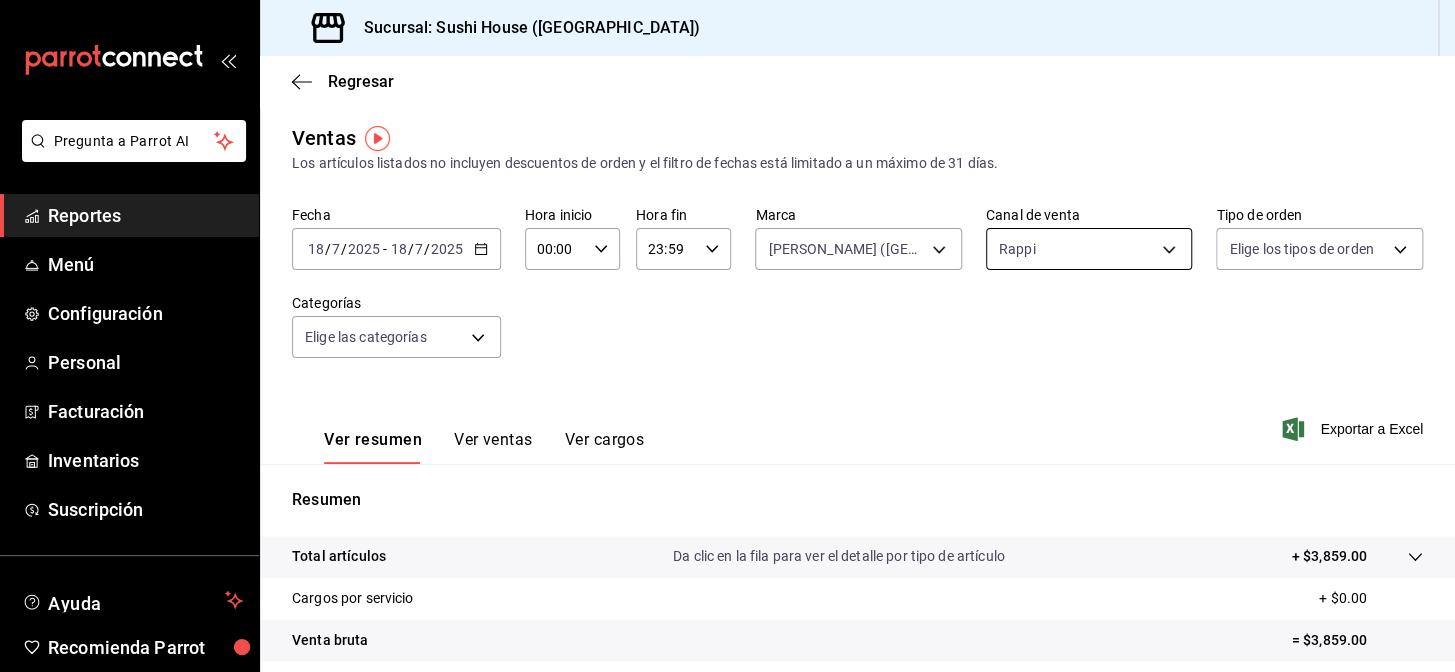 click on "Pregunta a Parrot AI Reportes   Menú   Configuración   Personal   Facturación   Inventarios   Suscripción   Ayuda Recomienda Parrot   Galicia Encargado   Sugerir nueva función   Sucursal: Sushi House ([GEOGRAPHIC_DATA]) Regresar Ventas Los artículos listados no incluyen descuentos de orden y el filtro de fechas está limitado a un máximo de 31 días. Fecha [DATE] [DATE] - [DATE] [DATE] Hora inicio 00:00 Hora inicio Hora fin 23:59 Hora fin Marca Genki Poke ([GEOGRAPHIC_DATA]) 74f618c1-62af-4f1c-9f59-932c5bb3cccb Canal de venta Rappi RAPPI Tipo de orden Elige los tipos de orden Categorías Elige las categorías Ver resumen Ver ventas Ver cargos Exportar a Excel Resumen Total artículos Da clic en la fila para ver el detalle por tipo de artículo + $3,859.00 Cargos por servicio + $0.00 Venta bruta = $3,859.00 Descuentos totales - $1,116.75 Certificados de regalo - $0.00 Venta total = $2,742.25 Impuestos - $378.24 Venta neta = $2,364.01 GANA 1 MES GRATIS EN TU SUSCRIPCIÓN AQUÍ Ver video tutorial" at bounding box center [727, 336] 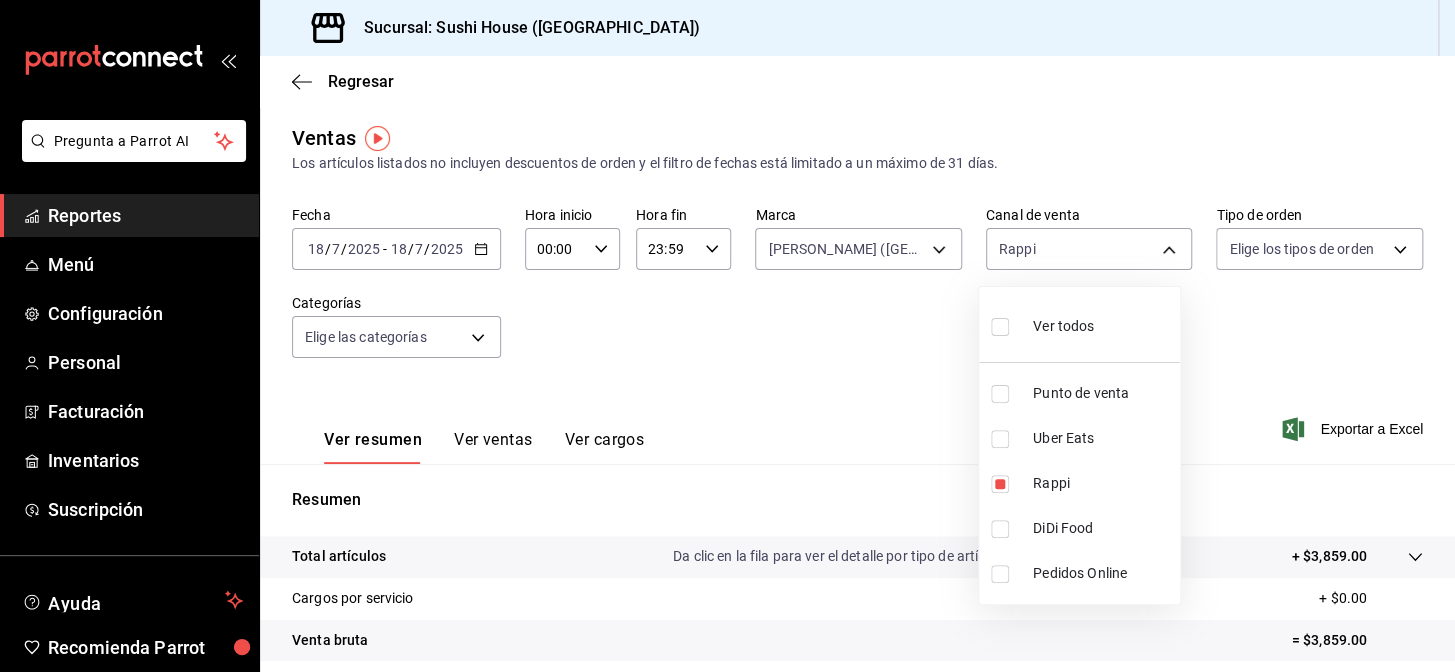 click at bounding box center [727, 336] 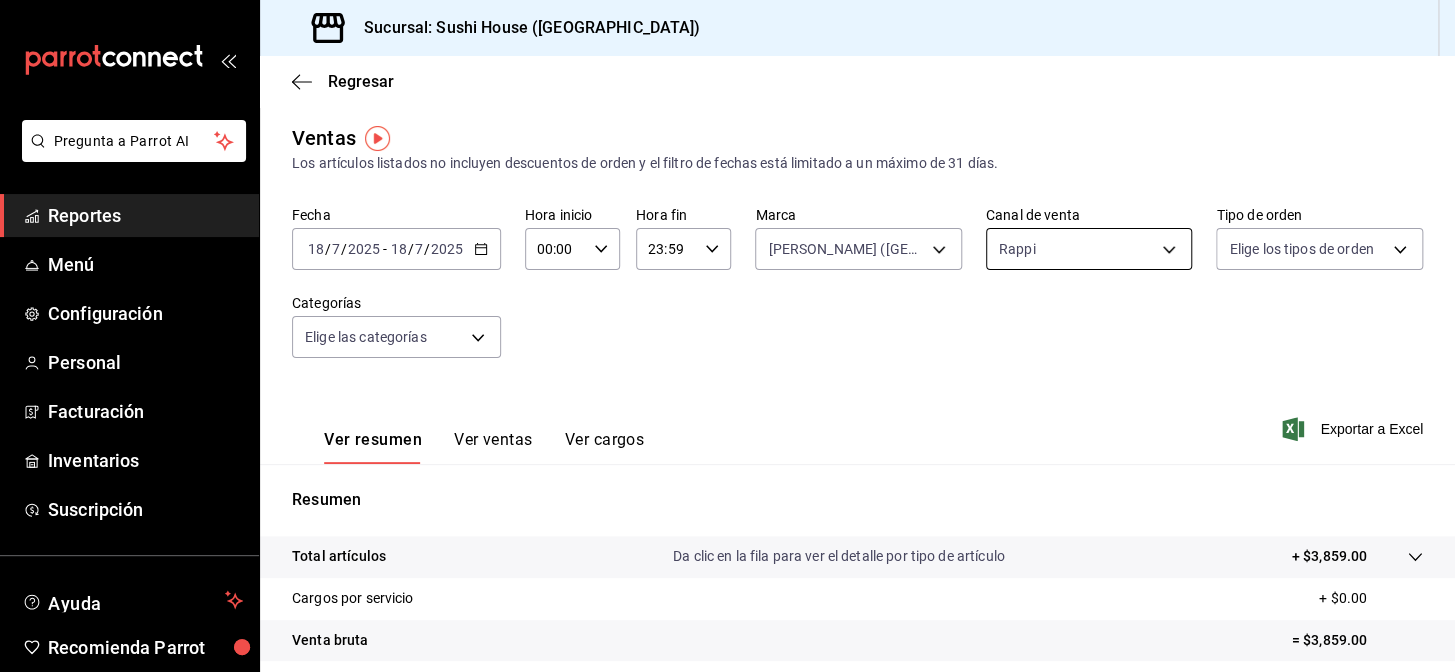 click on "Pregunta a Parrot AI Reportes   Menú   Configuración   Personal   Facturación   Inventarios   Suscripción   Ayuda Recomienda Parrot   Galicia Encargado   Sugerir nueva función   Sucursal: Sushi House ([GEOGRAPHIC_DATA]) Regresar Ventas Los artículos listados no incluyen descuentos de orden y el filtro de fechas está limitado a un máximo de 31 días. Fecha [DATE] [DATE] - [DATE] [DATE] Hora inicio 00:00 Hora inicio Hora fin 23:59 Hora fin Marca Genki Poke ([GEOGRAPHIC_DATA]) 74f618c1-62af-4f1c-9f59-932c5bb3cccb Canal de venta Rappi RAPPI Tipo de orden Elige los tipos de orden Categorías Elige las categorías Ver resumen Ver ventas Ver cargos Exportar a Excel Resumen Total artículos Da clic en la fila para ver el detalle por tipo de artículo + $3,859.00 Cargos por servicio + $0.00 Venta bruta = $3,859.00 Descuentos totales - $1,116.75 Certificados de regalo - $0.00 Venta total = $2,742.25 Impuestos - $378.24 Venta neta = $2,364.01 GANA 1 MES GRATIS EN TU SUSCRIPCIÓN AQUÍ Ver video tutorial" at bounding box center [727, 336] 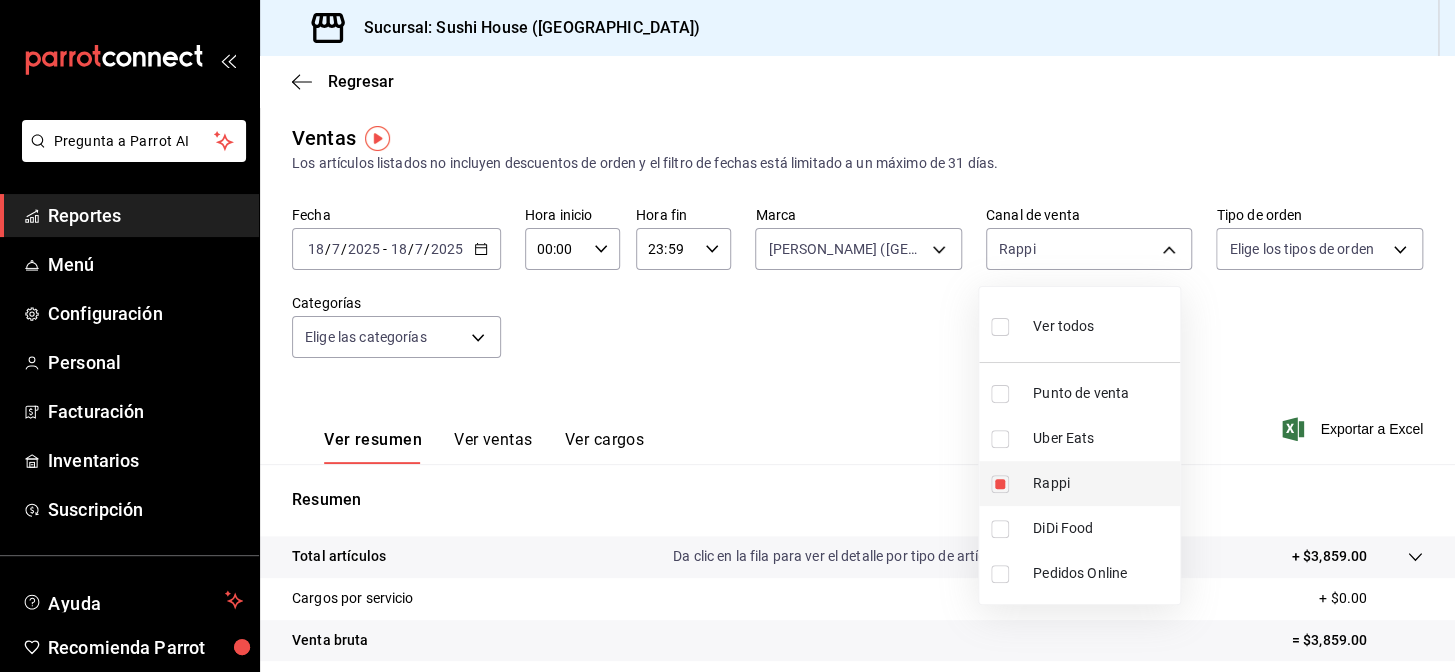 click on "Rappi" at bounding box center [1079, 483] 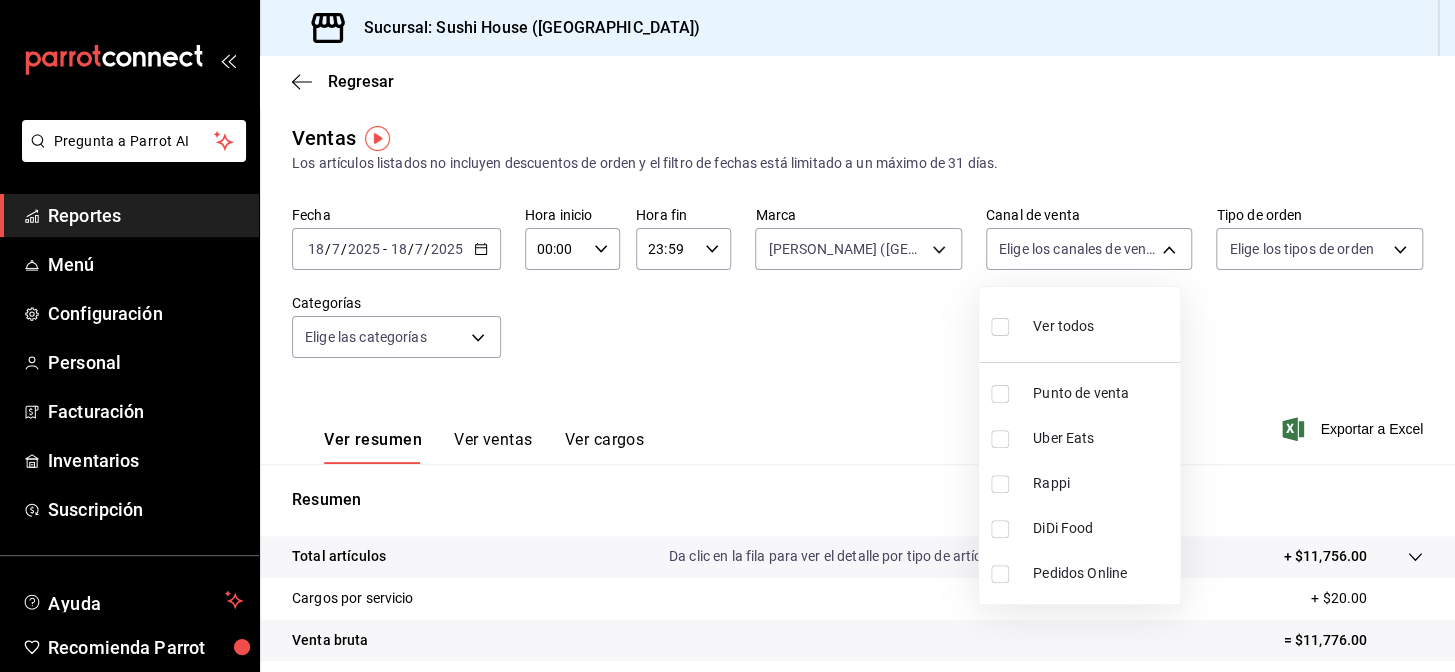 click on "DiDi Food" at bounding box center (1079, 528) 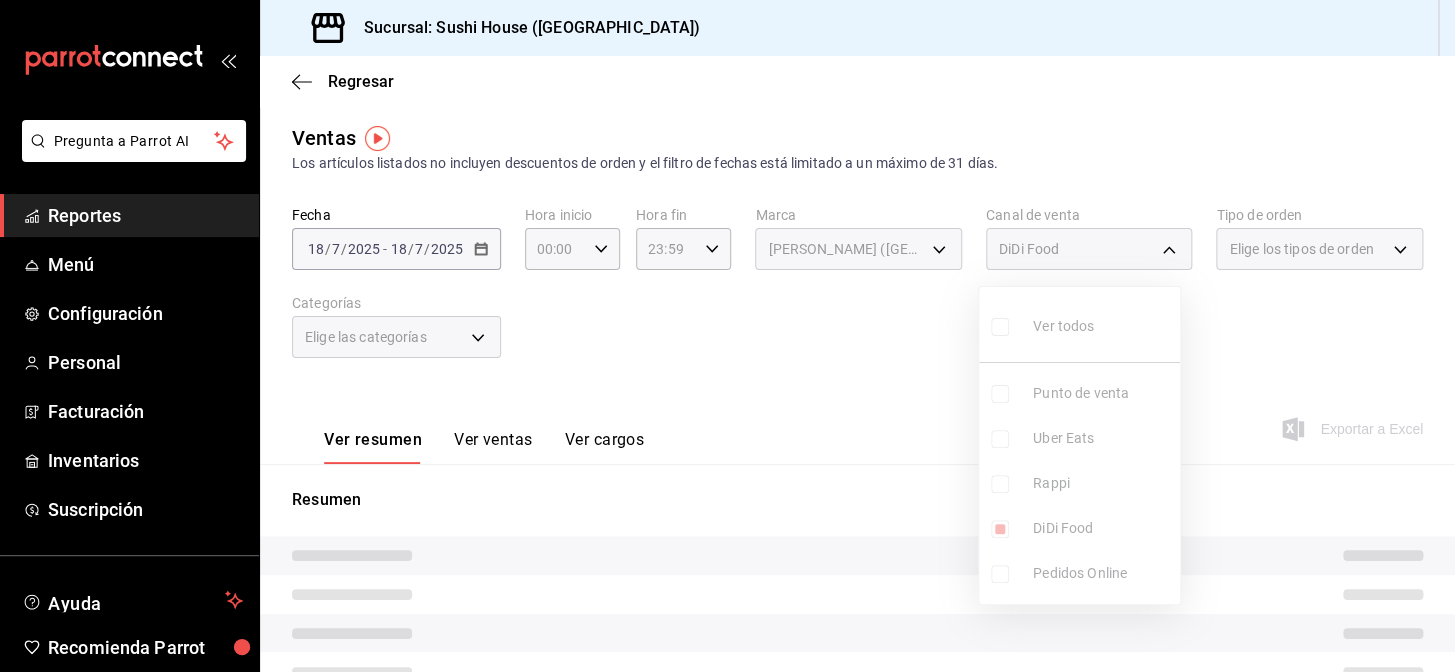 click at bounding box center (727, 336) 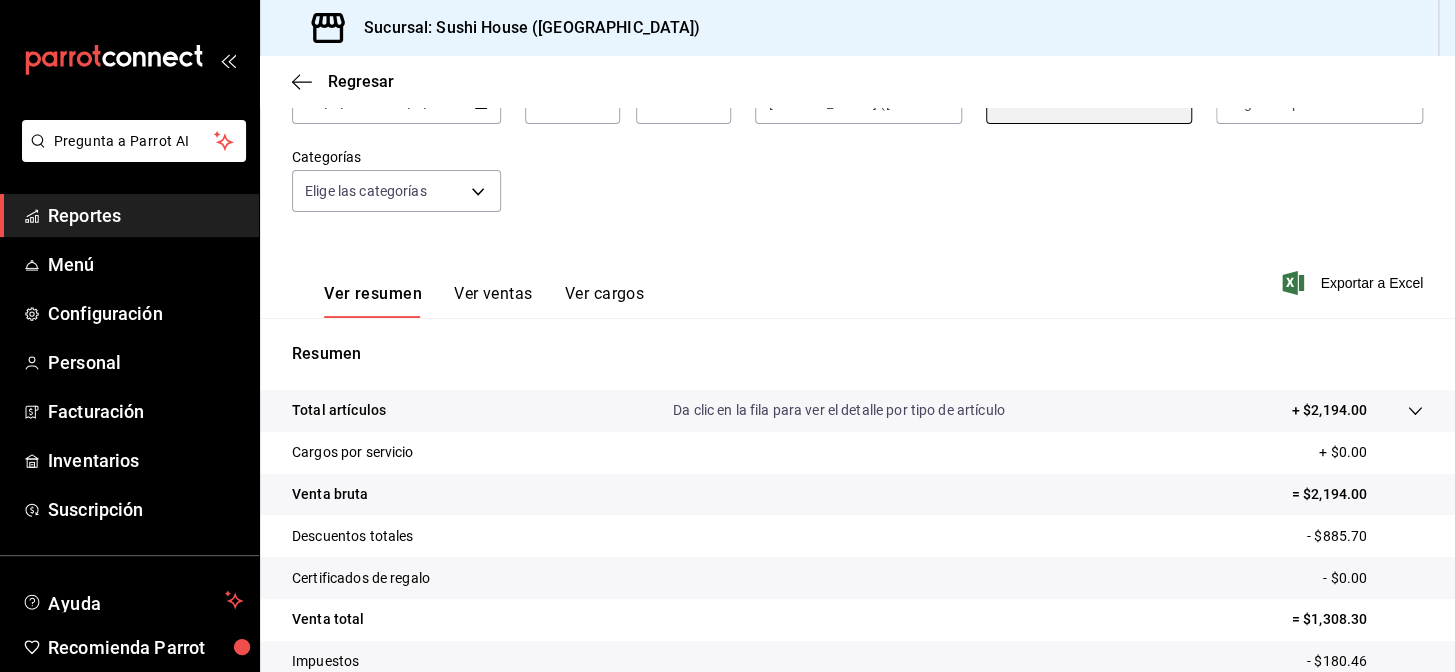 scroll, scrollTop: 286, scrollLeft: 0, axis: vertical 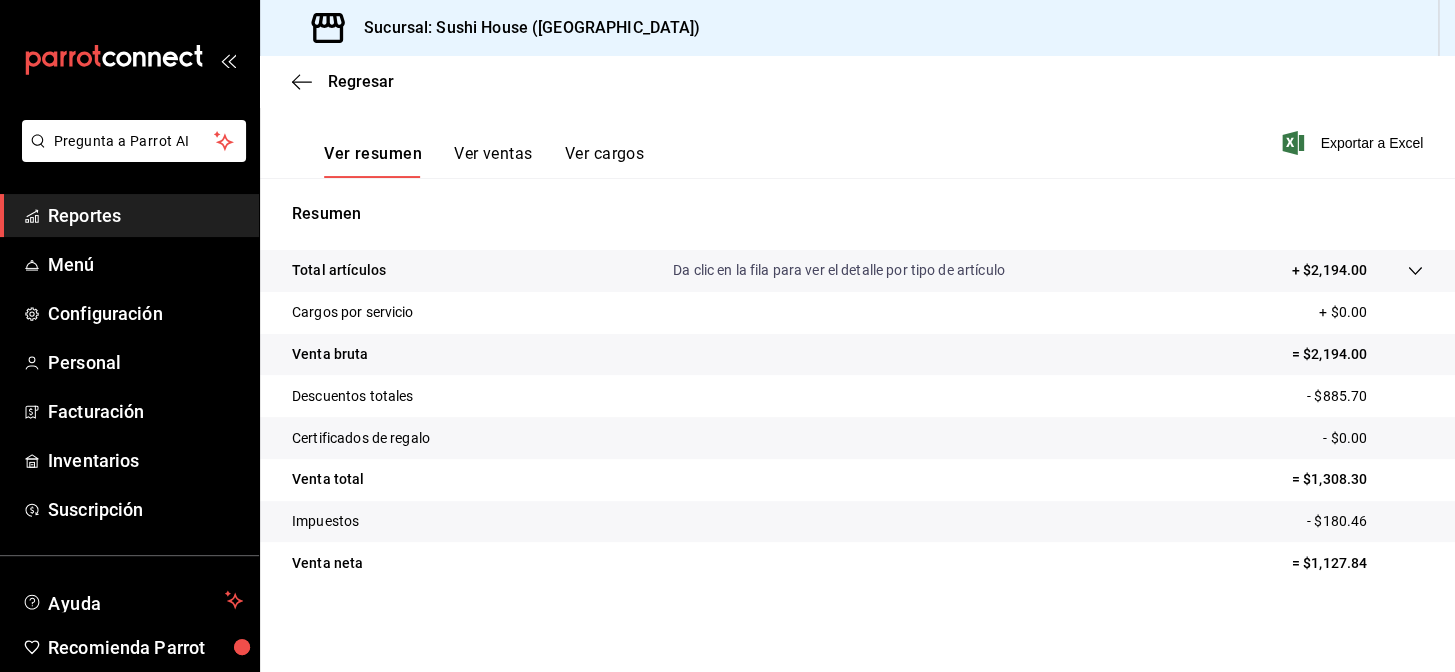 click on "Reportes" at bounding box center [145, 215] 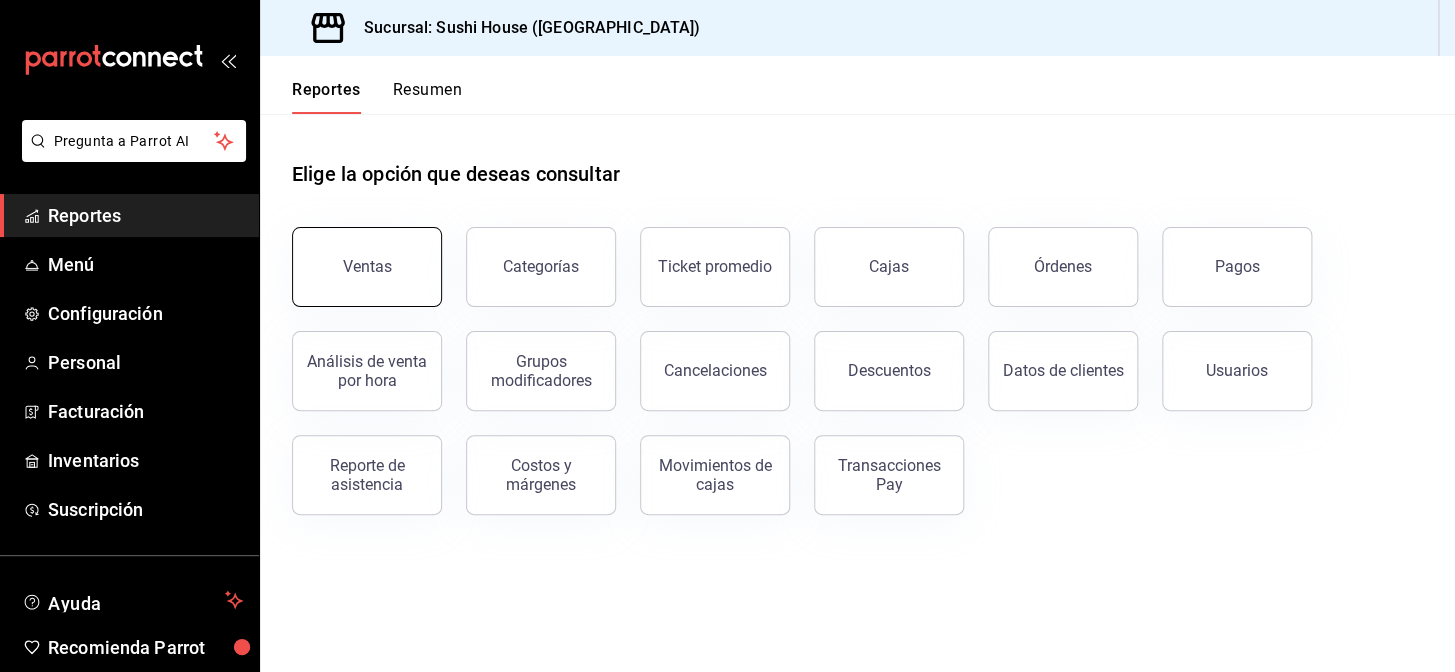 click on "Ventas" at bounding box center (367, 267) 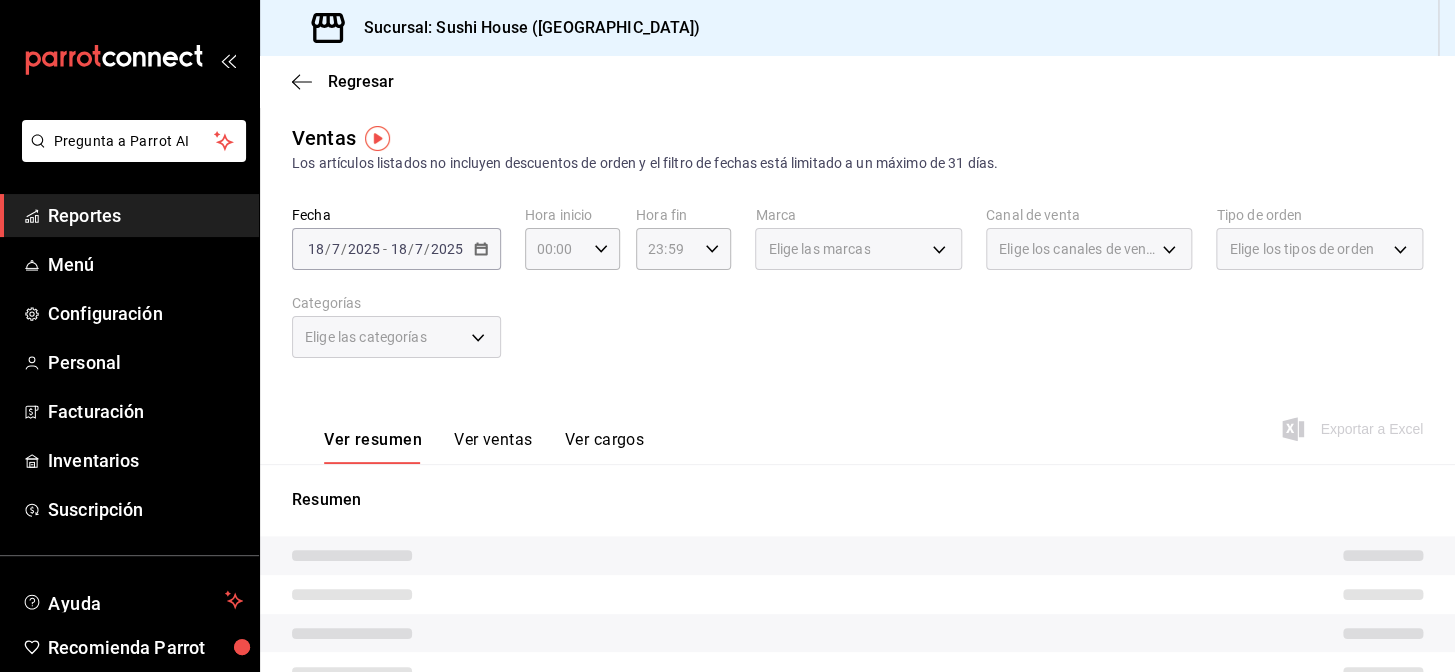 click on "Elige los canales de venta" at bounding box center (1077, 249) 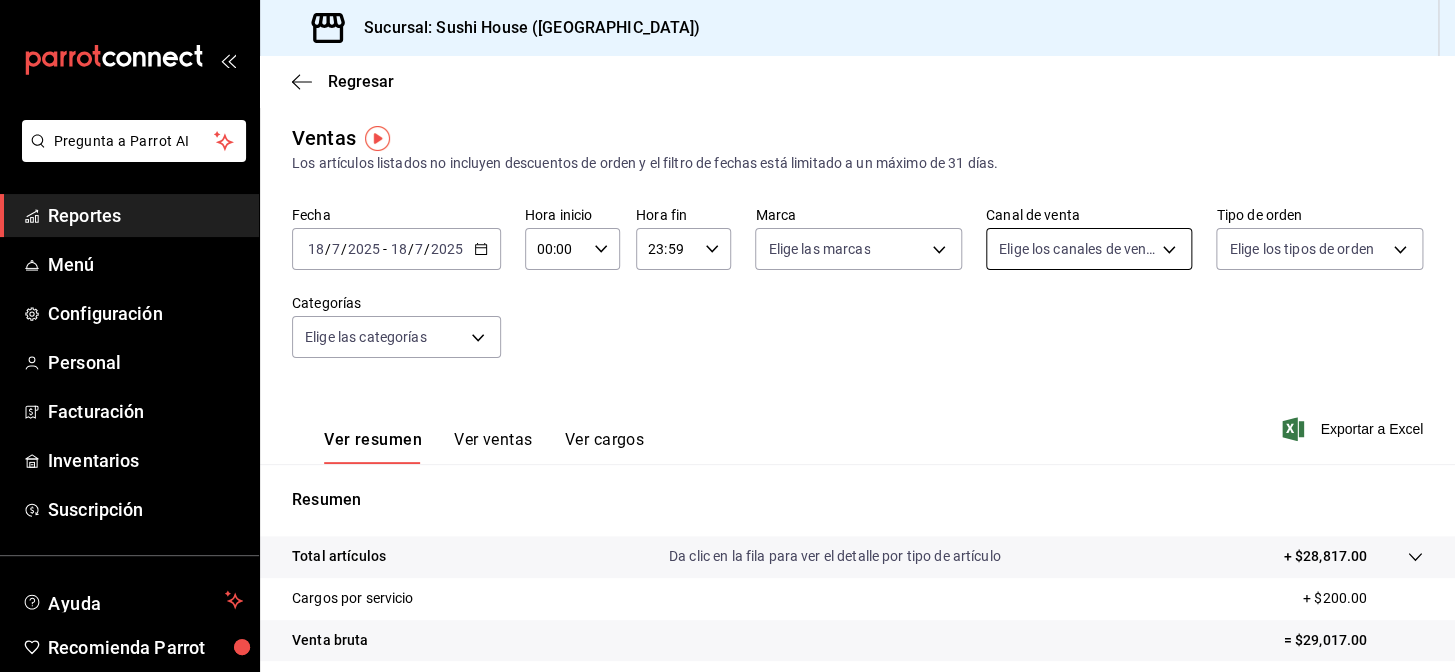 click on "Pregunta a Parrot AI Reportes   Menú   Configuración   Personal   Facturación   Inventarios   Suscripción   Ayuda Recomienda Parrot   Galicia Encargado   Sugerir nueva función   Sucursal: Sushi House ([GEOGRAPHIC_DATA]) Regresar Ventas Los artículos listados no incluyen descuentos de orden y el filtro de fechas está limitado a un máximo de 31 días. Fecha [DATE] [DATE] - [DATE] [DATE] Hora inicio 00:00 Hora inicio Hora fin 23:59 Hora fin Marca Elige las marcas Canal de venta Elige los canales de venta Tipo de orden Elige los tipos de orden Categorías Elige las categorías Ver resumen Ver ventas Ver cargos Exportar a Excel Resumen Total artículos Da clic en la fila para ver el detalle por tipo de artículo + $28,817.00 Cargos por servicio + $200.00 Venta bruta = $29,017.00 Descuentos totales - $4,805.45 Certificados de regalo - $0.00 Venta total = $24,211.55 Impuestos - $3,339.52 Venta neta = $20,872.03 GANA 1 MES GRATIS EN TU SUSCRIPCIÓN AQUÍ Ver video tutorial Ir a video Reportes" at bounding box center (727, 336) 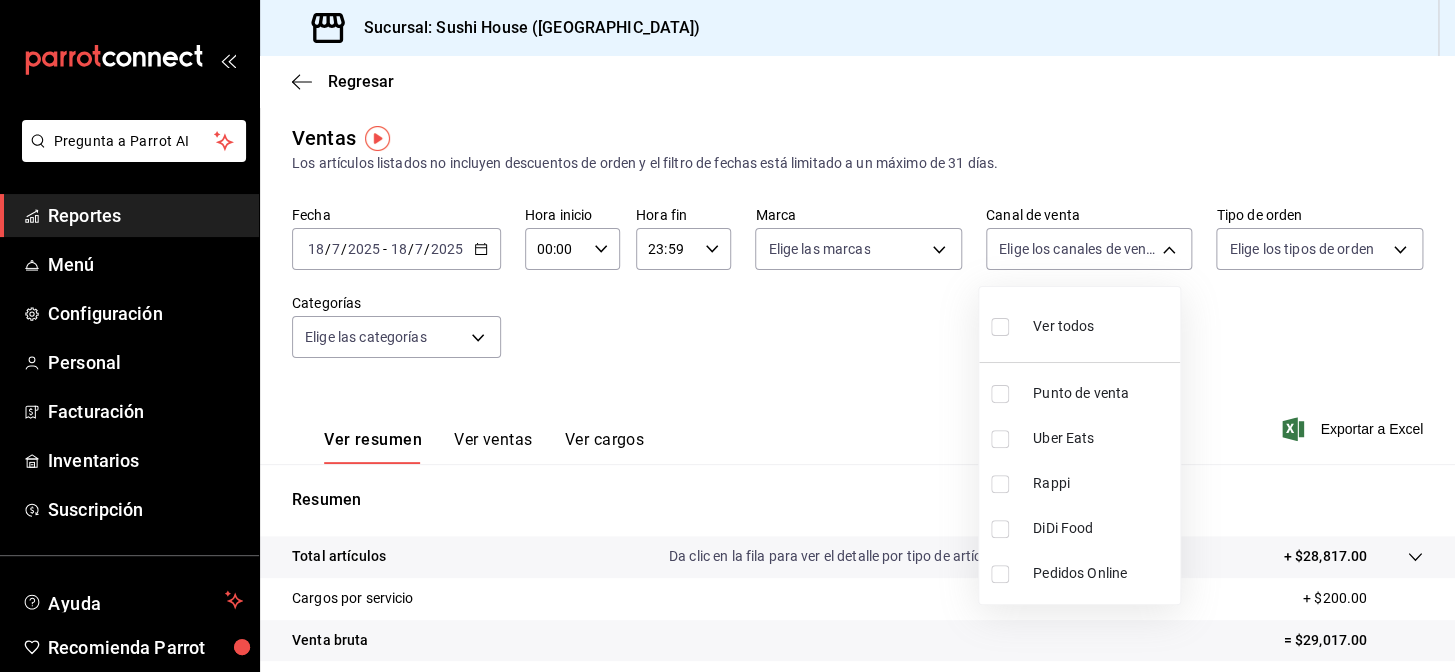 click at bounding box center (1000, 439) 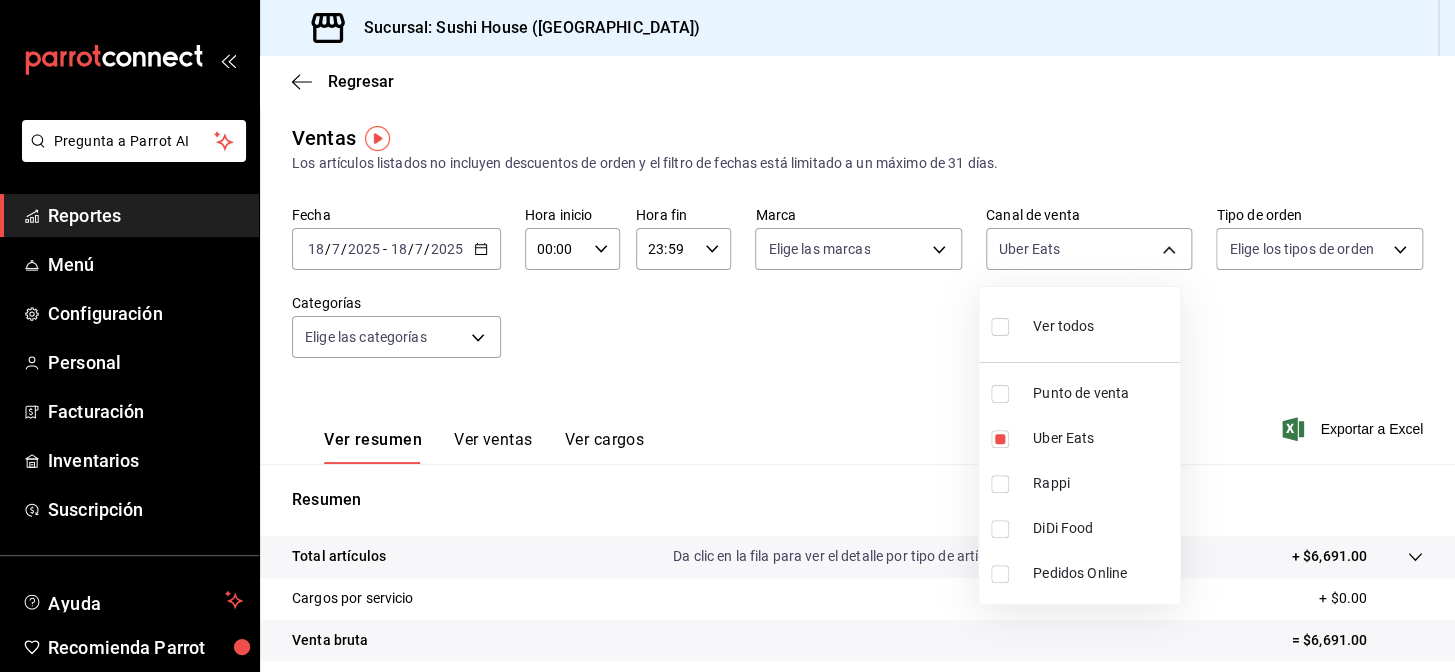 click at bounding box center (727, 336) 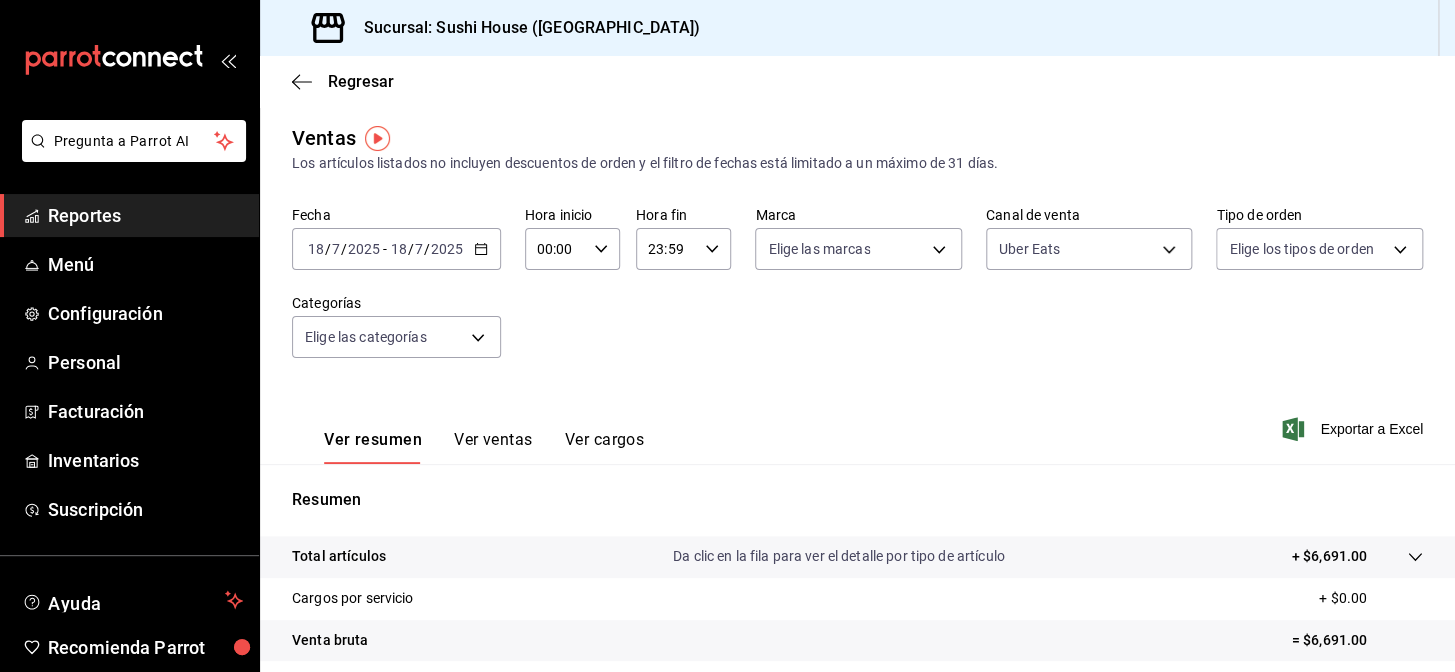 click on "Pregunta a Parrot AI Reportes   Menú   Configuración   Personal   Facturación   Inventarios   Suscripción   Ayuda Recomienda Parrot   Galicia Encargado   Sugerir nueva función   Sucursal: Sushi House ([GEOGRAPHIC_DATA]) Regresar Ventas Los artículos listados no incluyen descuentos de orden y el filtro de fechas está limitado a un máximo de 31 días. Fecha [DATE] [DATE] - [DATE] [DATE] Hora inicio 00:00 Hora inicio Hora fin 23:59 Hora fin Marca Elige las marcas Canal de venta Uber Eats UBER_EATS Tipo de orden Elige los tipos de orden Categorías Elige las categorías Ver resumen Ver ventas Ver cargos Exportar a Excel Resumen Total artículos Da clic en la fila para ver el detalle por tipo de artículo + $6,691.00 Cargos por servicio + $0.00 Venta bruta = $6,691.00 Descuentos totales - $345.20 Certificados de regalo - $0.00 Venta total = $6,345.80 Impuestos - $875.28 Venta neta = $5,470.52 GANA 1 MES GRATIS EN TU SUSCRIPCIÓN AQUÍ Ver video tutorial Ir a video Pregunta a Parrot AI Reportes" at bounding box center [727, 336] 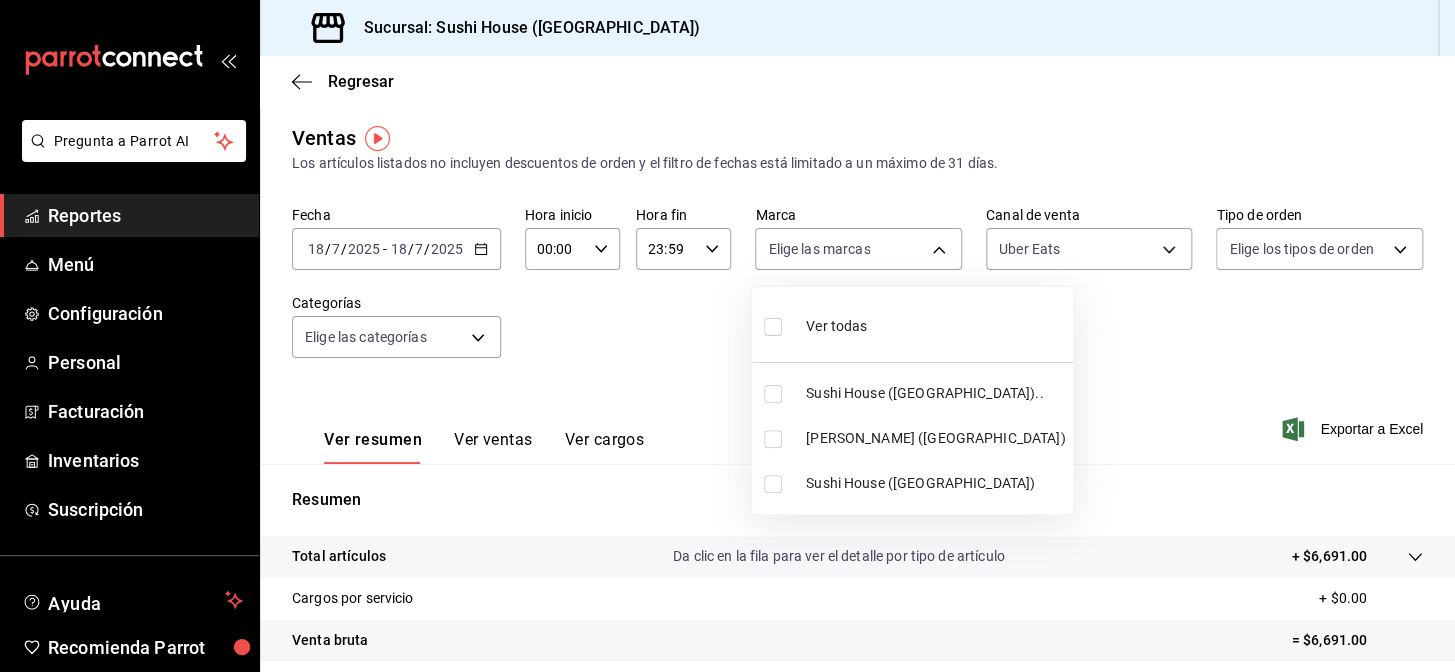 click at bounding box center [773, 439] 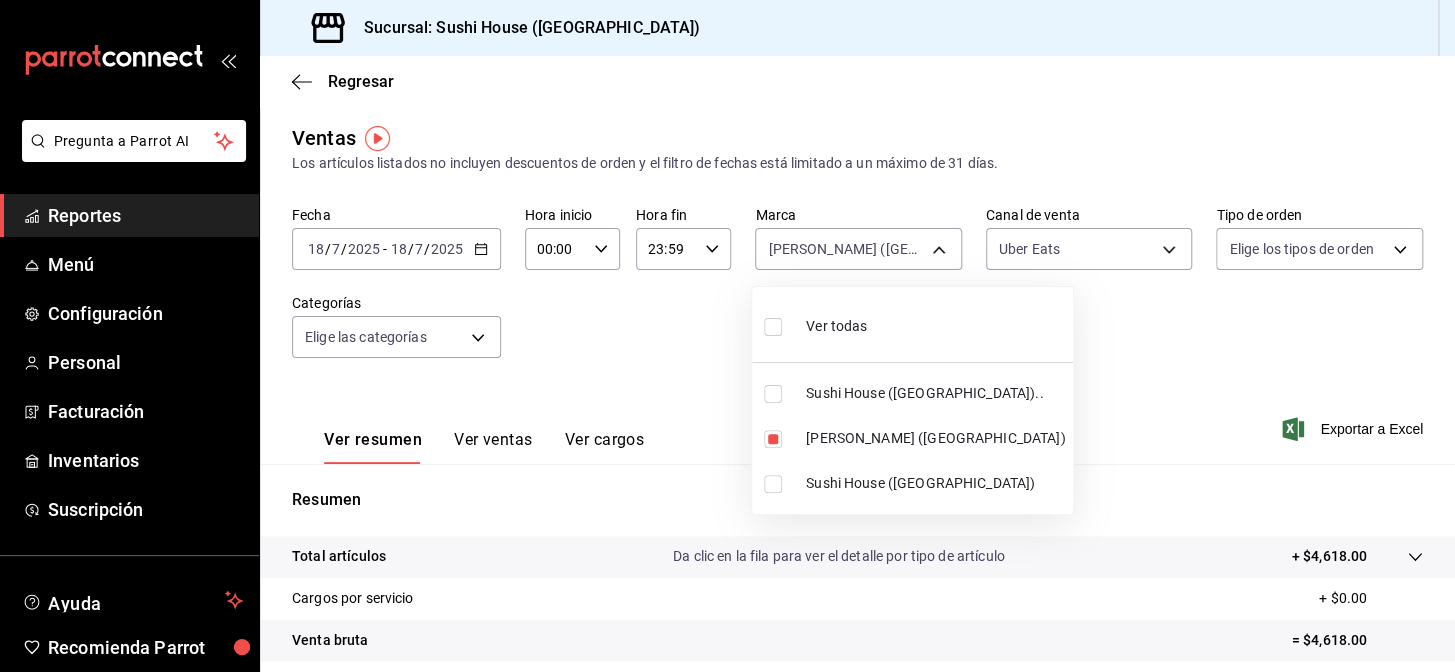 click at bounding box center (727, 336) 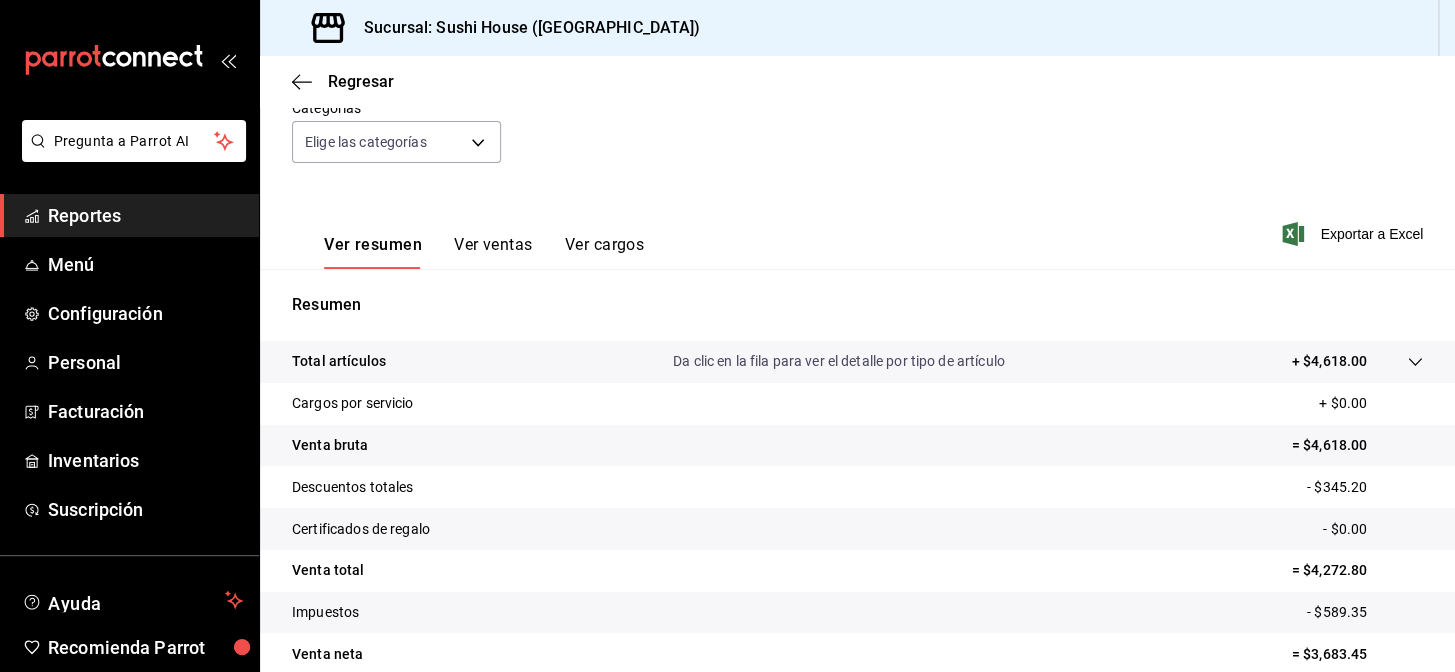 scroll, scrollTop: 286, scrollLeft: 0, axis: vertical 